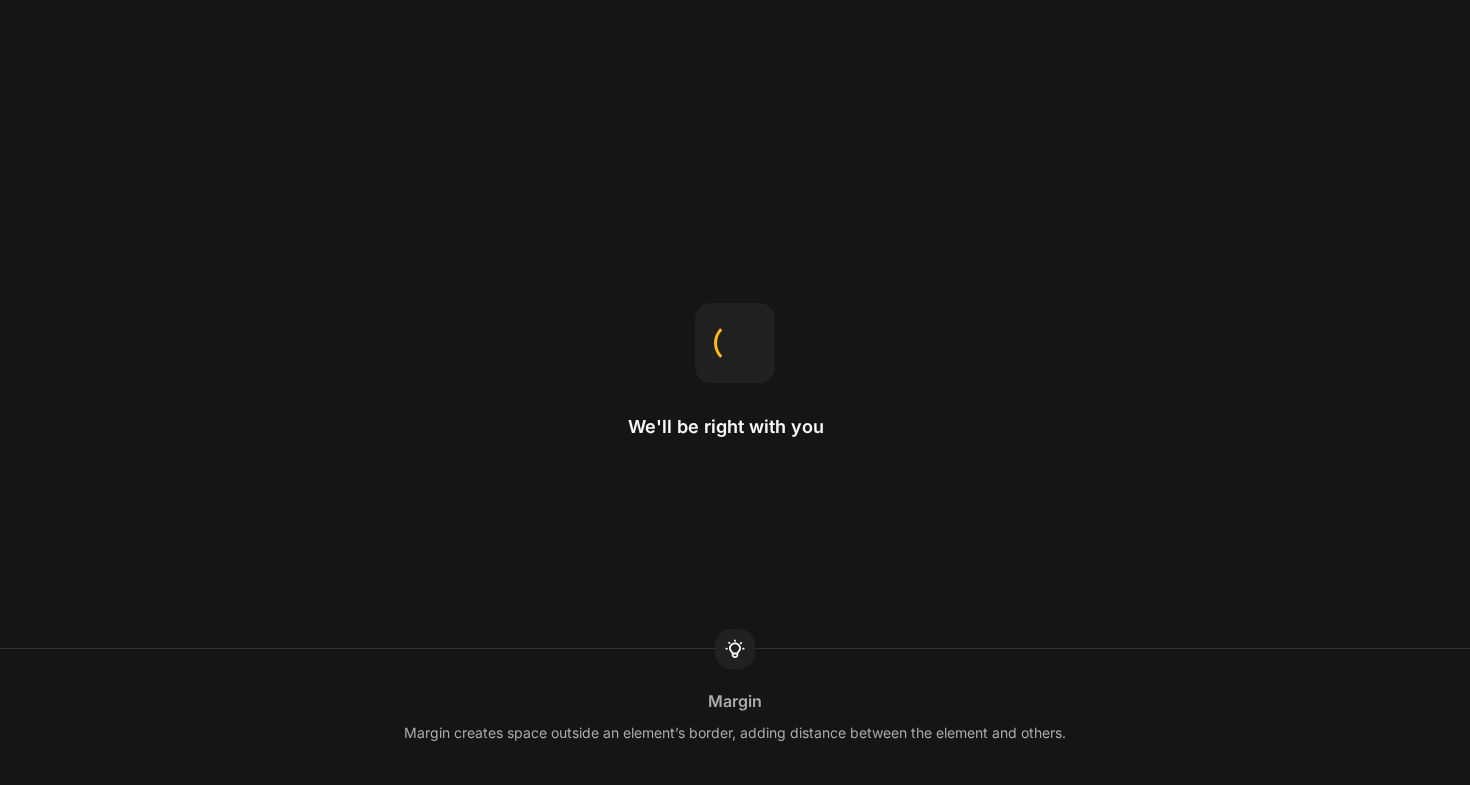 scroll, scrollTop: 0, scrollLeft: 0, axis: both 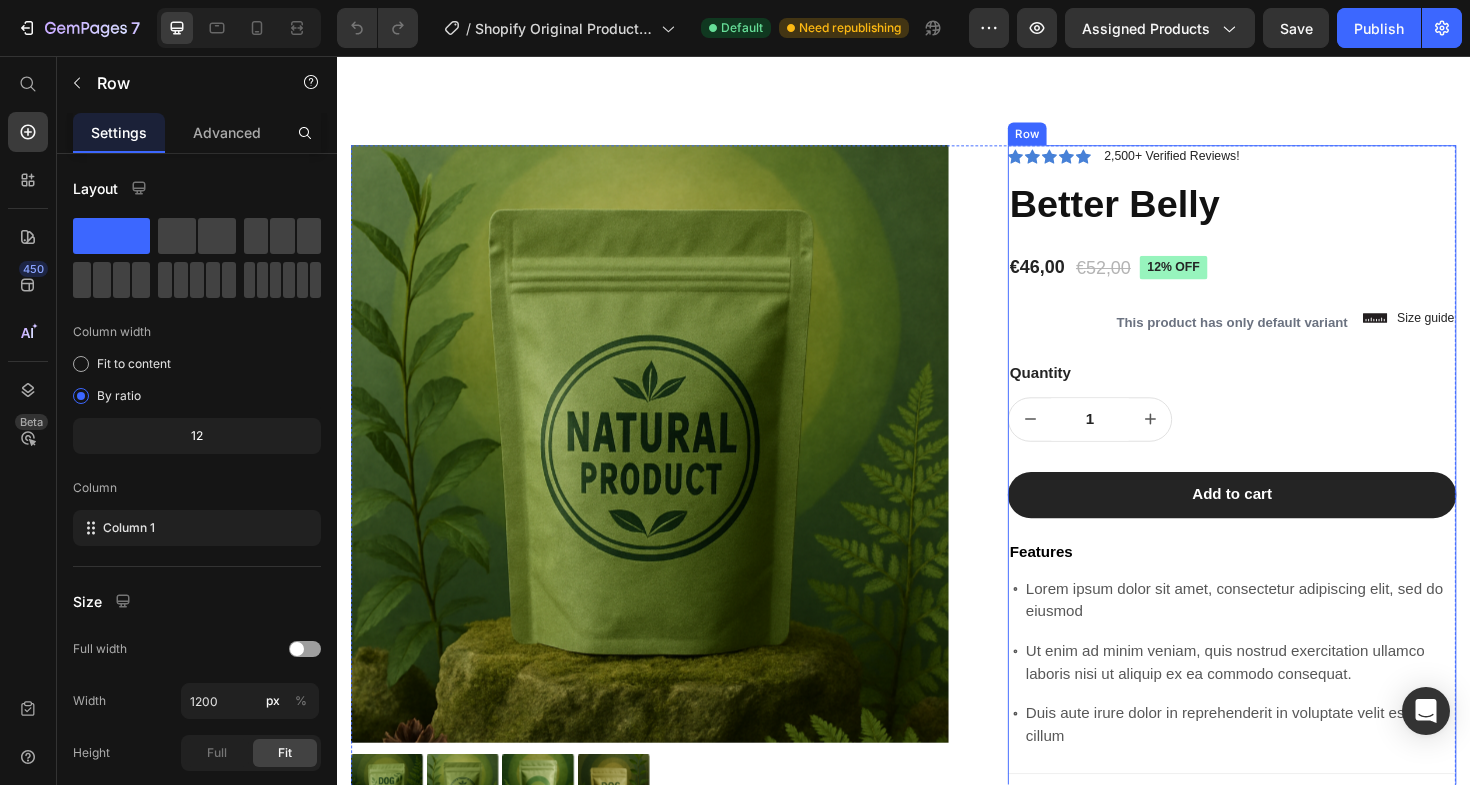 click on "Icon Icon Icon Icon Icon Icon List 2,500+ Verified Reviews! Text Block Row Better Belly Product Title €46,00 Product Price €52,00 Product Price 12% off Product Badge Row This product has only default variant Product Variants & Swatches This product has only default variant Product Variants & Swatches
Icon Size guide Text Block Row Row Quantity Text Block 1 Product Quantity Row Row Add to cart Add to Cart Features Text Block
Lorem ipsum dolor sit amet, consectetur adipiscing elit, sed do eiusmod
Ut enim ad minim veniam, quis nostrud exercitation ullamco laboris nisi ut aliquip ex ea commodo consequat.
Duis aute irure dolor in reprehenderit in voluptate velit esse cillum Item List
Beschreibung
Comfort guarantee
Shipping
Care instruction Accordion" at bounding box center (1284, 620) 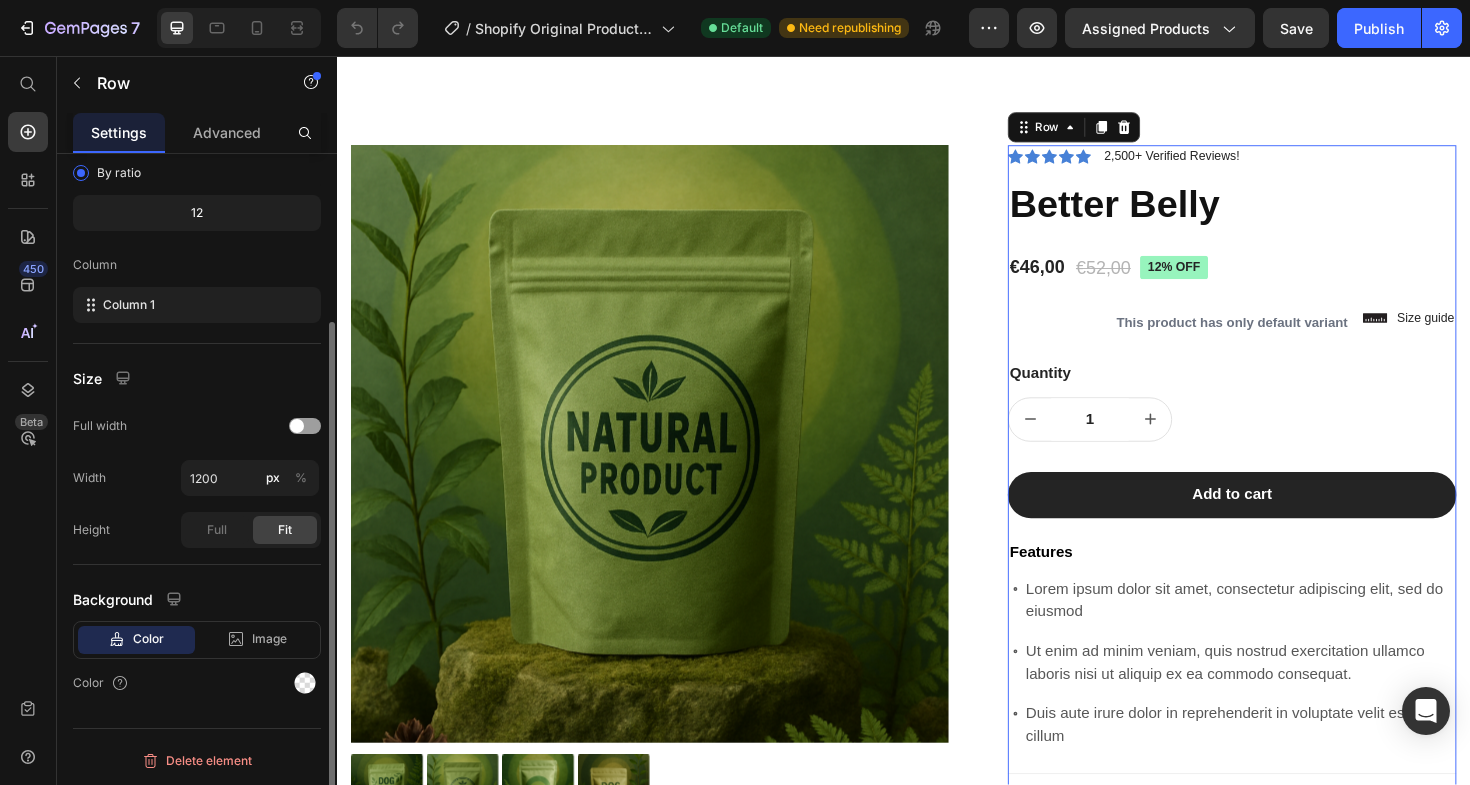 scroll, scrollTop: 224, scrollLeft: 0, axis: vertical 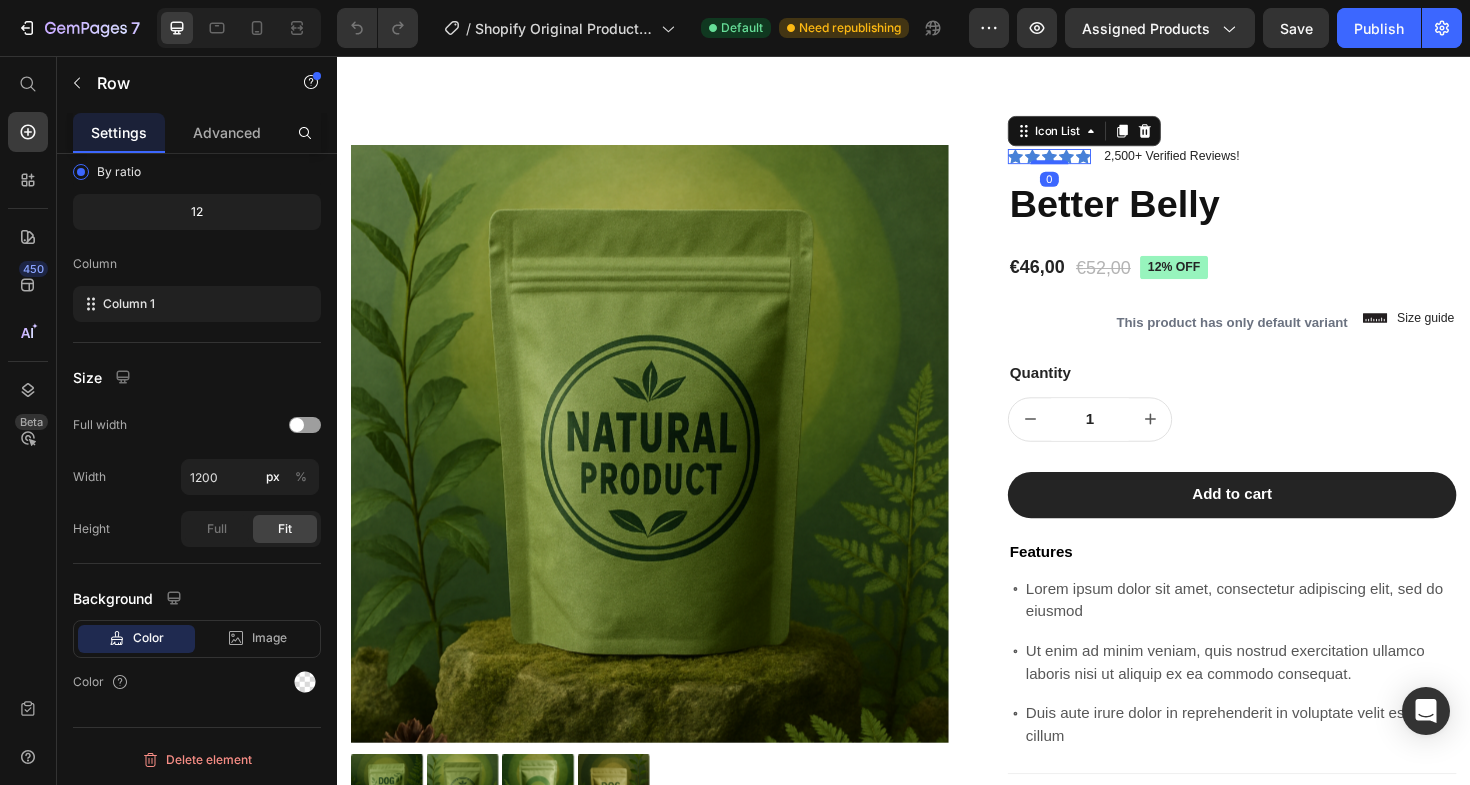 click on "Icon Icon Icon Icon Icon" at bounding box center (1091, 163) 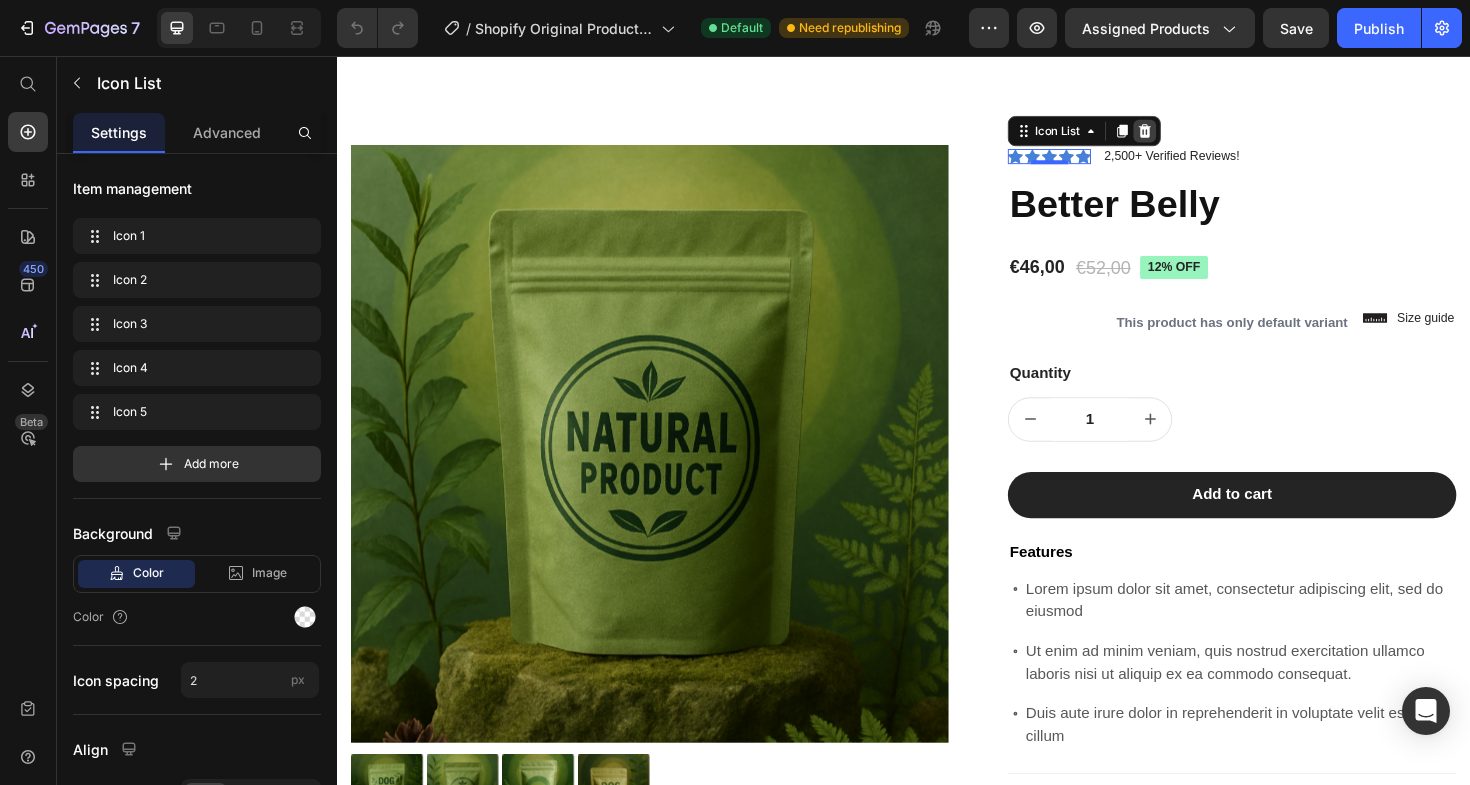 click 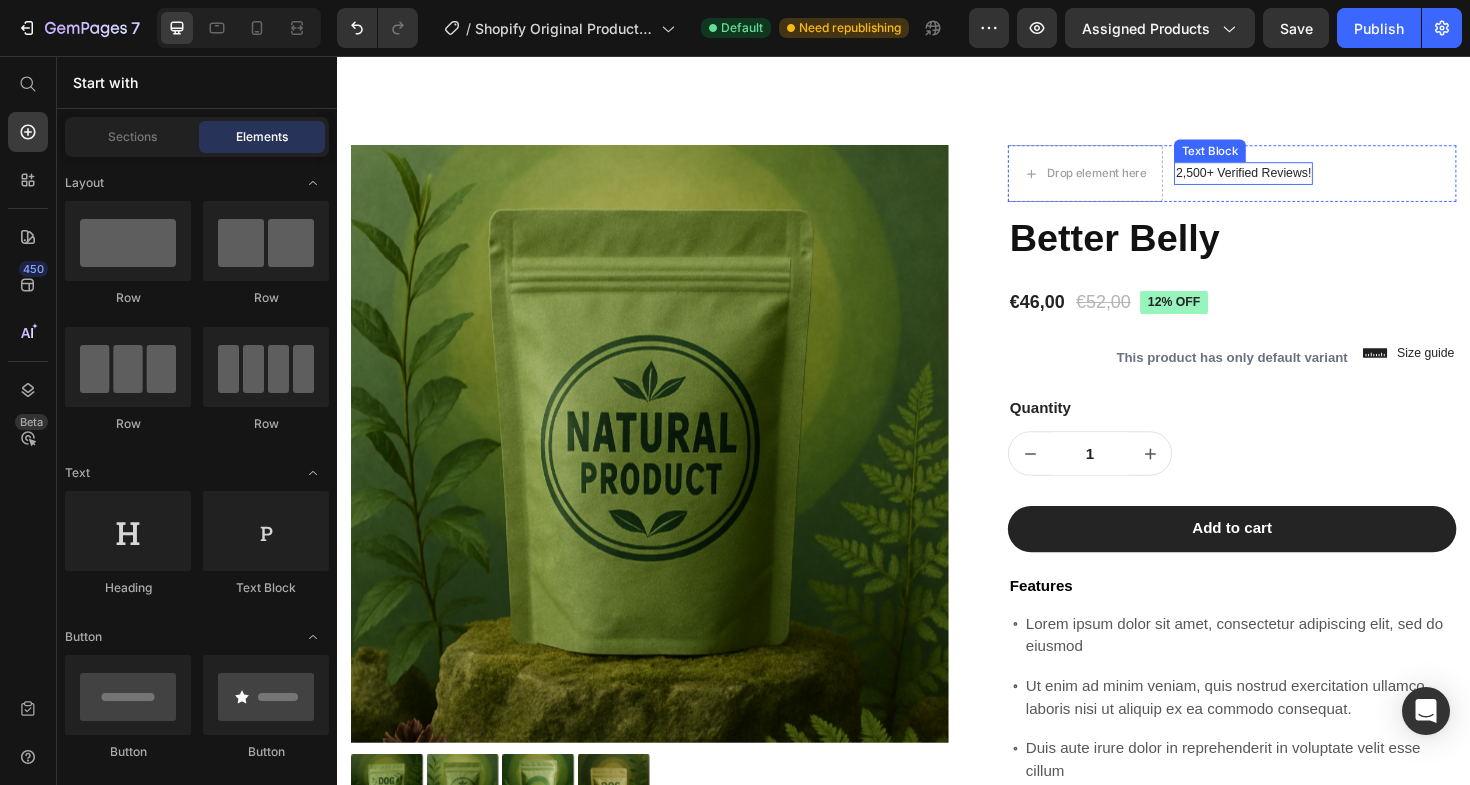 click on "2,500+ Verified Reviews!" at bounding box center (1296, 181) 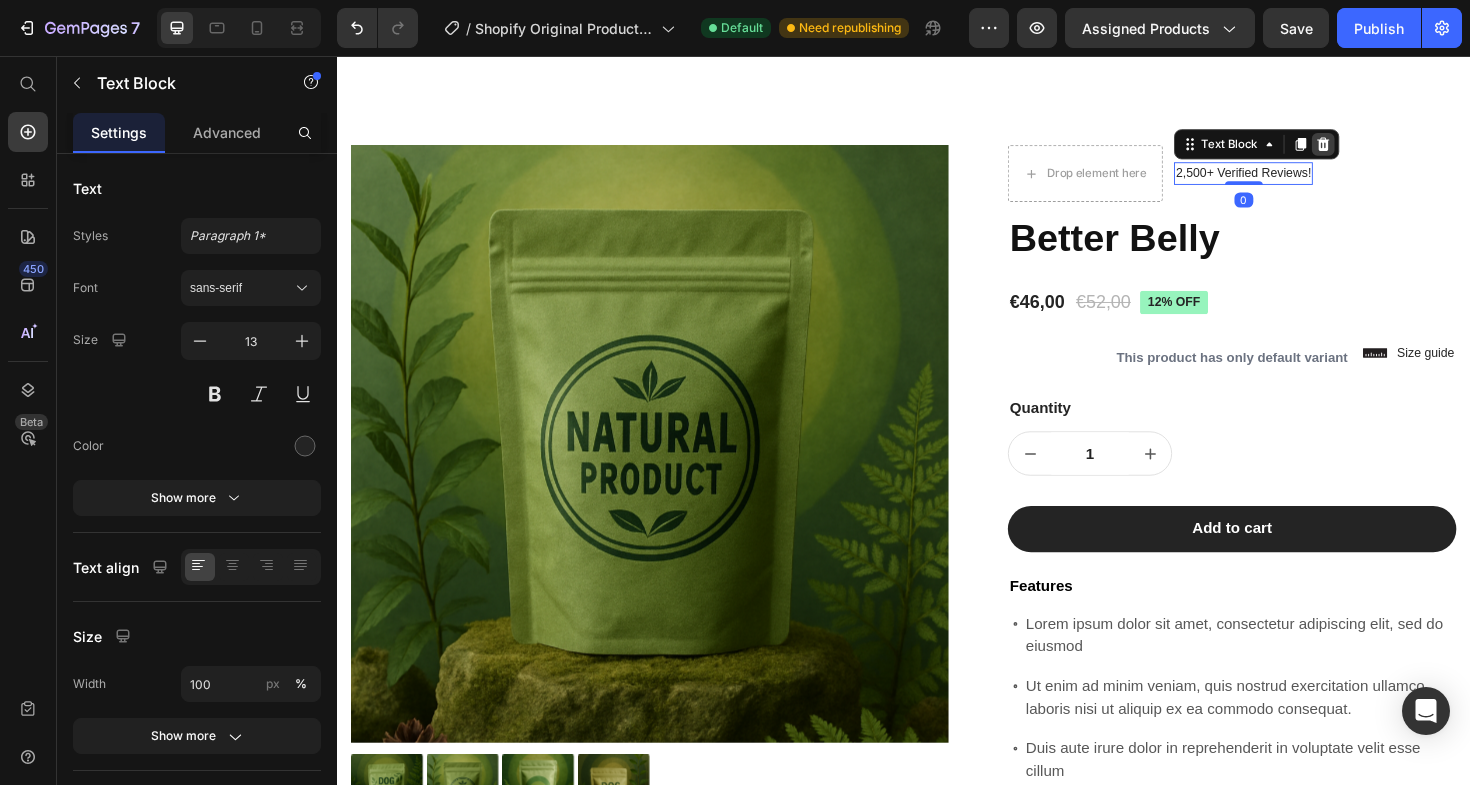 click 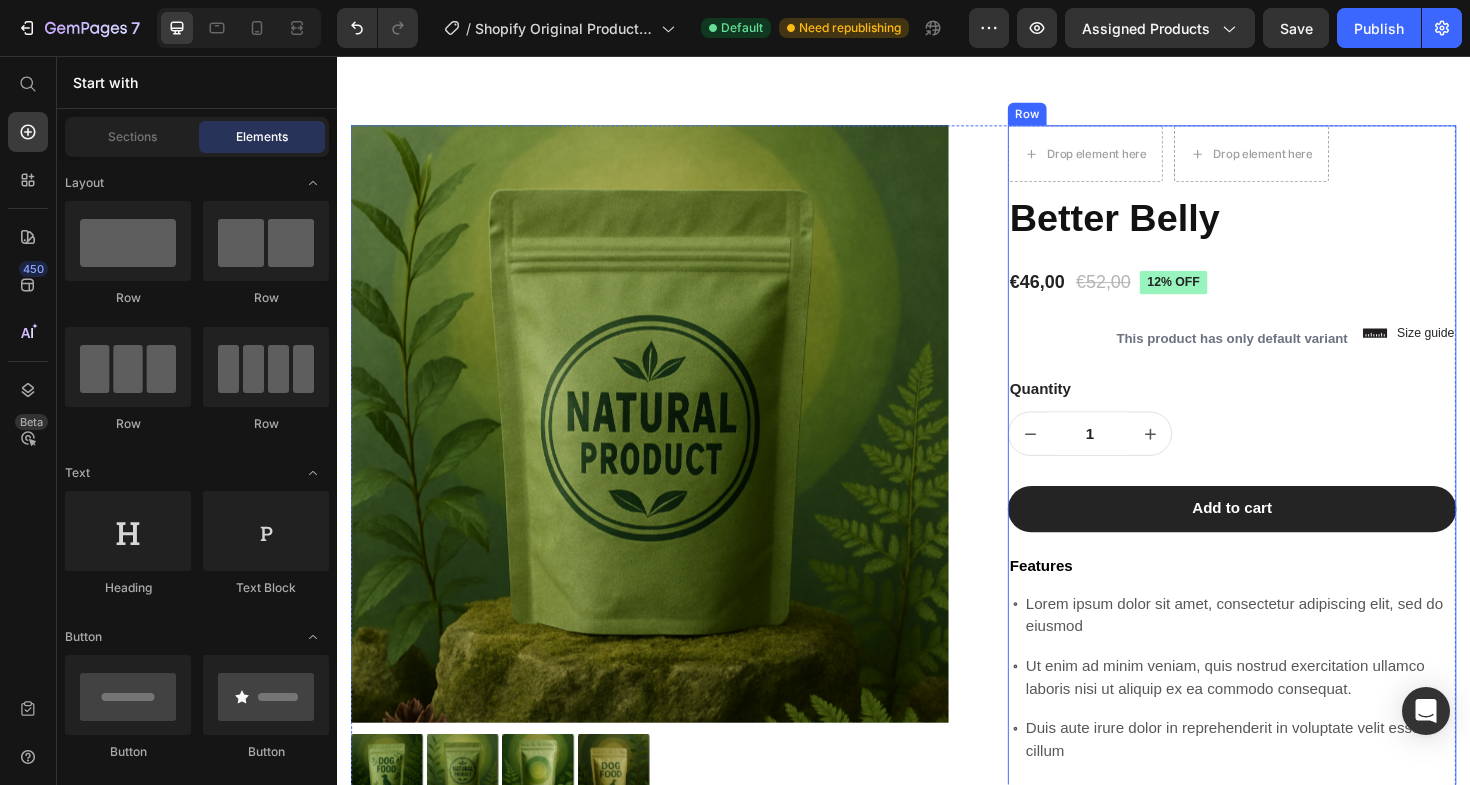 scroll, scrollTop: 371, scrollLeft: 0, axis: vertical 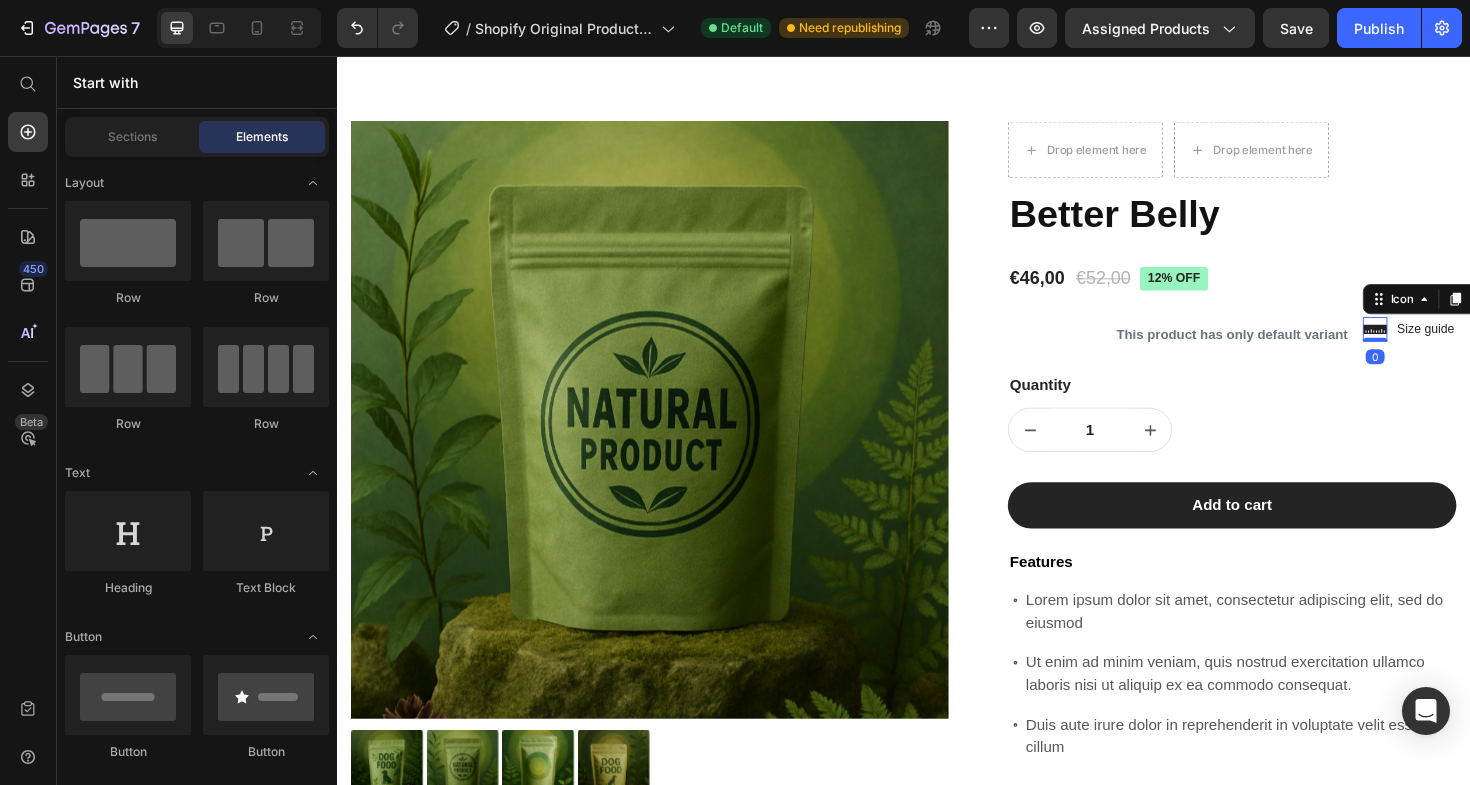 click 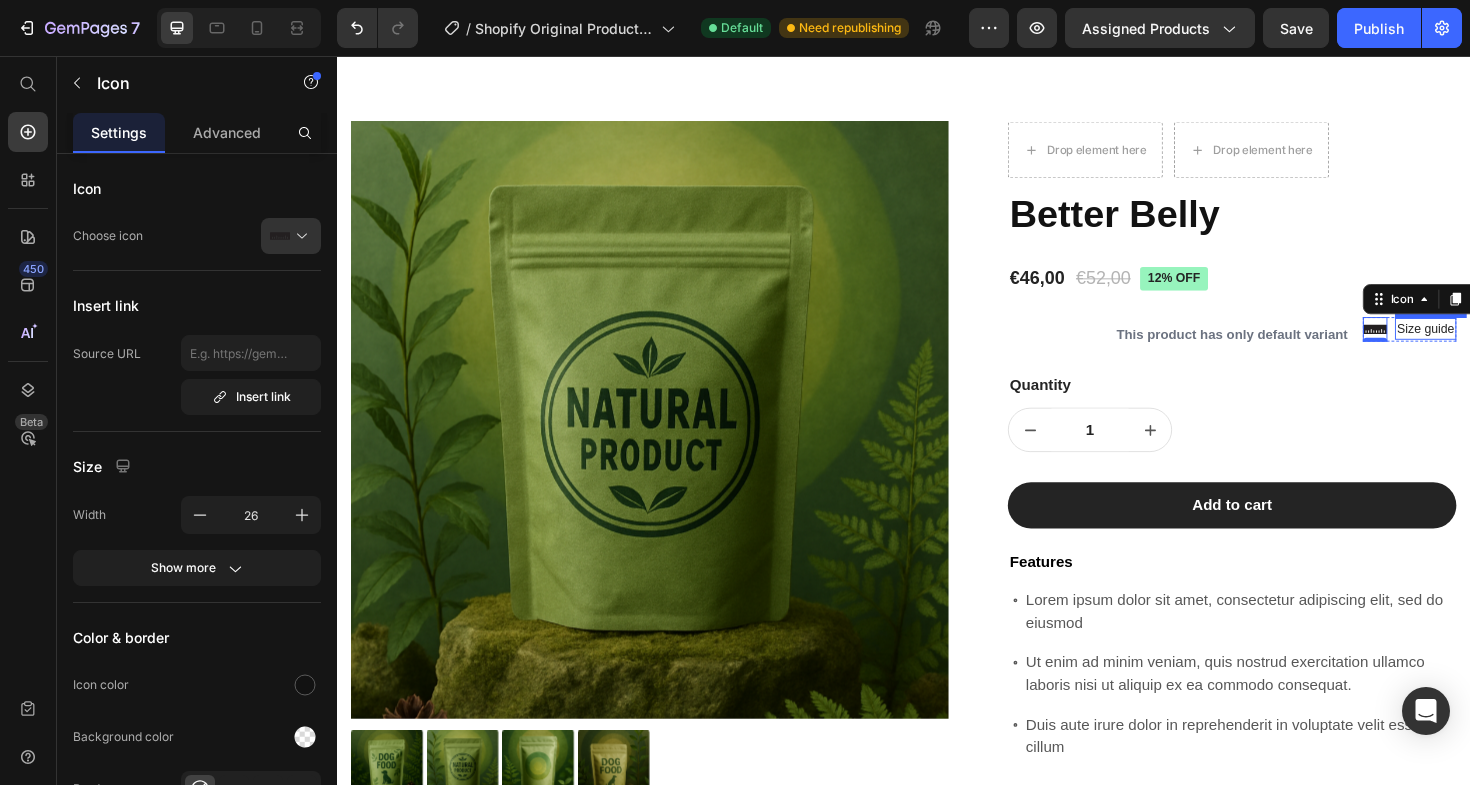 click on "Size guide" at bounding box center (1489, 346) 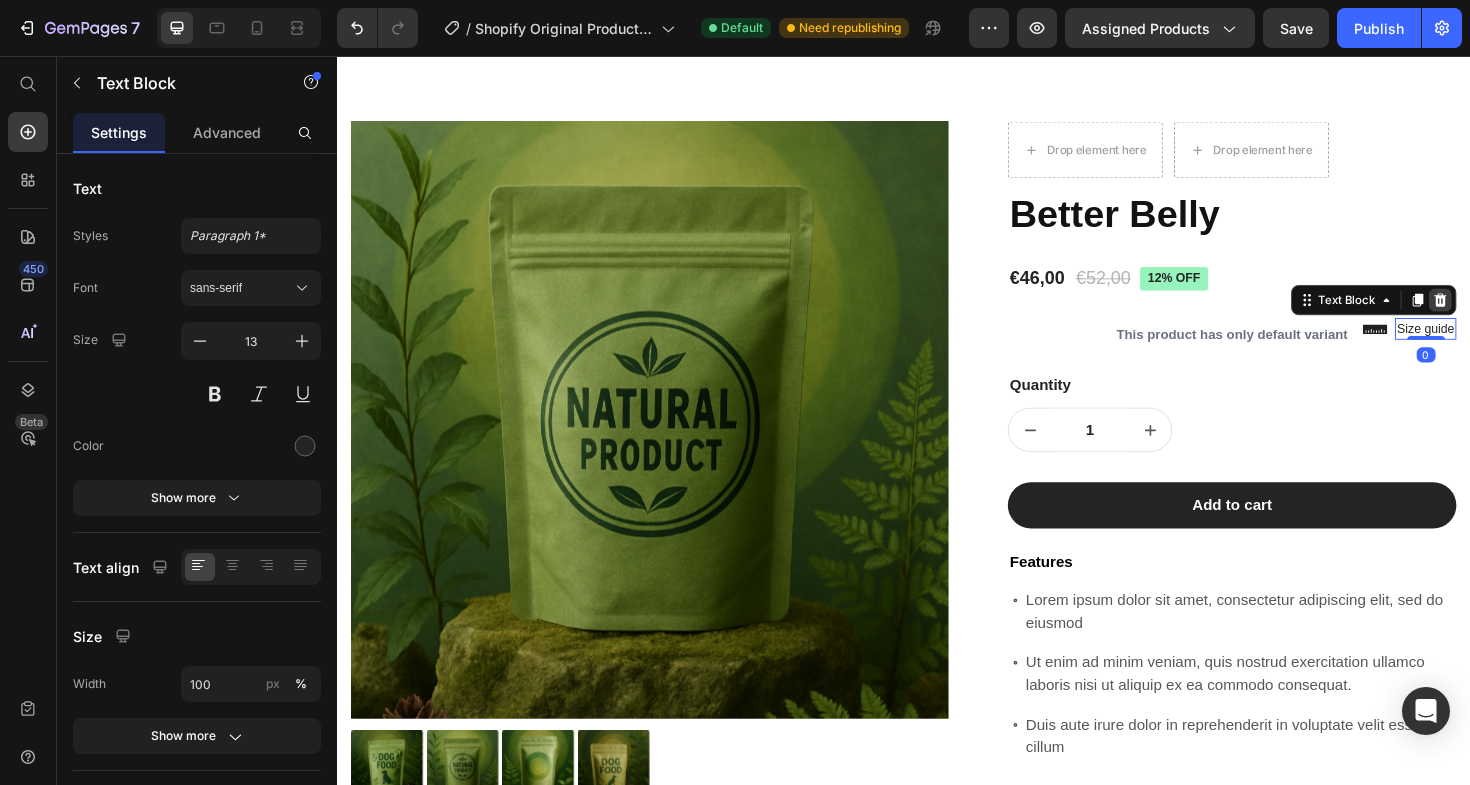 click 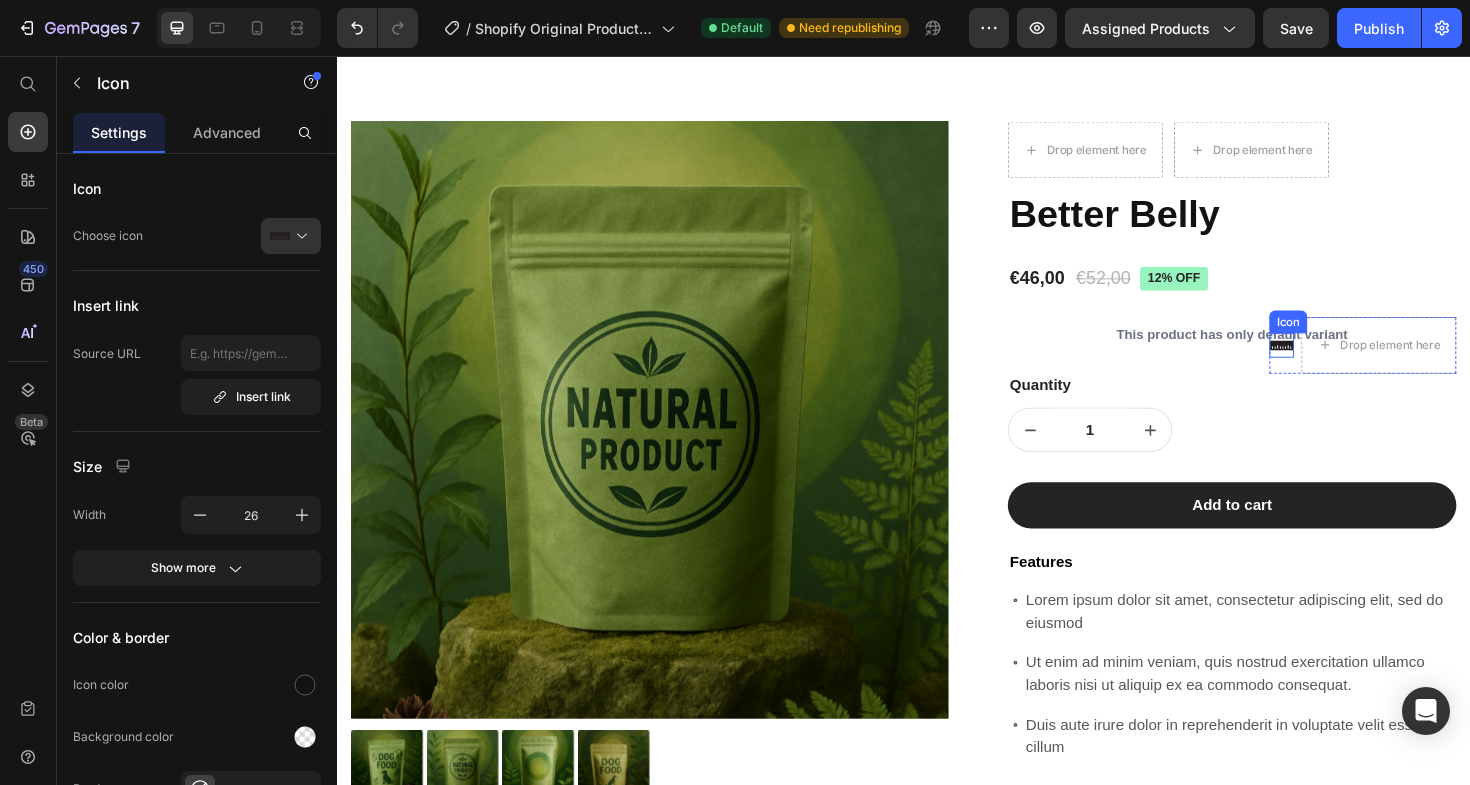 click 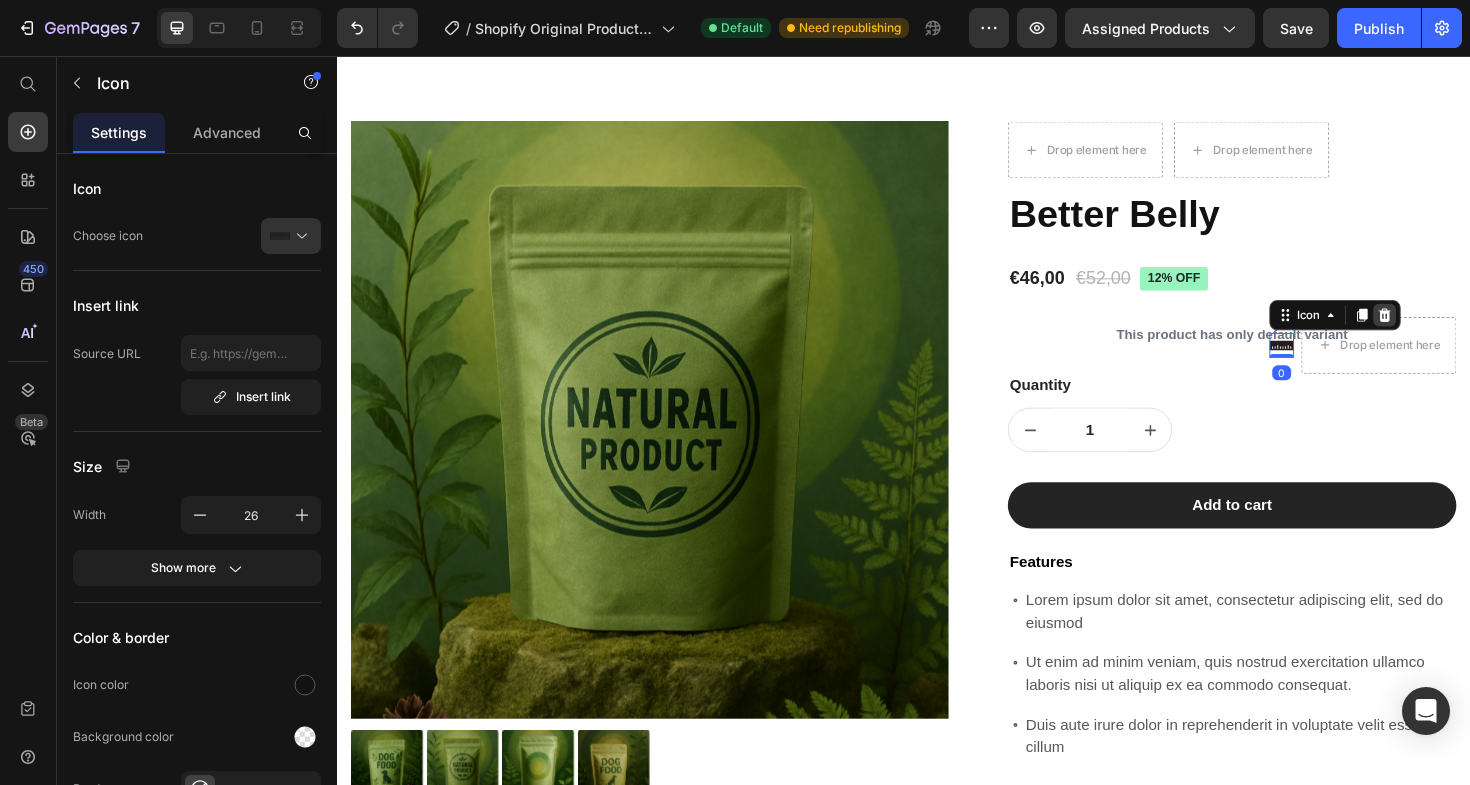 click 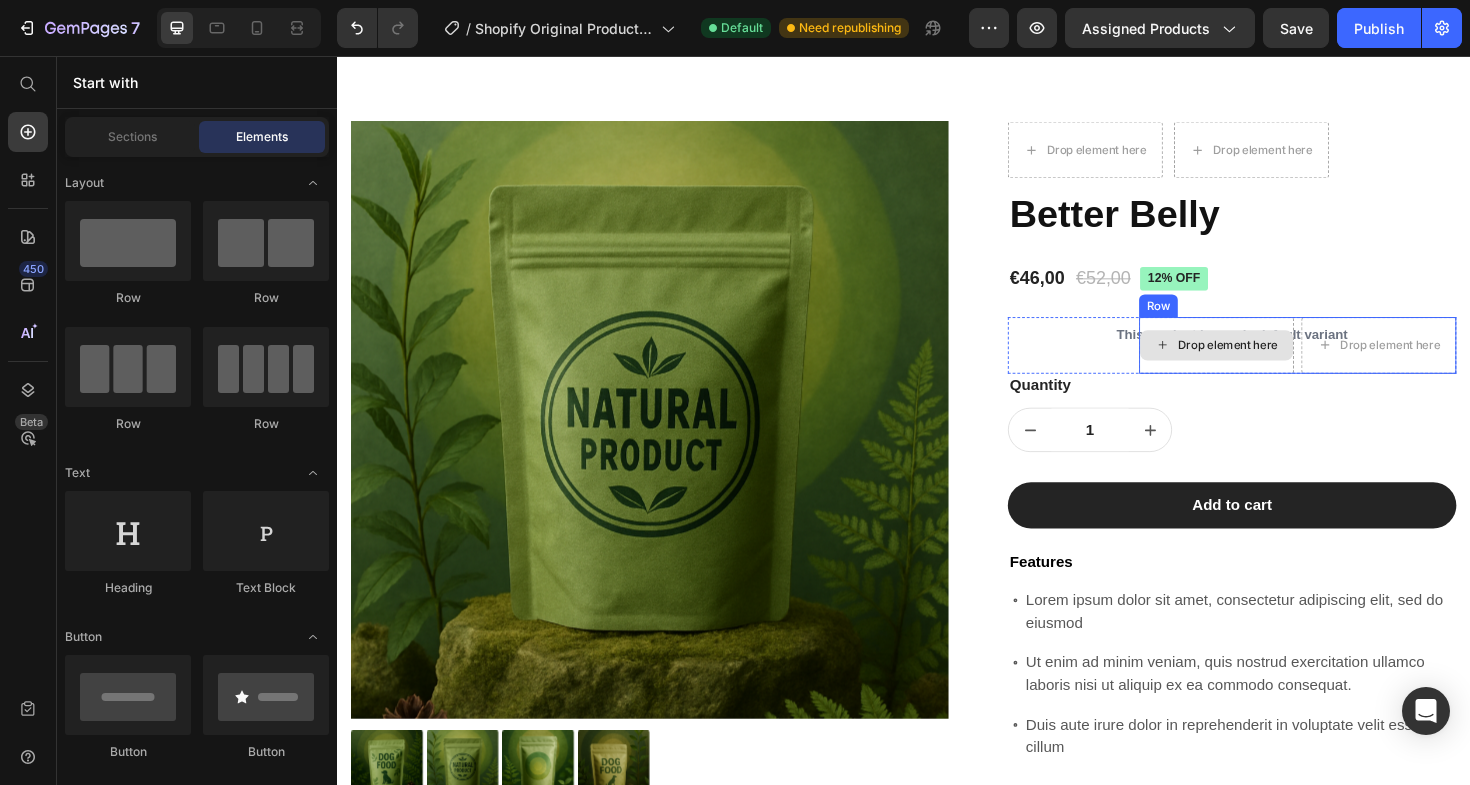 click on "Drop element here" at bounding box center [1268, 363] 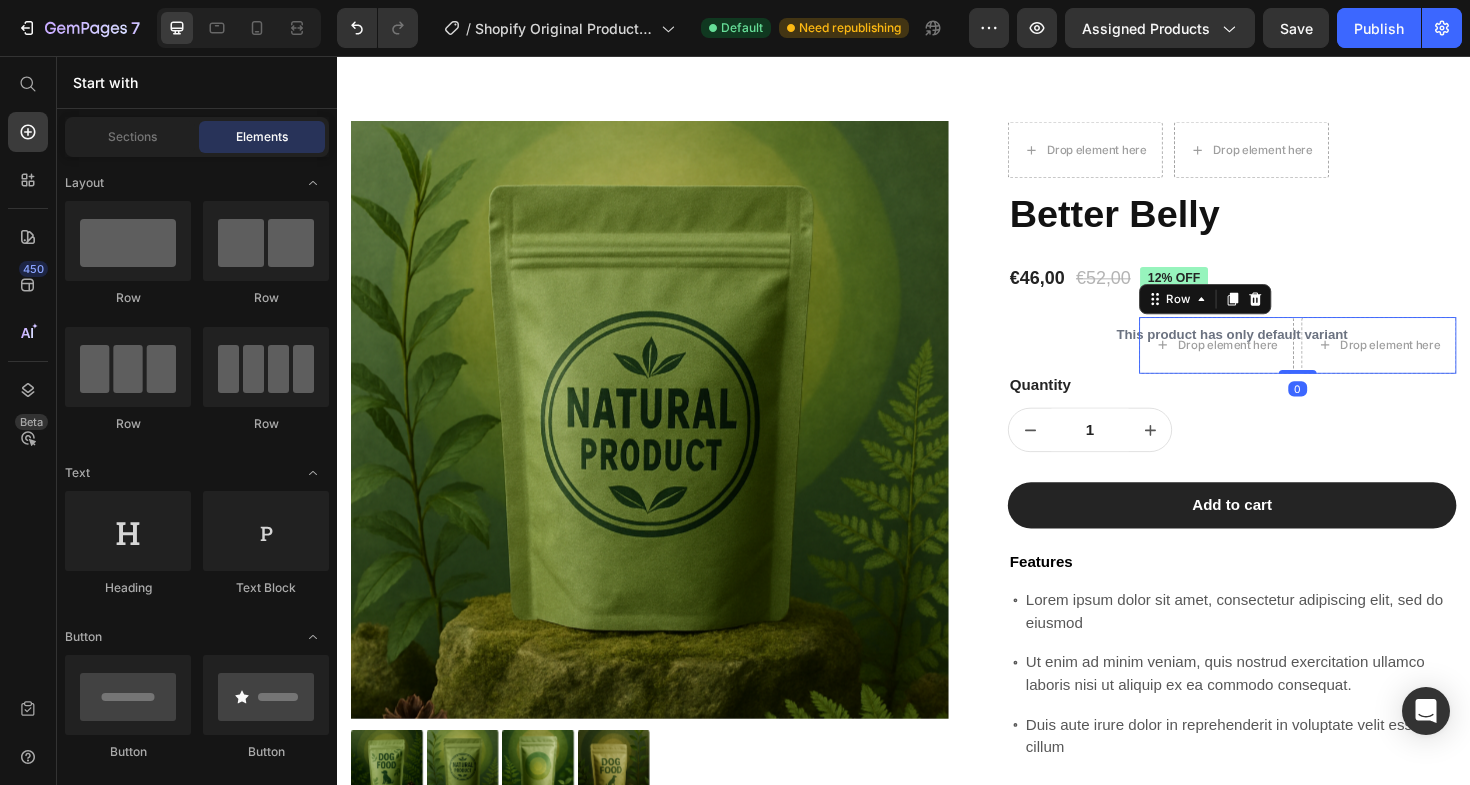 click on "Drop element here
Drop element here Row   0" at bounding box center (1354, 363) 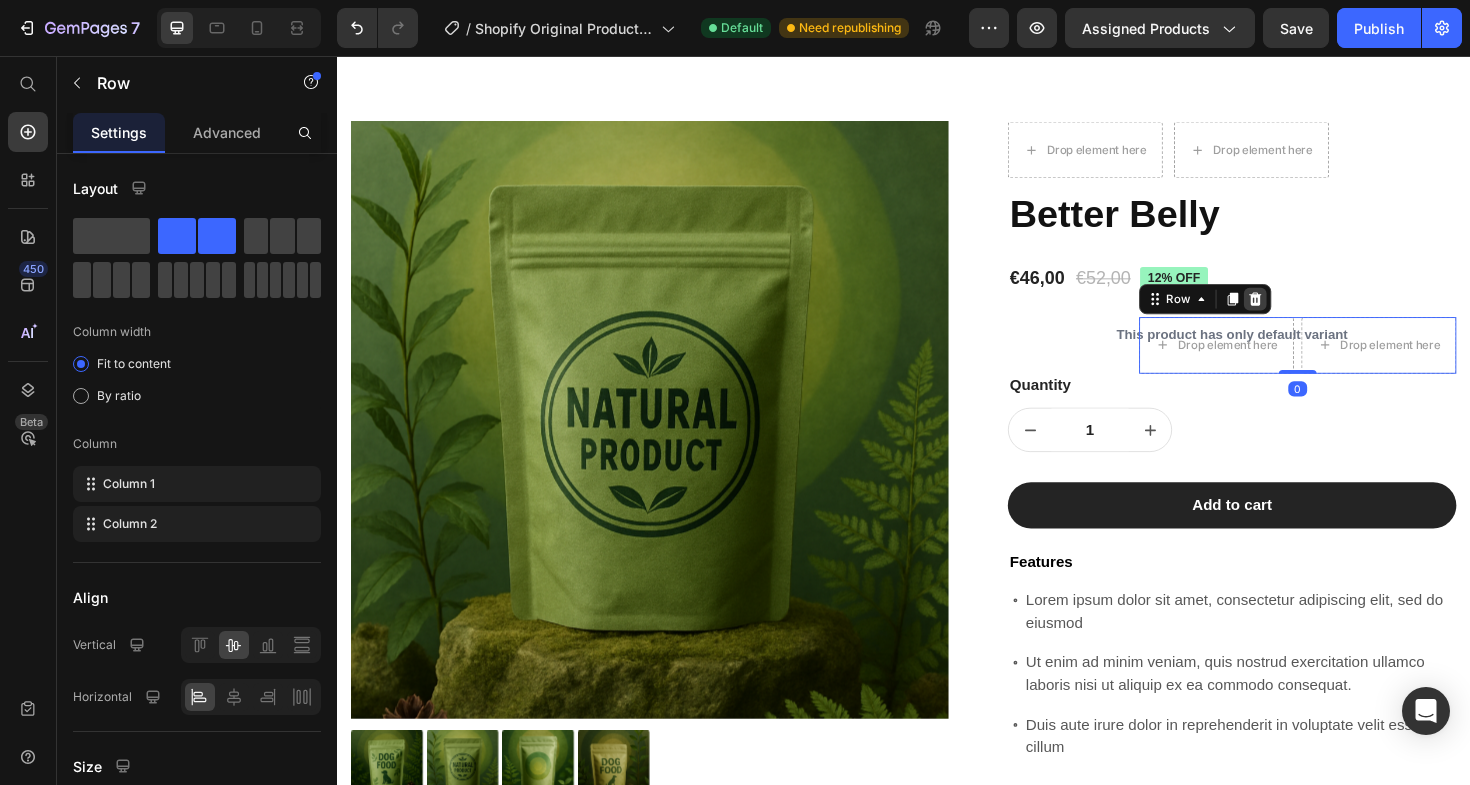 click 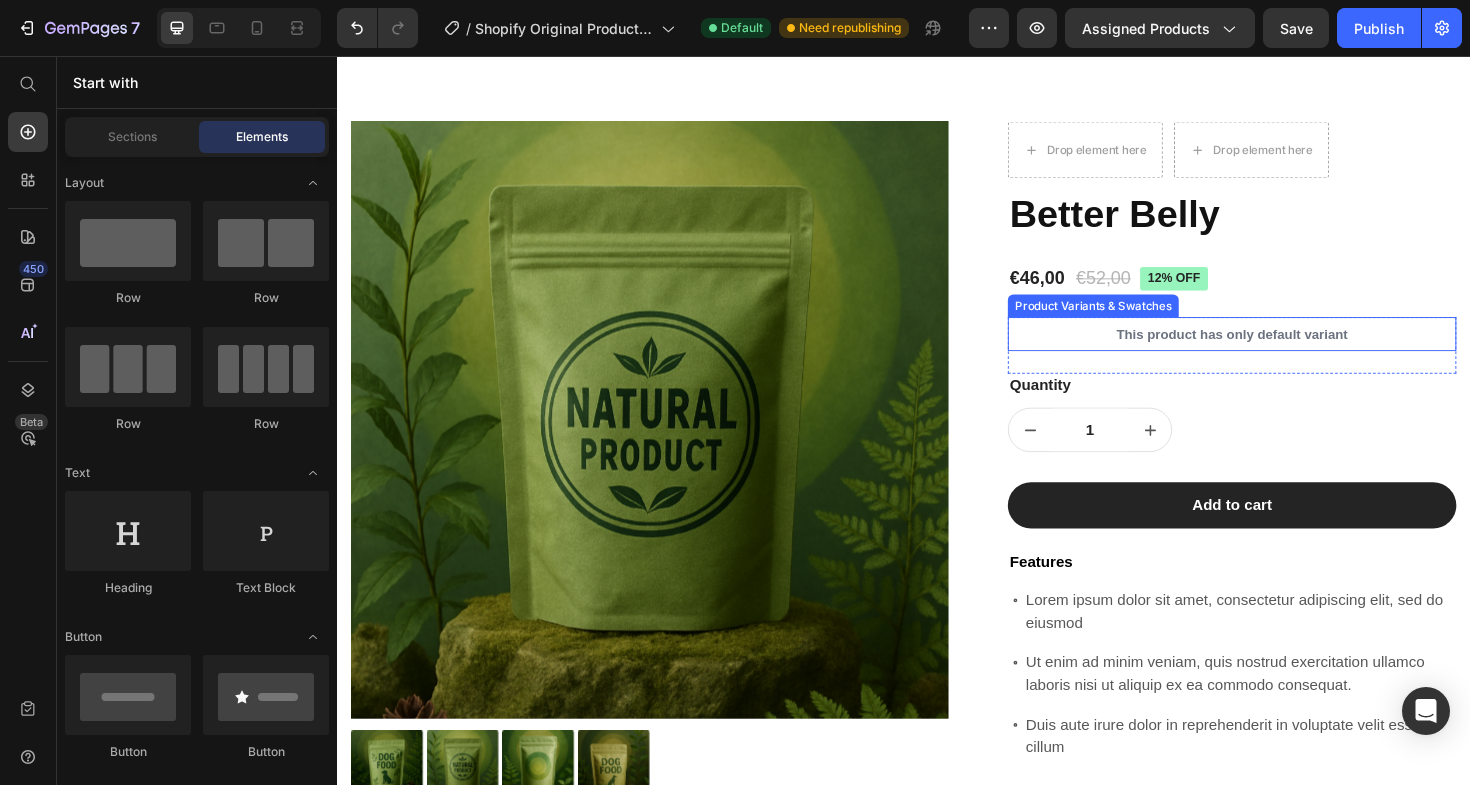 click on "This product has only default variant" at bounding box center (1284, 351) 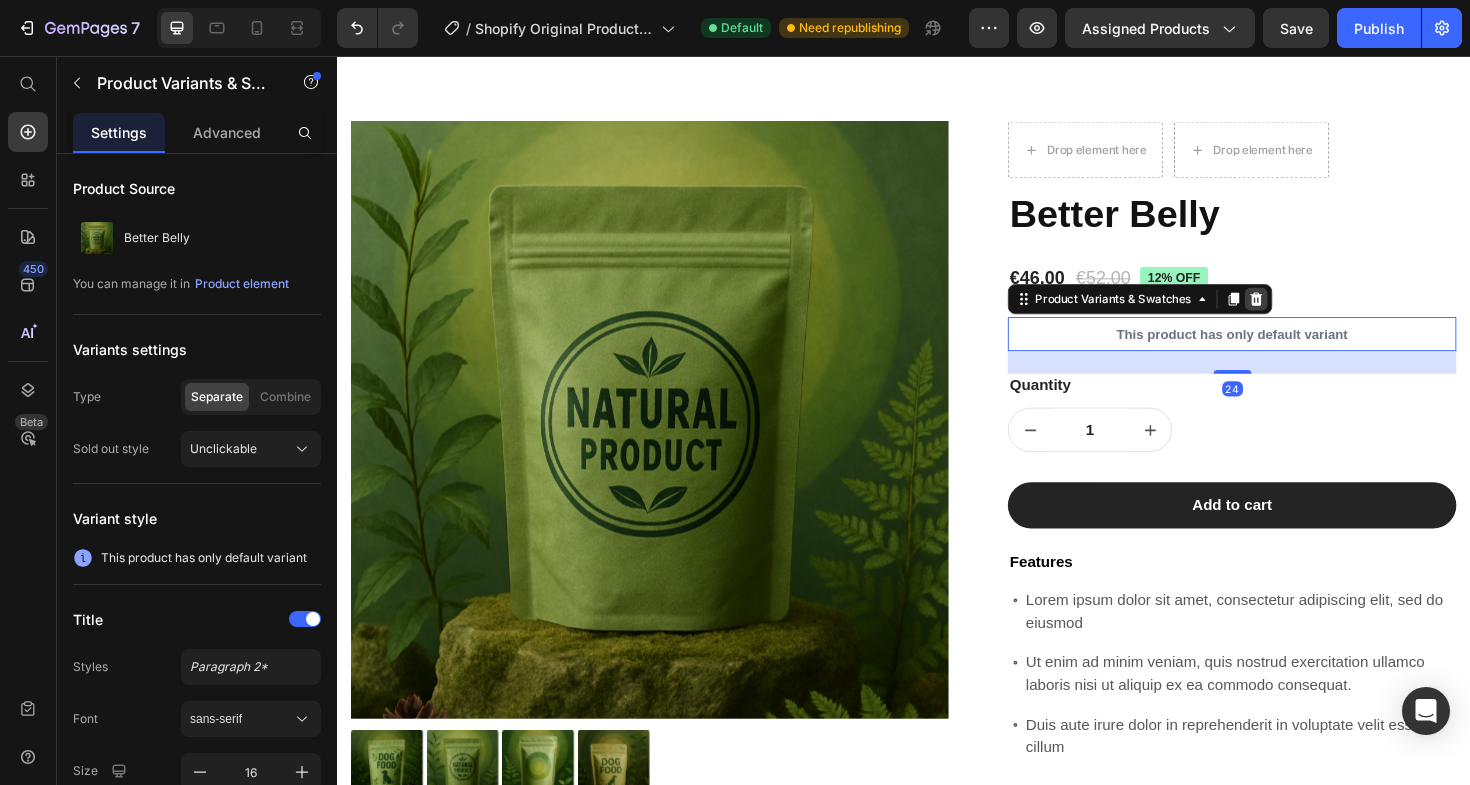 click 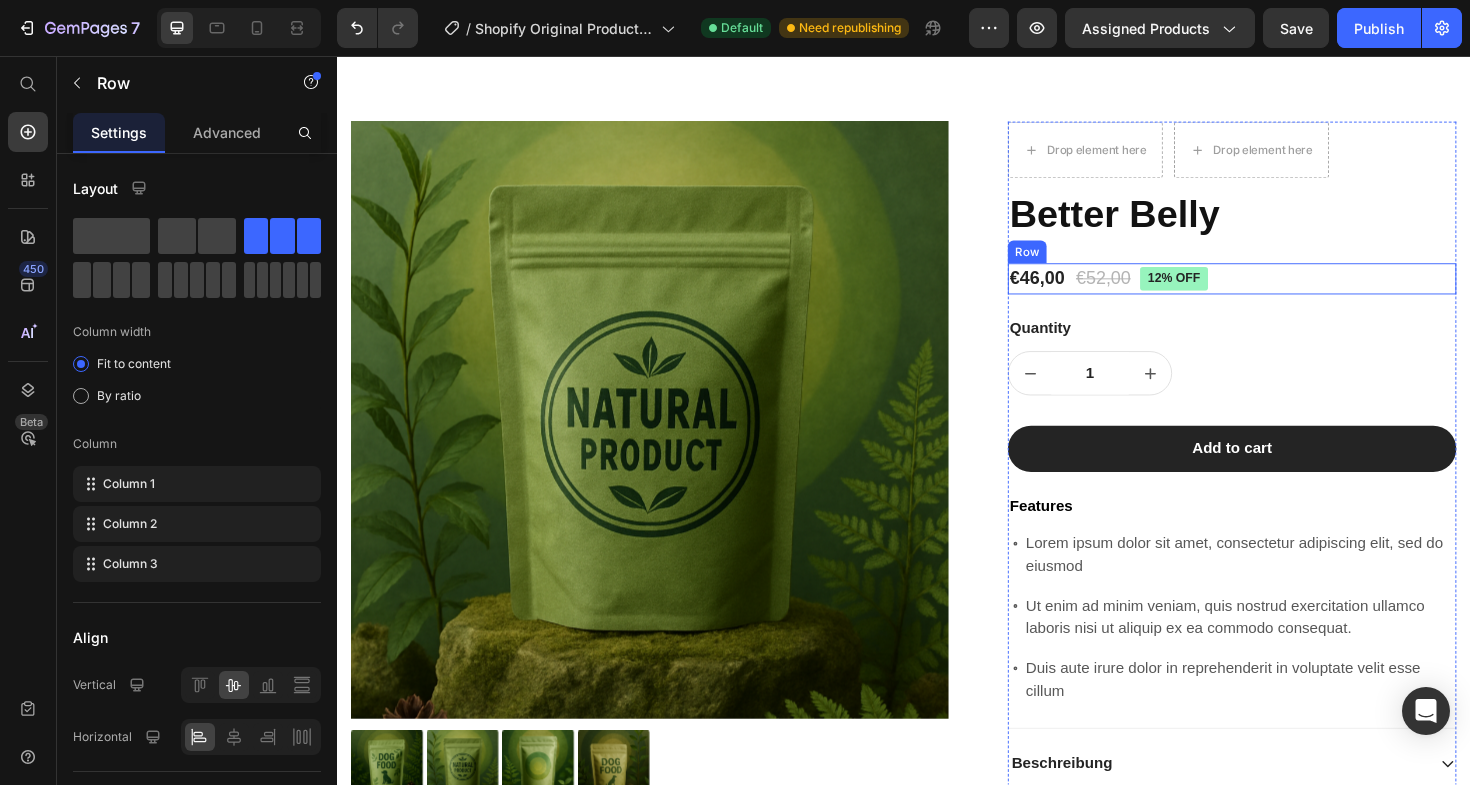 click on "€46,00 Product Price €52,00 Product Price 12% off Product Badge Row" at bounding box center [1284, 292] 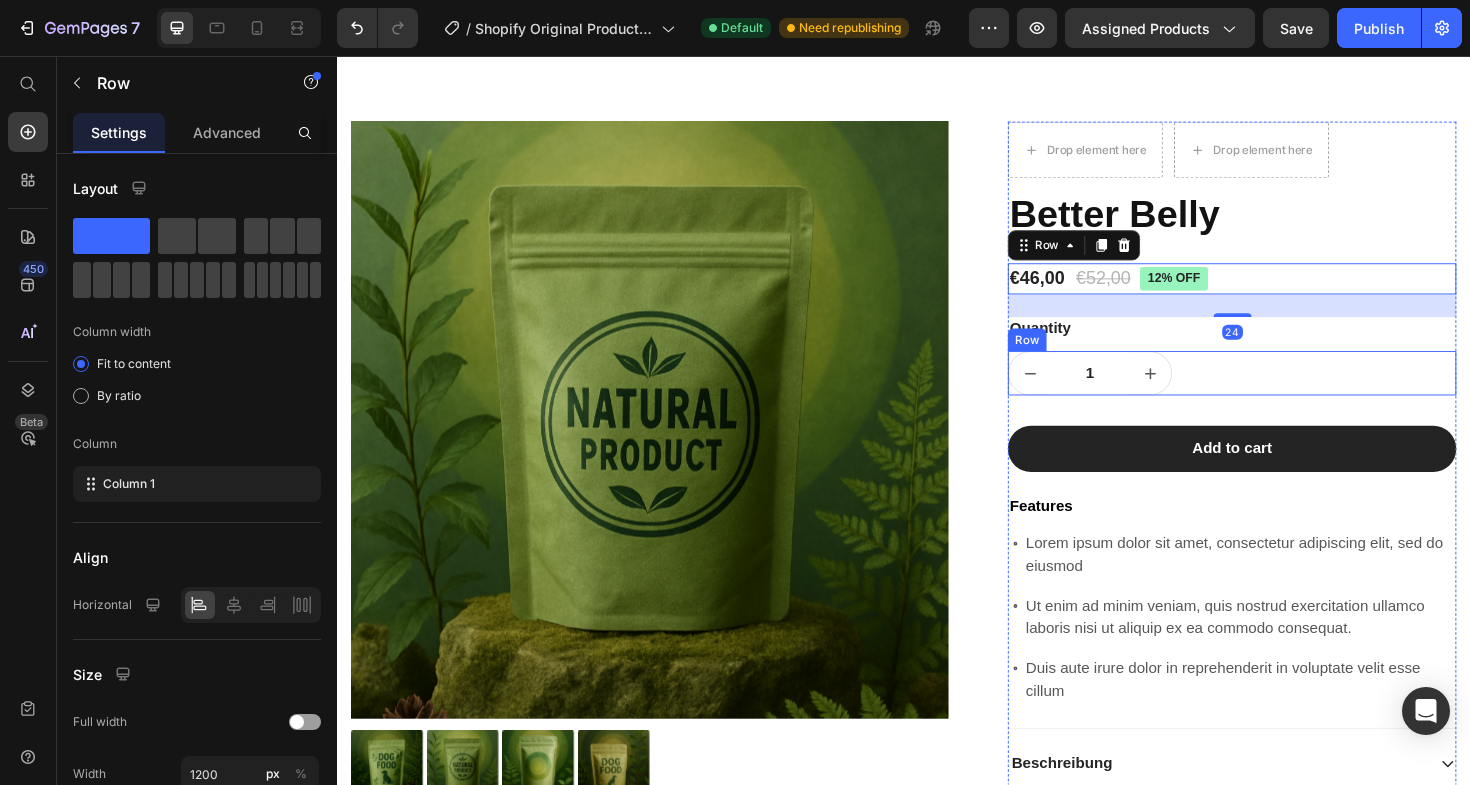 click on "1 Product Quantity Row Row" at bounding box center (1284, 392) 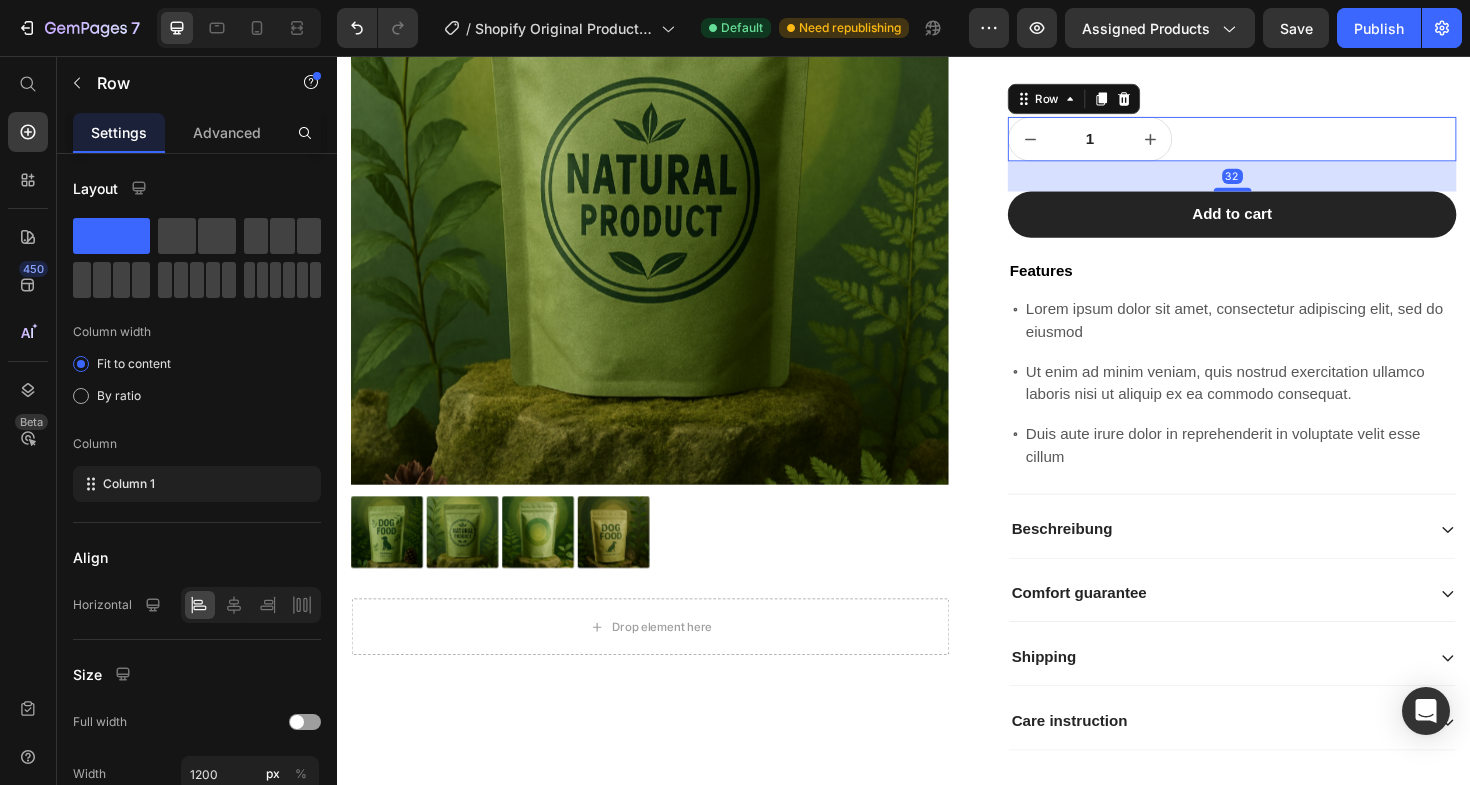 scroll, scrollTop: 637, scrollLeft: 0, axis: vertical 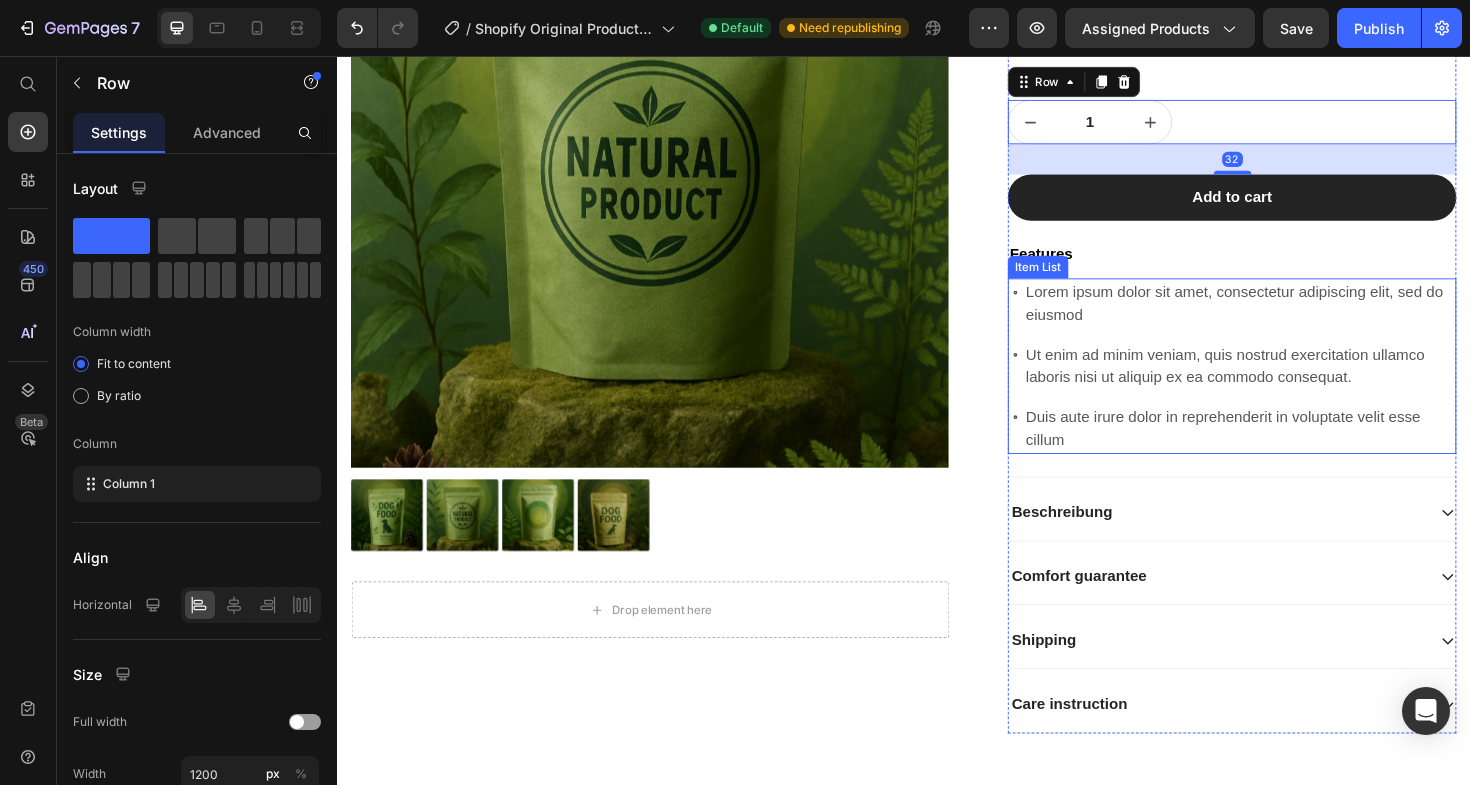 click on "Lorem ipsum dolor sit amet, consectetur adipiscing elit, sed do eiusmod" at bounding box center (1292, 319) 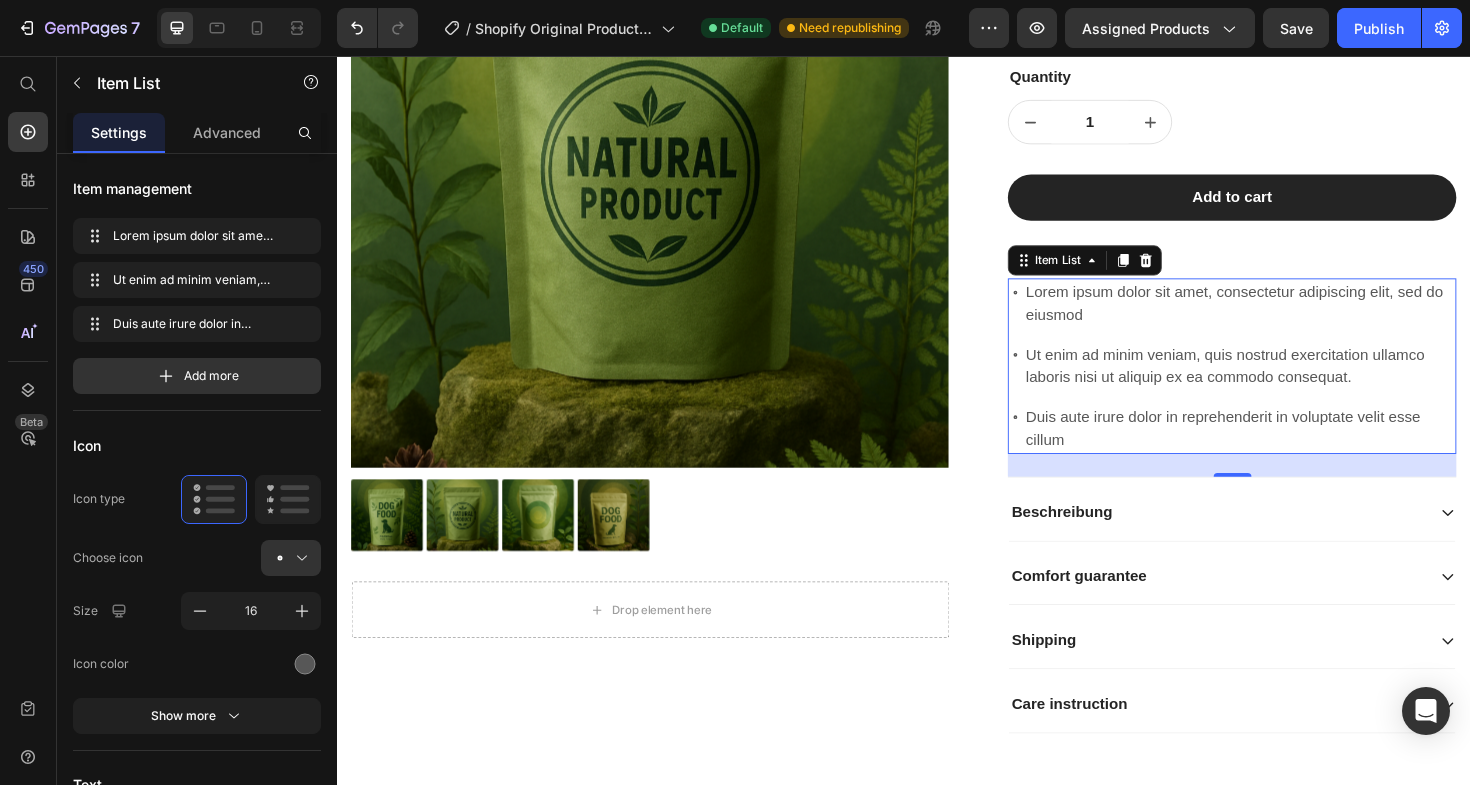 click on "Lorem ipsum dolor sit amet, consectetur adipiscing elit, sed do eiusmod" at bounding box center [1292, 319] 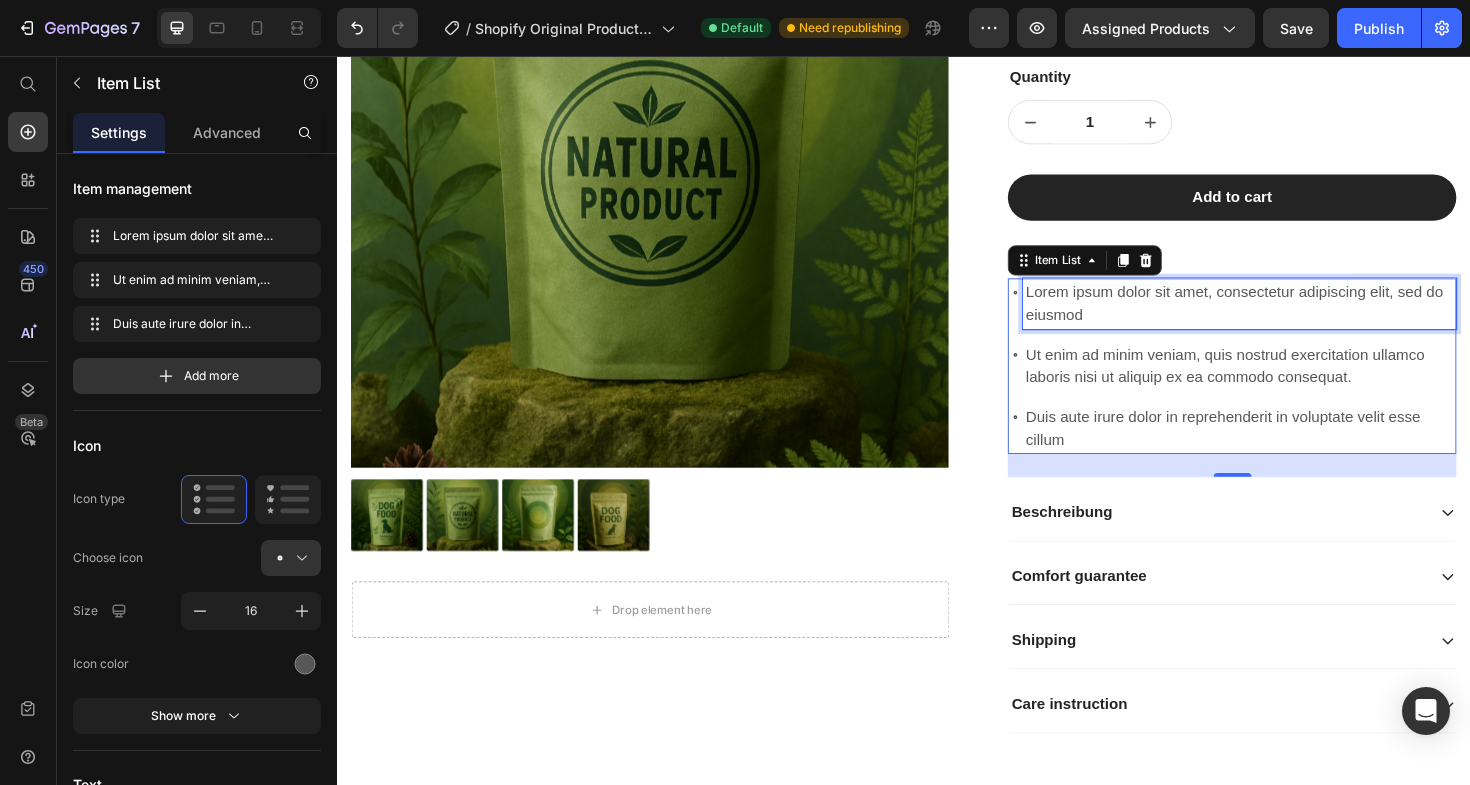 click on "Lorem ipsum dolor sit amet, consectetur adipiscing elit, sed do eiusmod" at bounding box center [1292, 319] 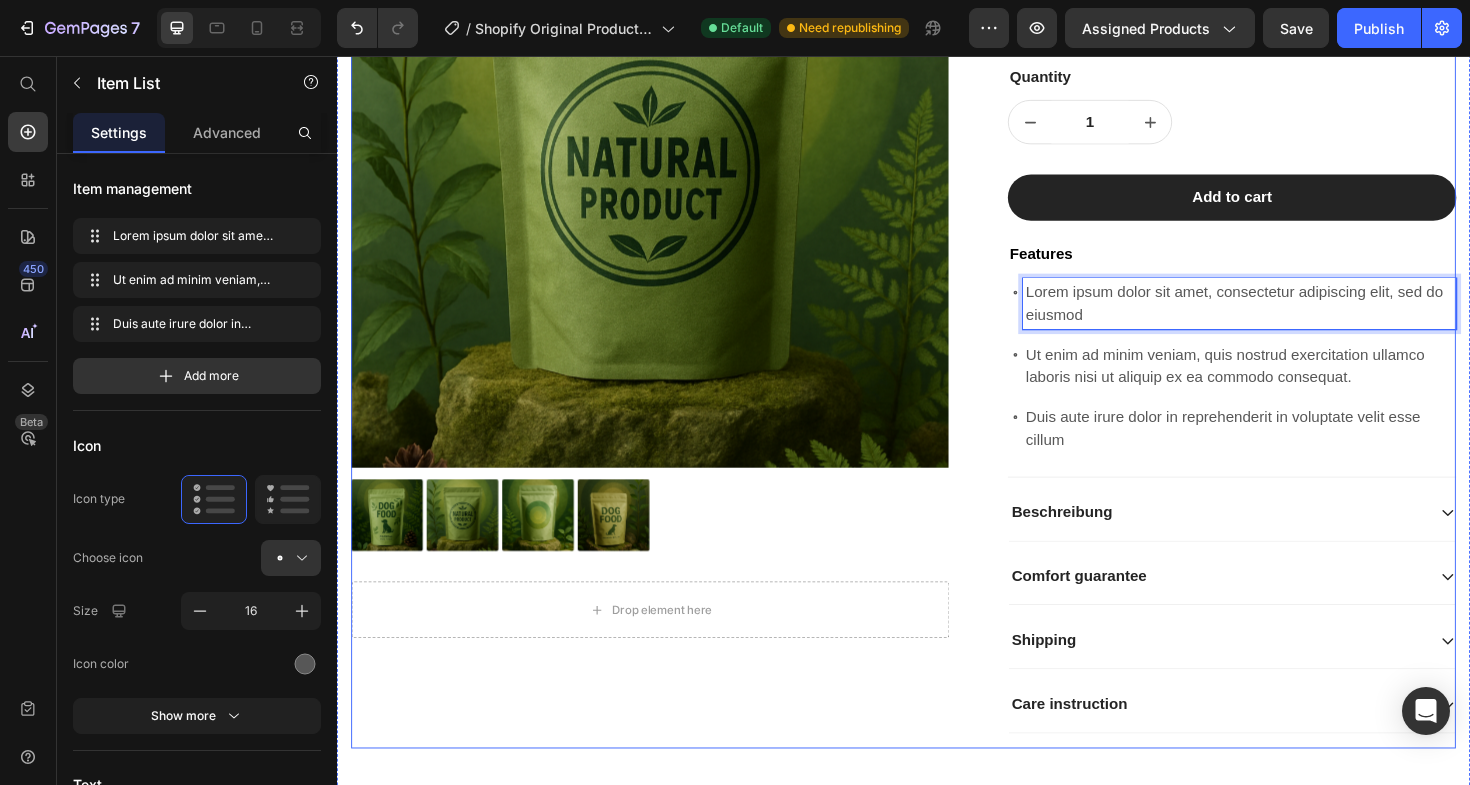 click on "Product Images
Drop element here Row
Drop element here
Drop element here Row Better Belly Product Title €46,00 Product Price €52,00 Product Price 12% off Product Badge Row This product has only default variant Product Variants & Swatches Row Quantity Text Block 1 Product Quantity Row Row Add to cart Add to Cart Features Text Block
Lorem ipsum dolor sit amet, consectetur adipiscing elit, sed do eiusmod
Ut enim ad minim veniam, quis nostrud exercitation ullamco laboris nisi ut aliquip ex ea commodo consequat.
Duis aute irure dolor in reprehenderit in voluptate velit esse cillum Item List   24
Beschreibung
Comfort guarantee
Shipping
Care instruction Accordion Row Product" at bounding box center [937, 325] 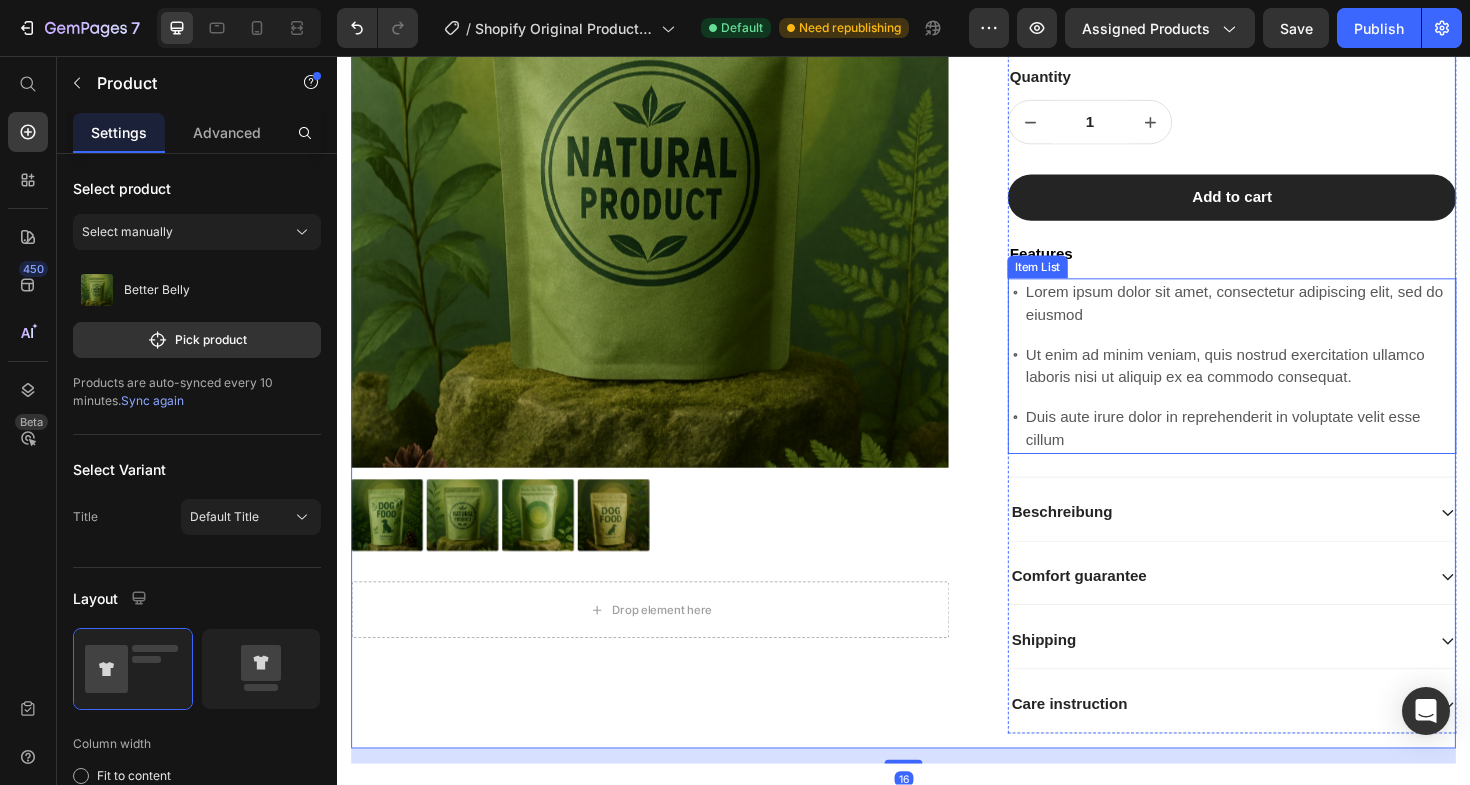 click 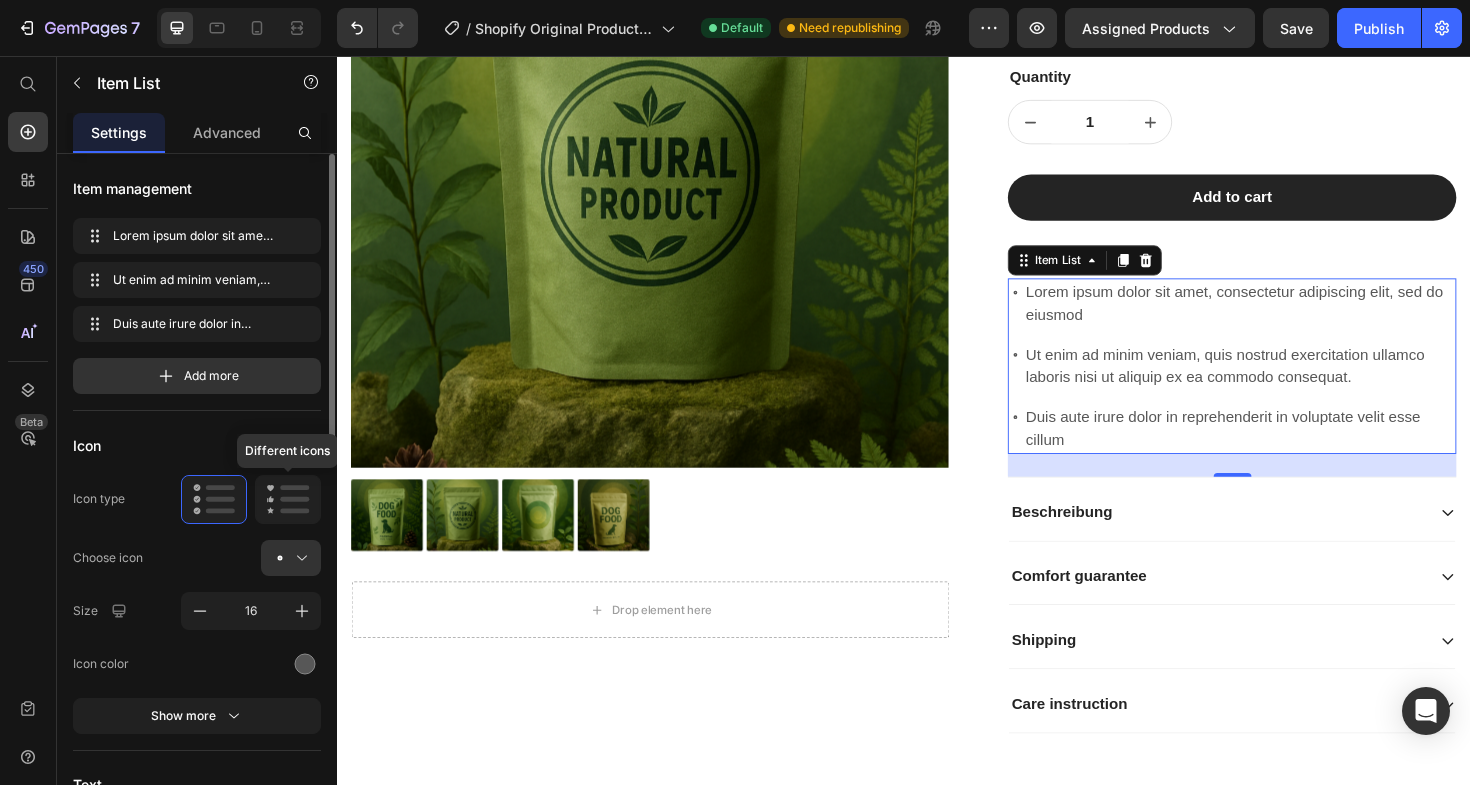 click 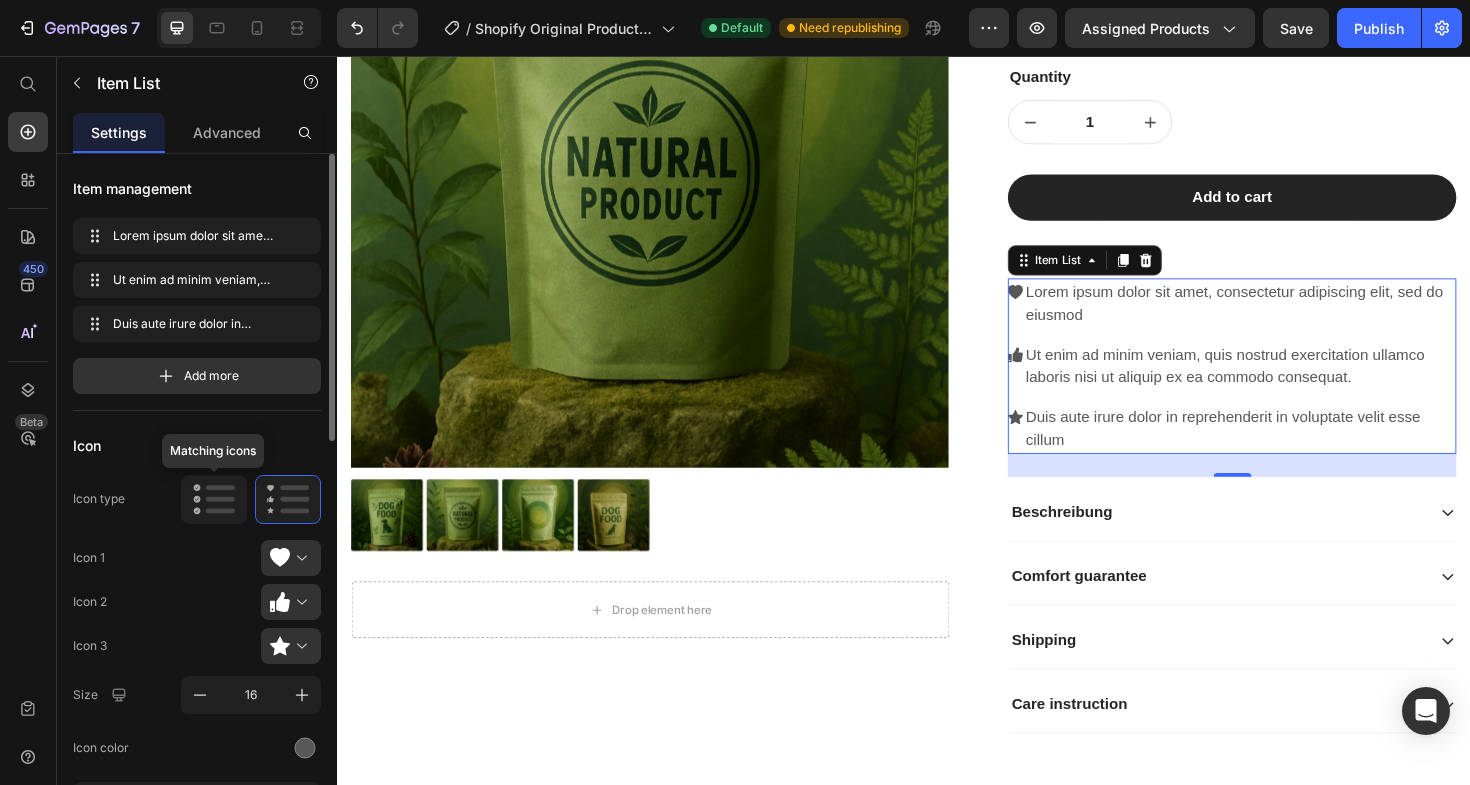 click 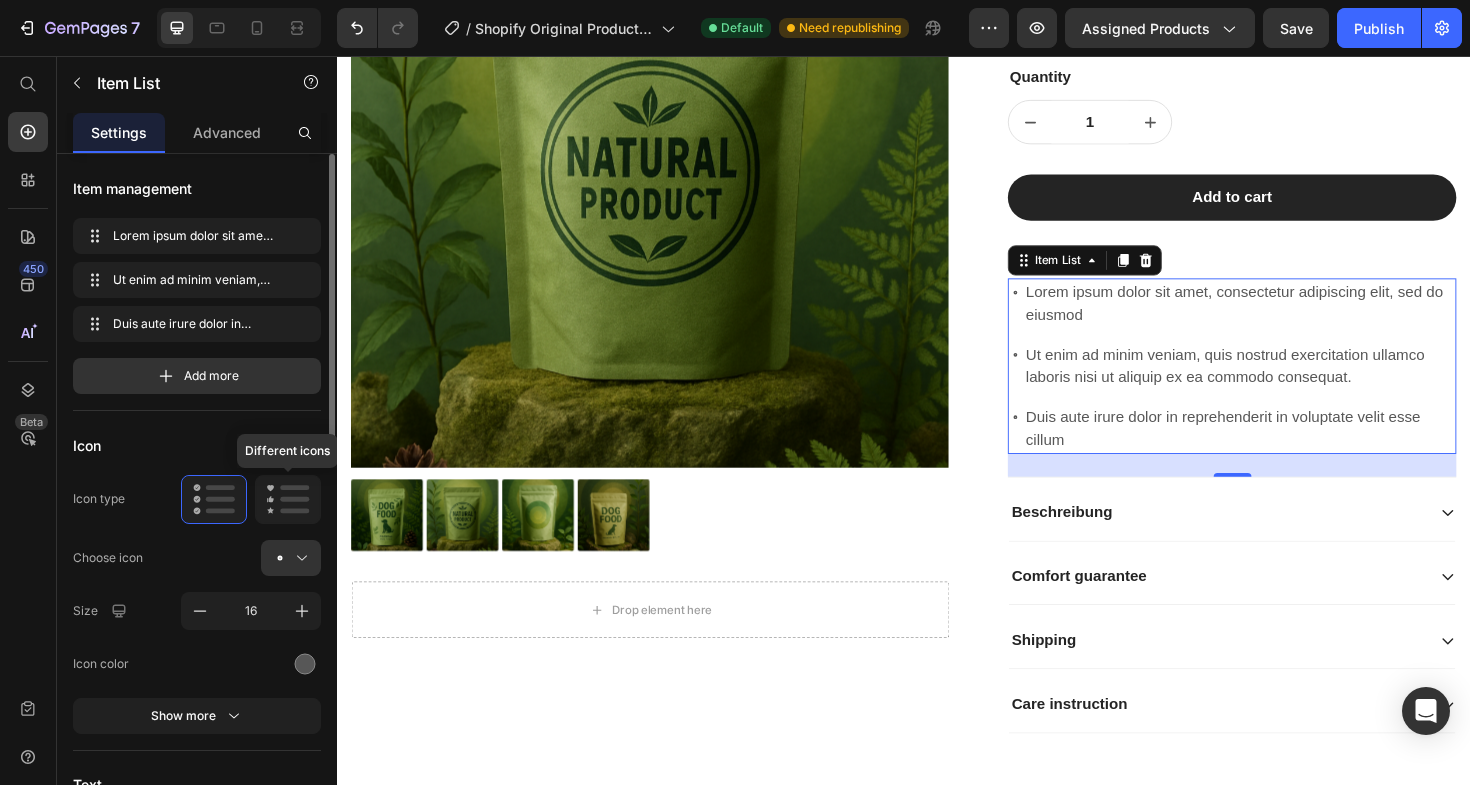 click 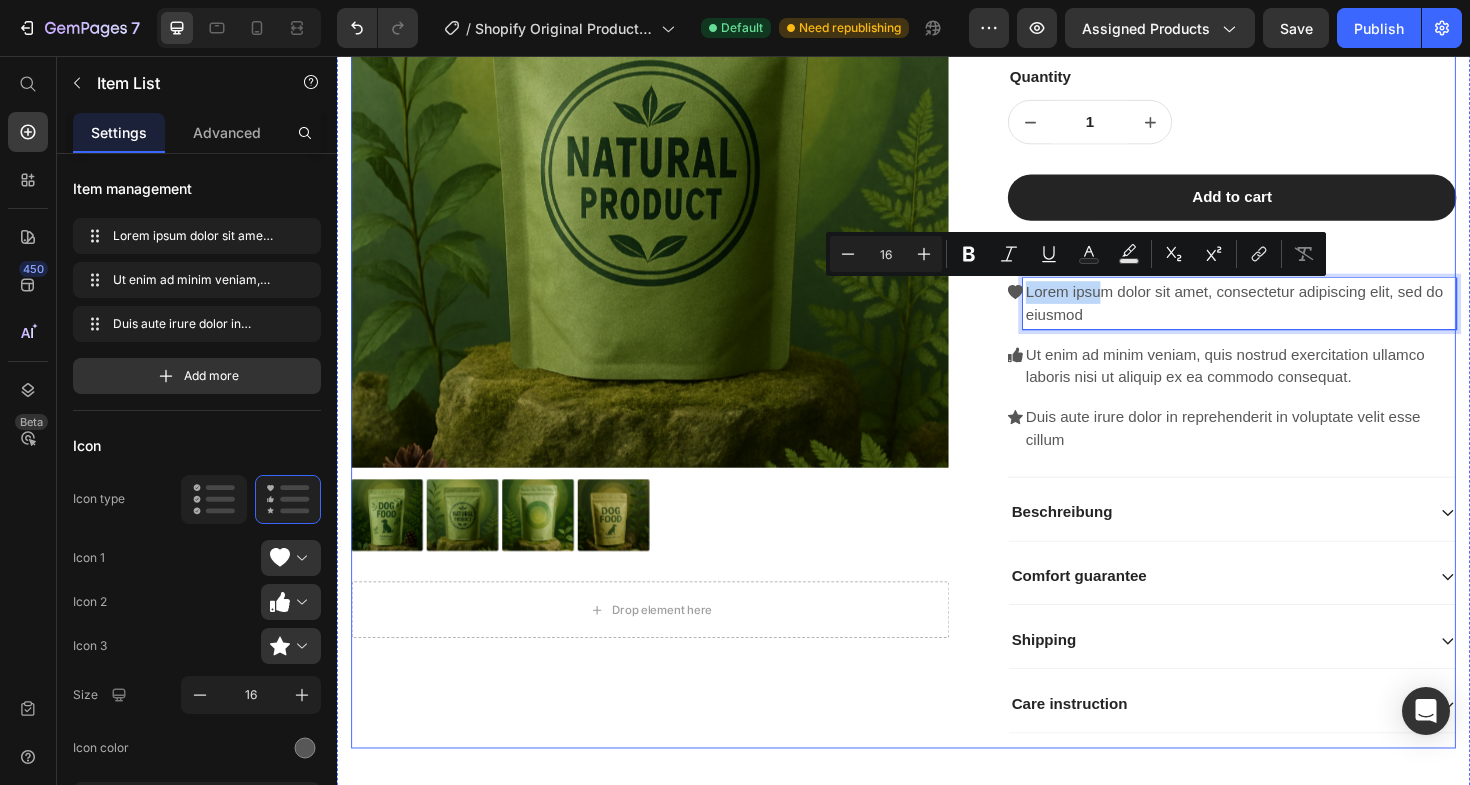 drag, startPoint x: 1148, startPoint y: 319, endPoint x: 1041, endPoint y: 298, distance: 109.041275 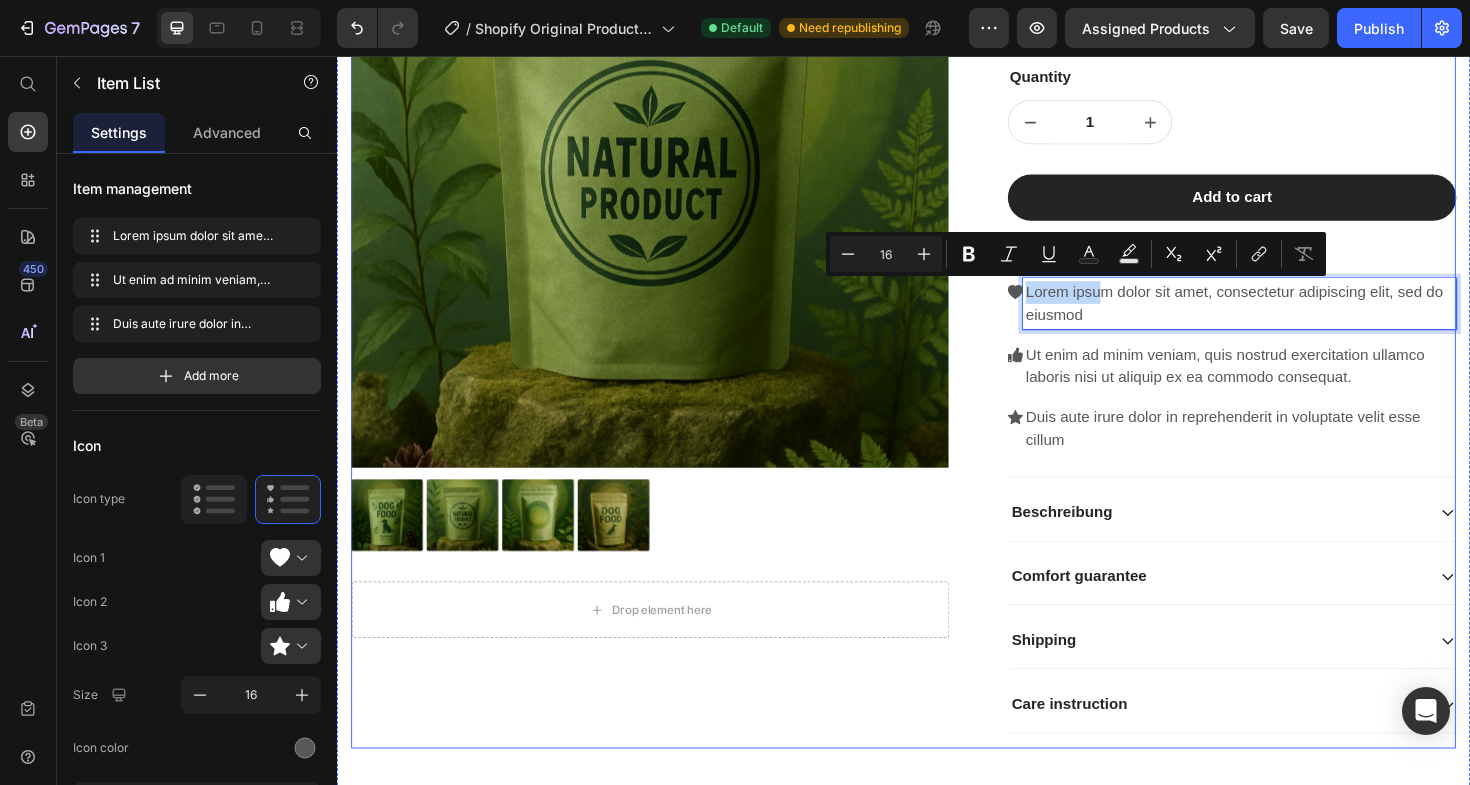click on "Product Images
Drop element here Row
Drop element here
Drop element here Row Better Belly Product Title €46,00 Product Price €52,00 Product Price 12% off Product Badge Row This product has only default variant Product Variants & Swatches Row Quantity Text Block 1 Product Quantity Row Row Add to cart Add to Cart Features Text Block Lorem ipsum dolor sit amet, consectetur adipiscing elit, sed do eiusmod Ut enim ad minim veniam, quis nostrud exercitation ullamco laboris nisi ut aliquip ex ea commodo consequat. Duis aute irure dolor in reprehenderit in voluptate velit esse cillum Item List   24
Beschreibung
Comfort guarantee
Shipping
Care instruction Accordion Row Product" at bounding box center [937, 325] 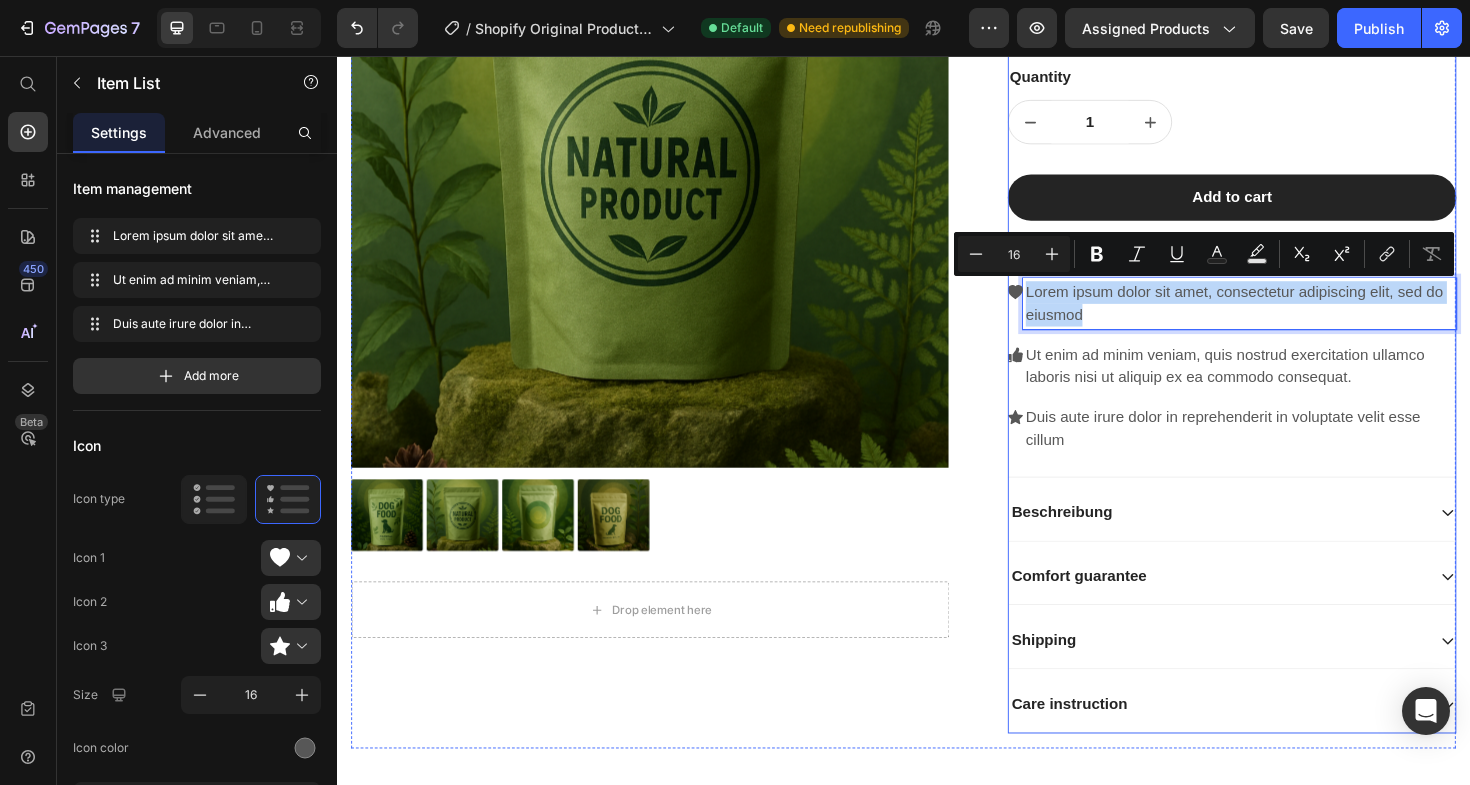 drag, startPoint x: 1154, startPoint y: 322, endPoint x: 1090, endPoint y: 288, distance: 72.47068 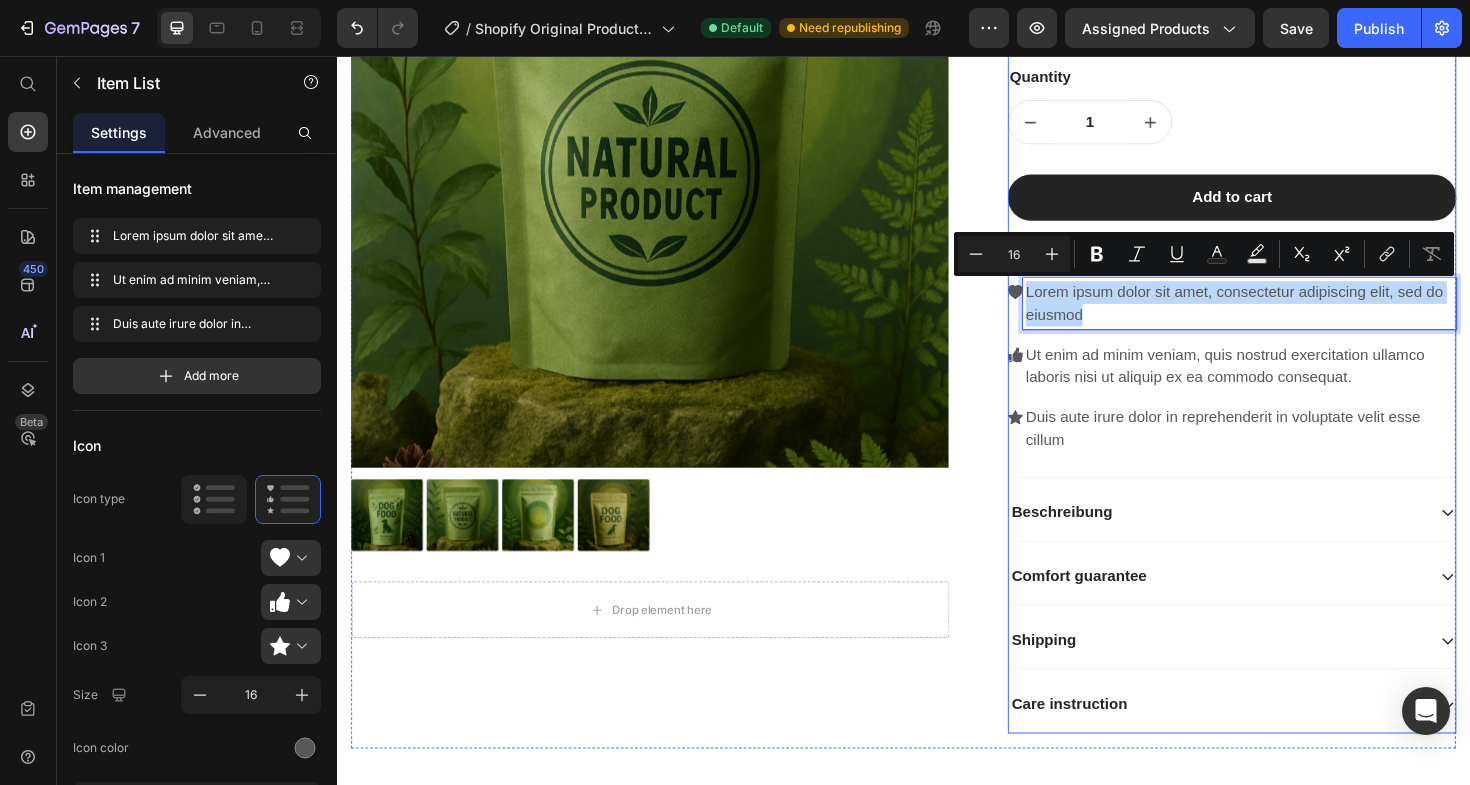 click on "Drop element here
Drop element here Row Better Belly Product Title €46,00 Product Price €52,00 Product Price 12% off Product Badge Row This product has only default variant Product Variants & Swatches Row Quantity Text Block 1 Product Quantity Row Row Add to cart Add to Cart Features Text Block Lorem ipsum dolor sit amet, consectetur adipiscing elit, sed do eiusmod Ut enim ad minim veniam, quis nostrud exercitation ullamco laboris nisi ut aliquip ex ea commodo consequat. Duis aute irure dolor in reprehenderit in voluptate velit esse cillum Item List   24
Beschreibung
Comfort guarantee
Shipping
Care instruction Accordion" at bounding box center [1284, 317] 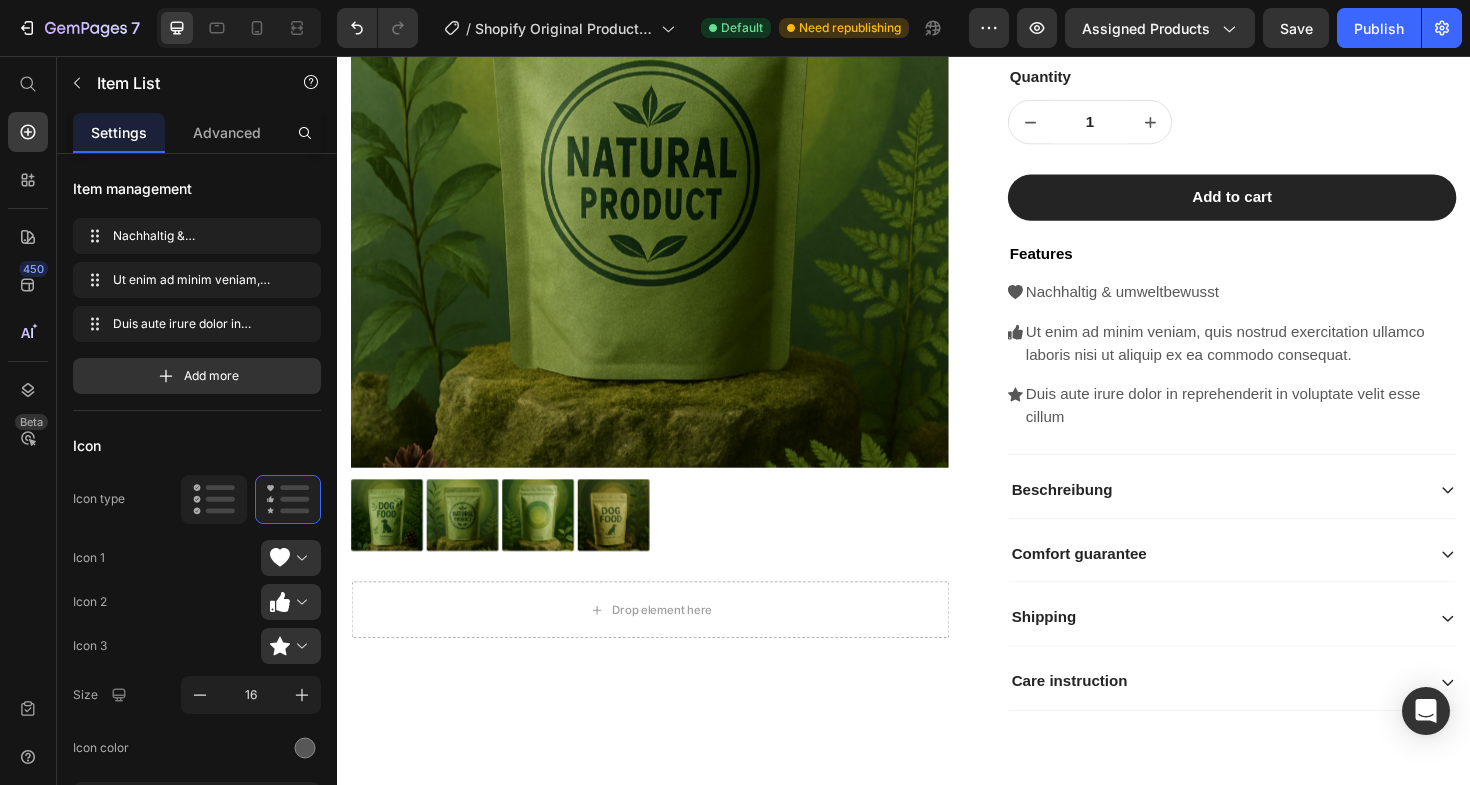 click 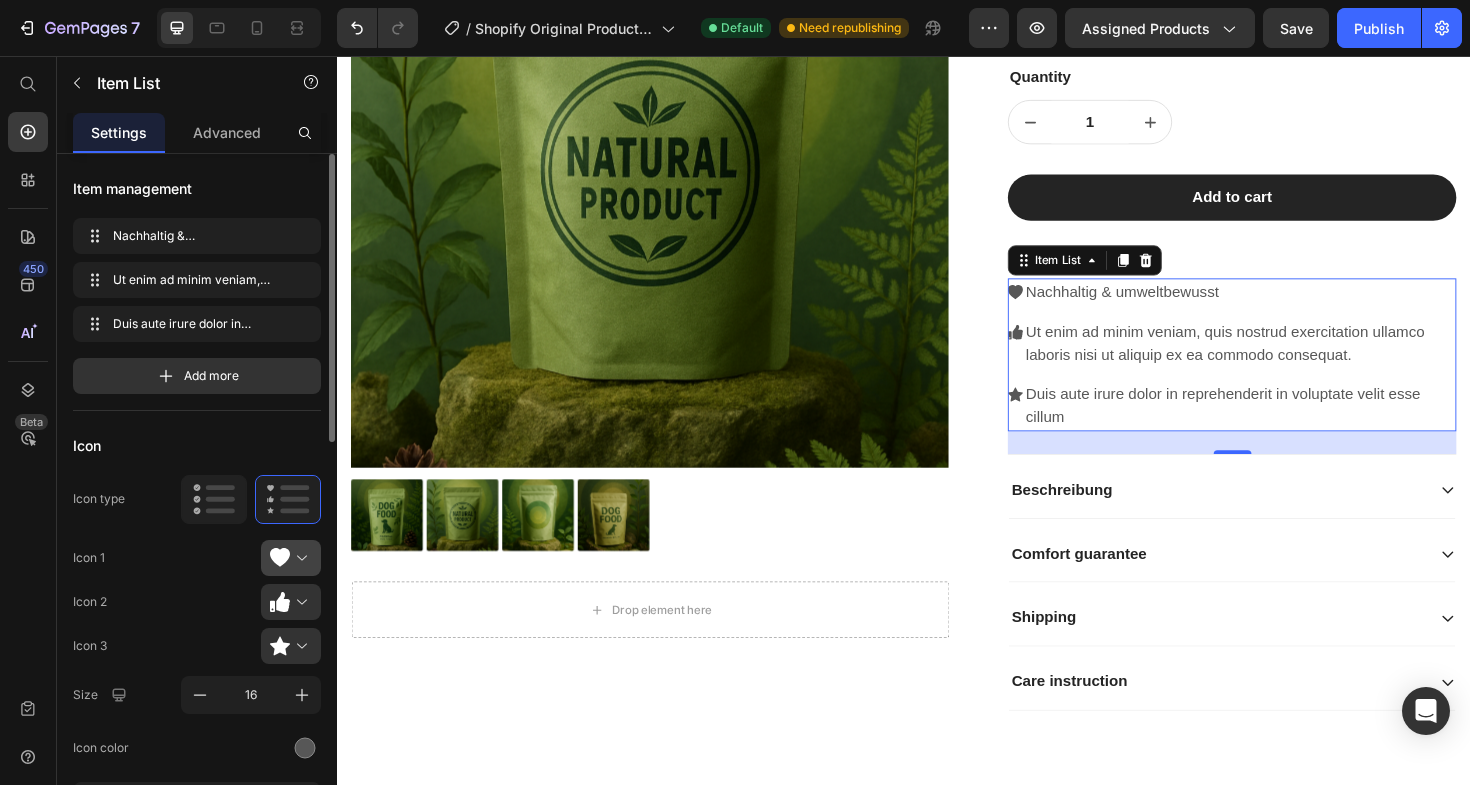 click at bounding box center (299, 558) 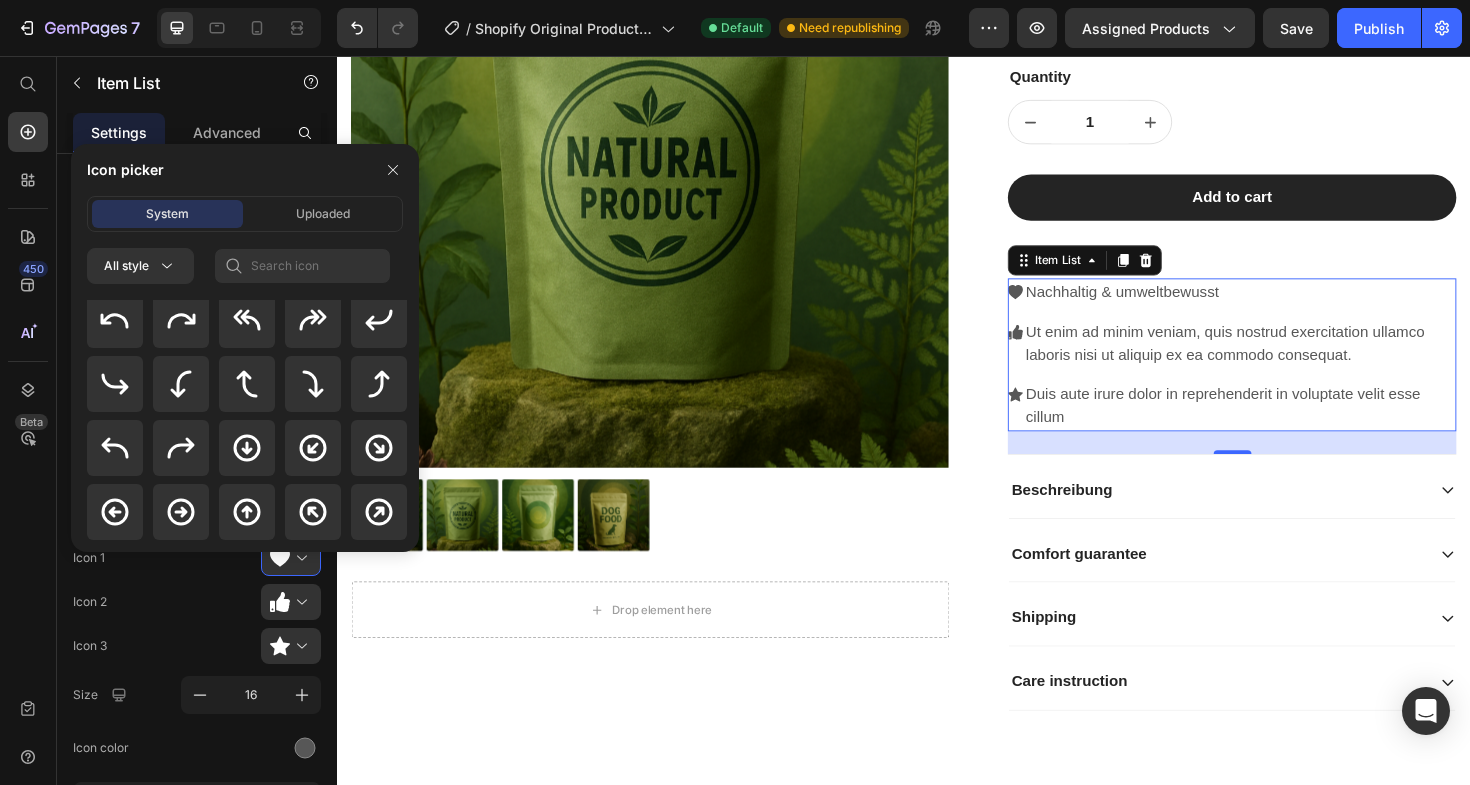 scroll, scrollTop: 487, scrollLeft: 0, axis: vertical 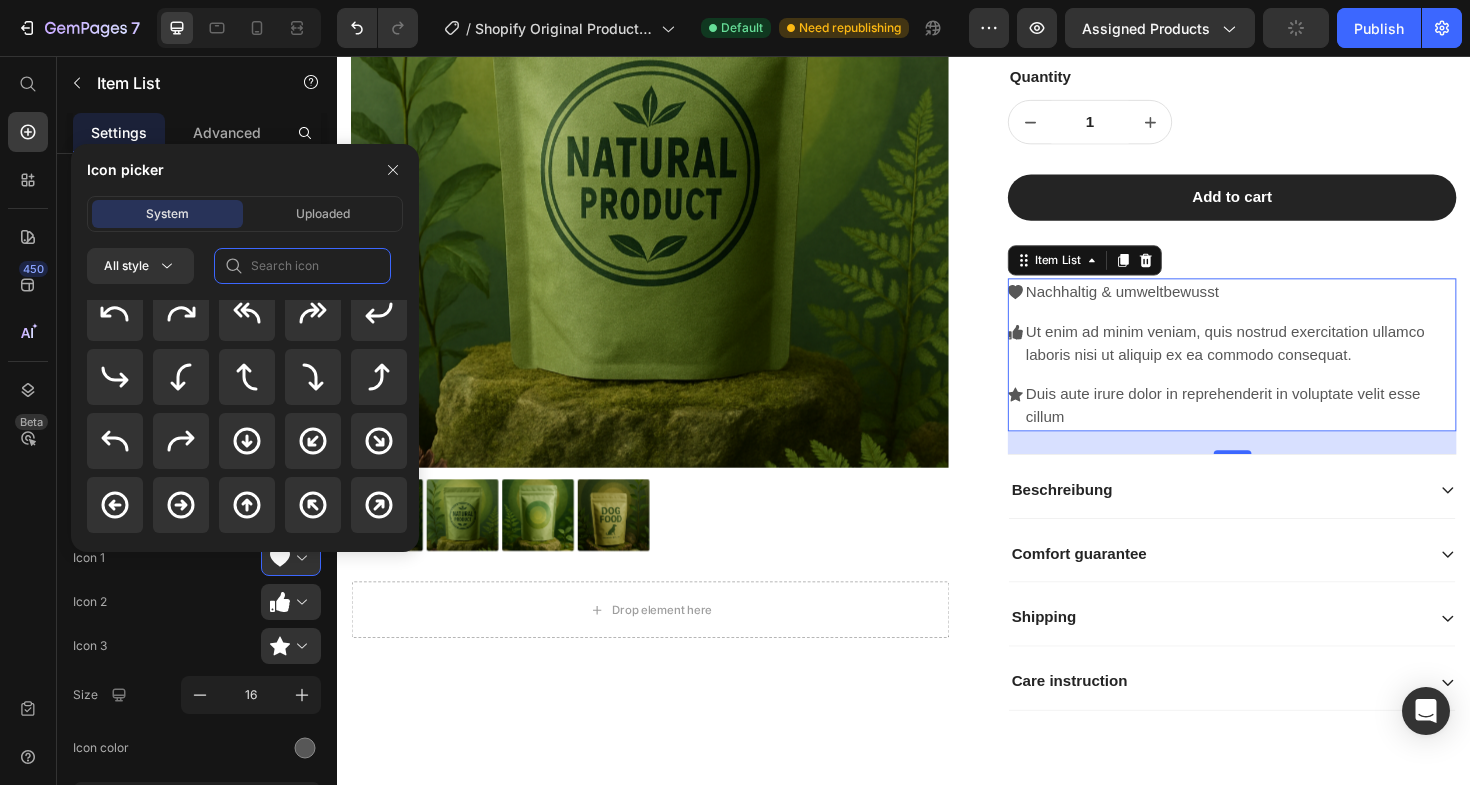 click 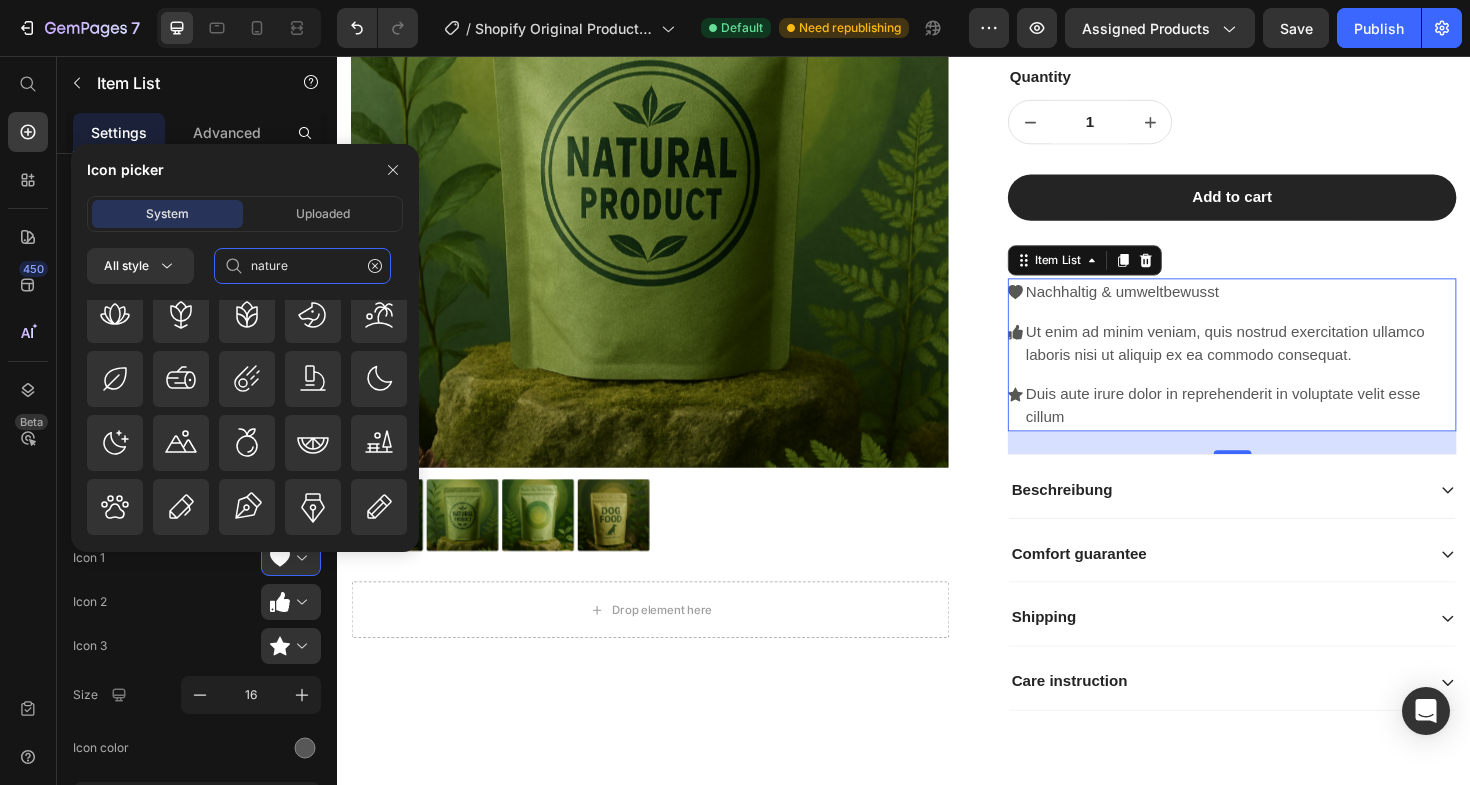 scroll, scrollTop: 1439, scrollLeft: 0, axis: vertical 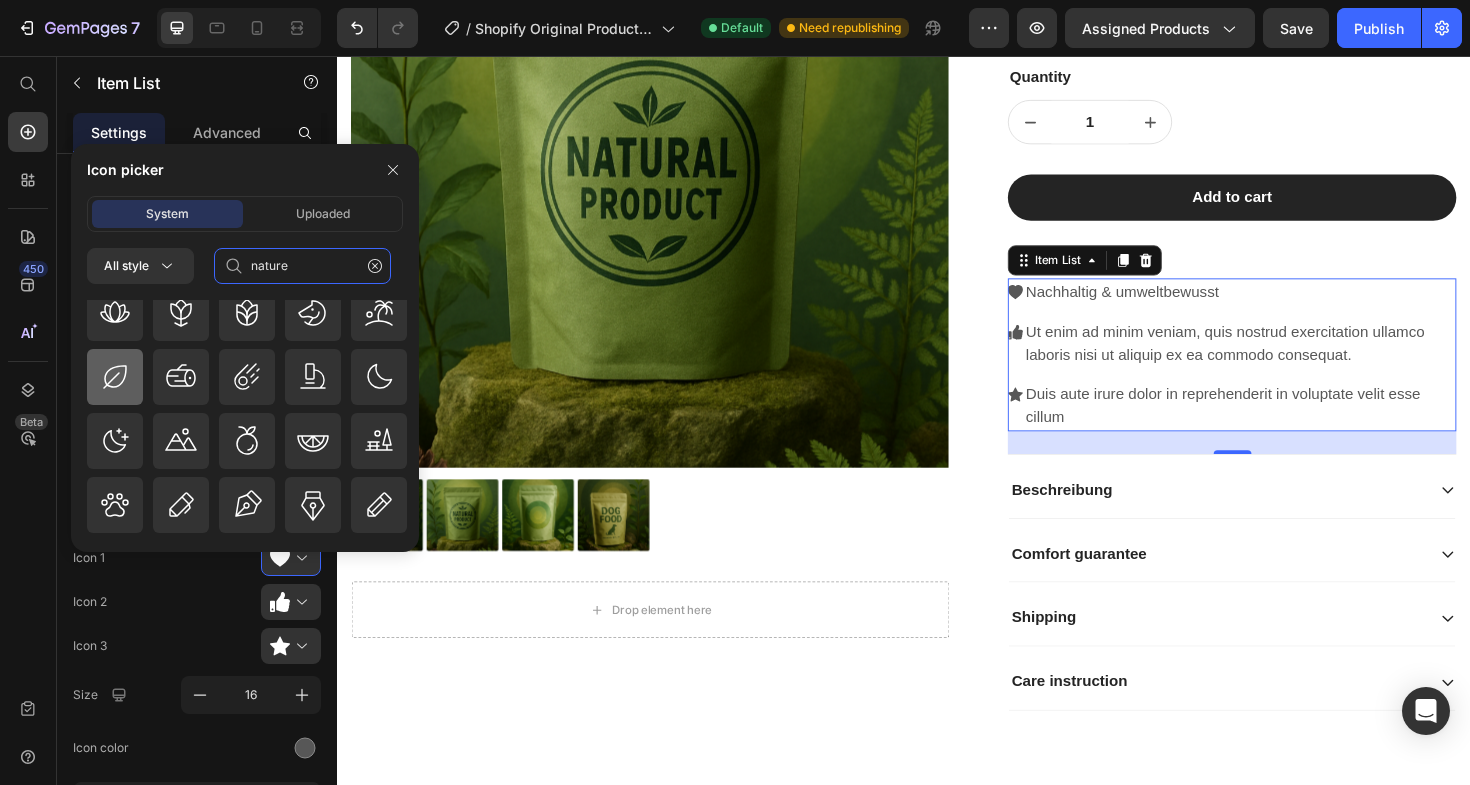 type on "nature" 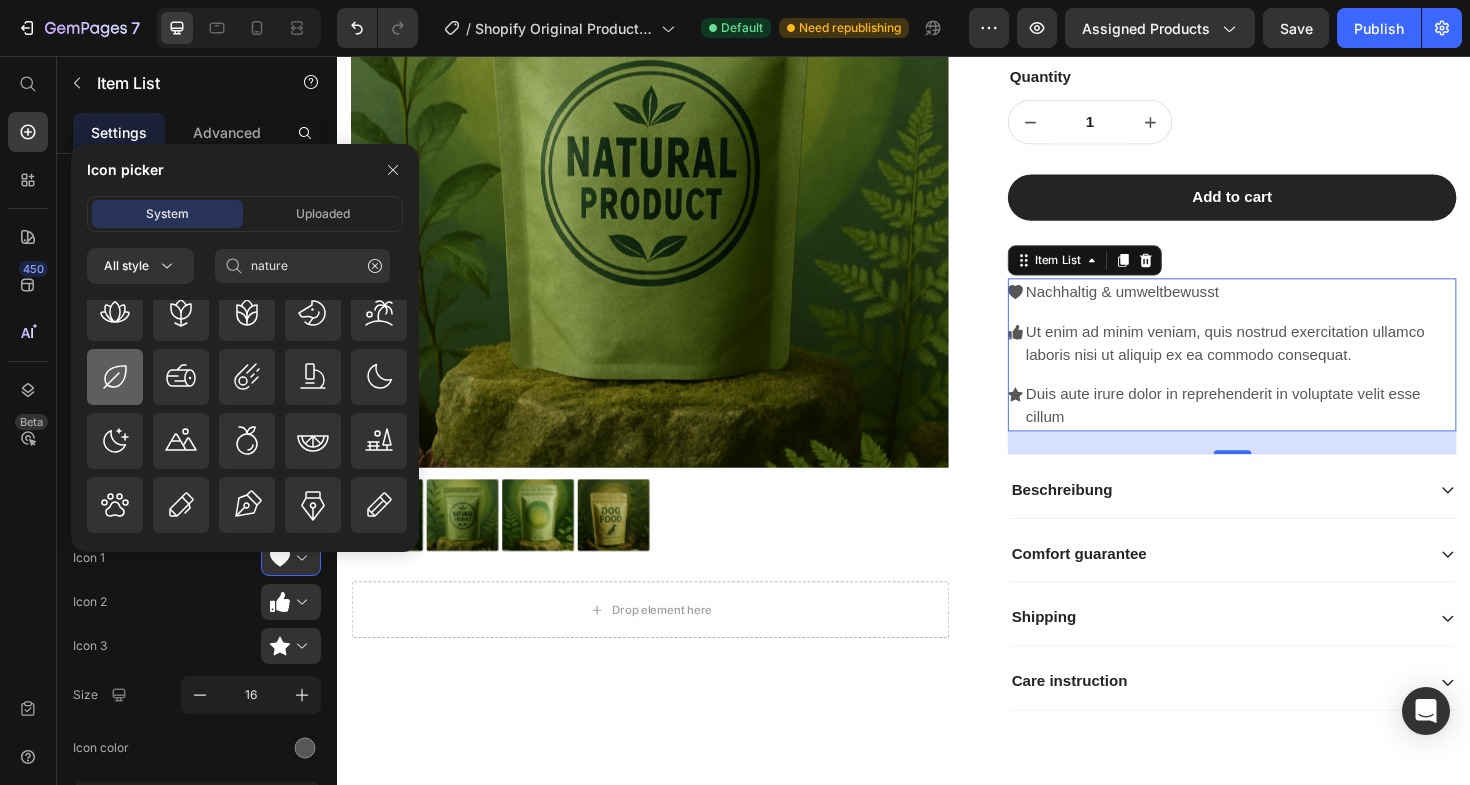 click 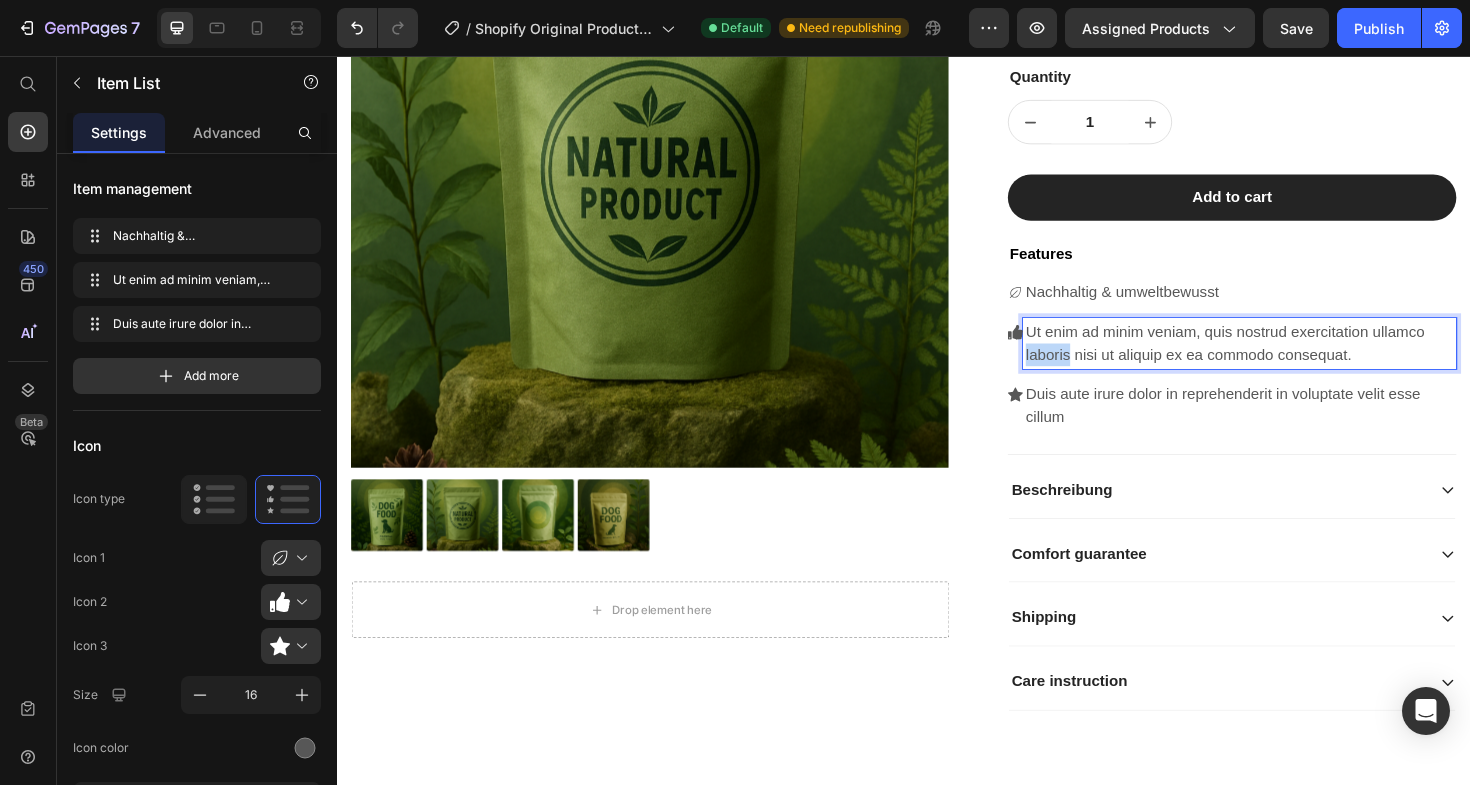 click on "Ut enim ad minim veniam, quis nostrud exercitation ullamco laboris nisi ut aliquip ex ea commodo consequat." at bounding box center (1292, 361) 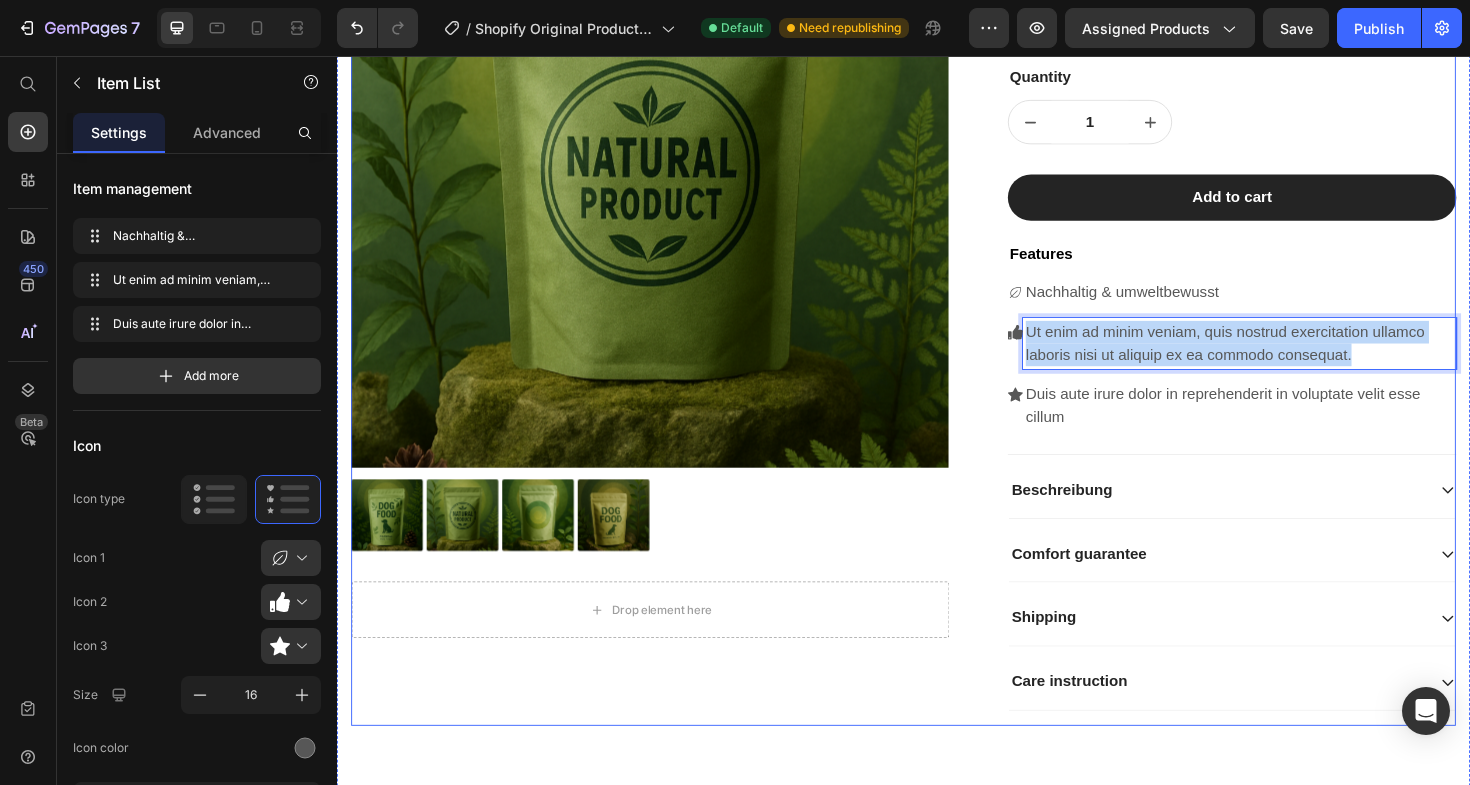 drag, startPoint x: 1435, startPoint y: 374, endPoint x: 1039, endPoint y: 346, distance: 396.98868 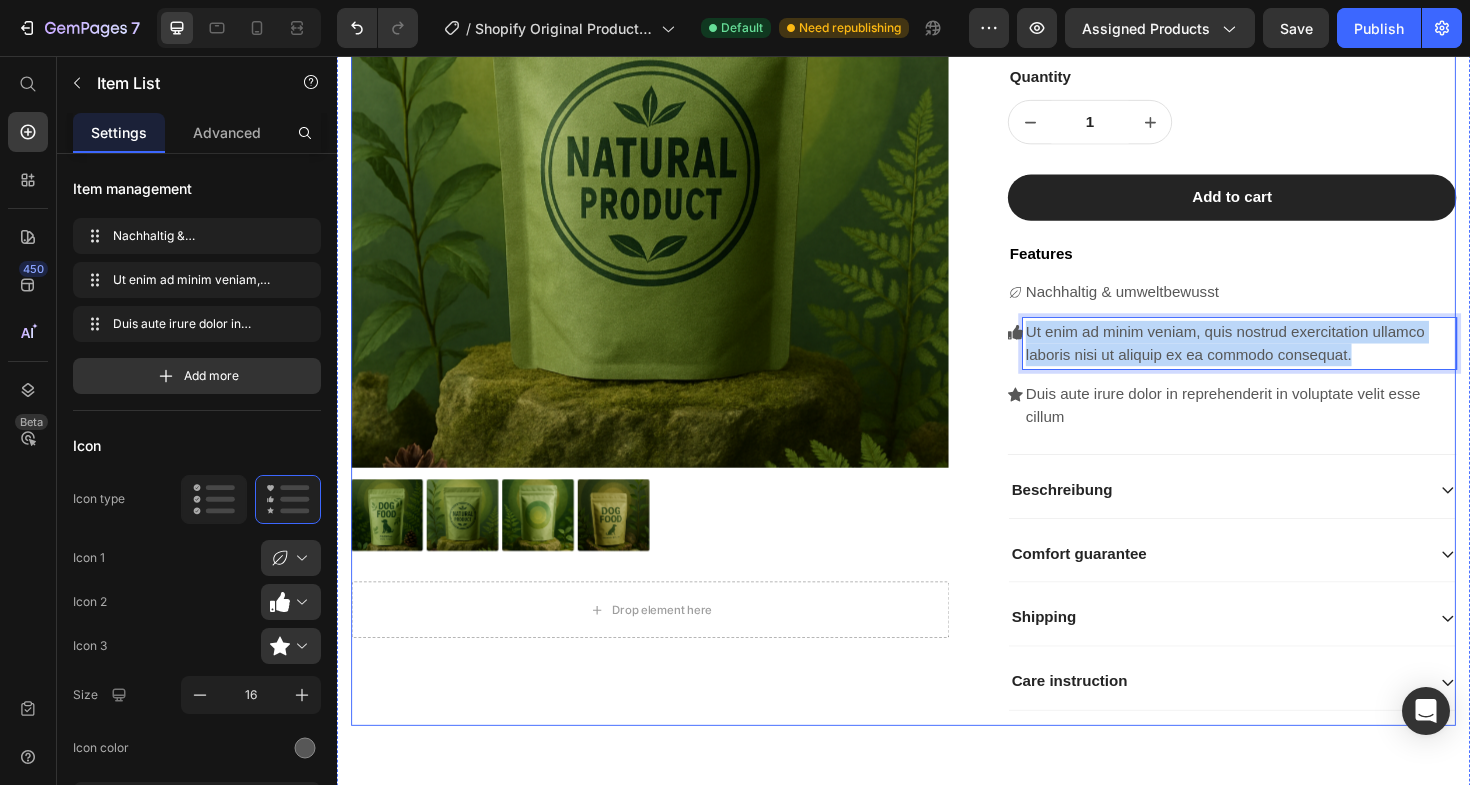 click on "Product Images
Drop element here Row
Drop element here
Drop element here Row Better Belly Product Title €46,00 Product Price €52,00 Product Price 12% off Product Badge Row This product has only default variant Product Variants & Swatches Row Quantity Text Block 1 Product Quantity Row Row Add to cart Add to Cart Features Text Block
Nachhaltig & umweltbewusst Ut enim ad minim veniam, quis nostrud exercitation ullamco laboris nisi ut aliquip ex ea commodo consequat. Duis aute irure dolor in reprehenderit in voluptate velit esse cillum Item List   24
Beschreibung
Comfort guarantee
Shipping
Care instruction Accordion Row Product" at bounding box center [937, 313] 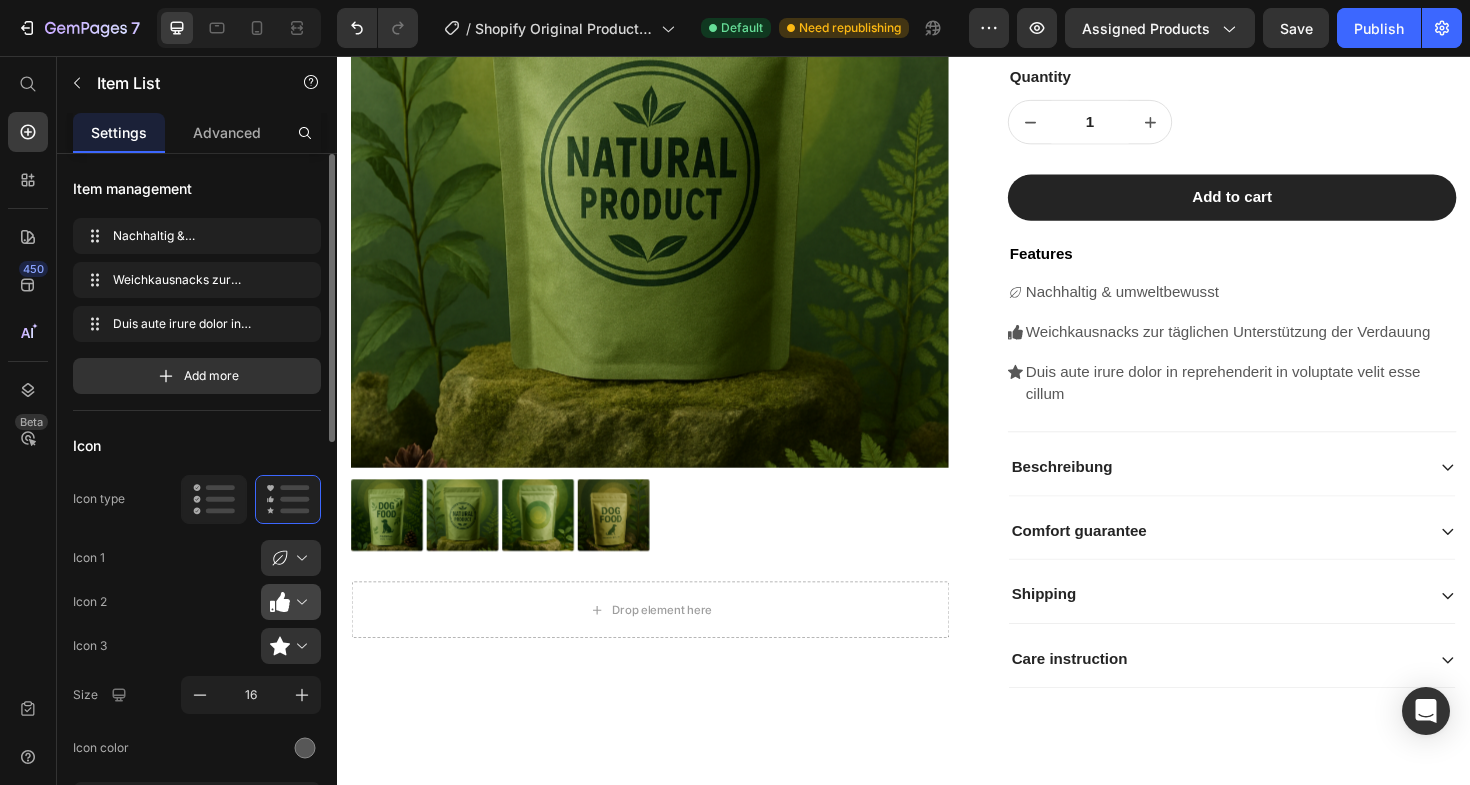 click at bounding box center [299, 602] 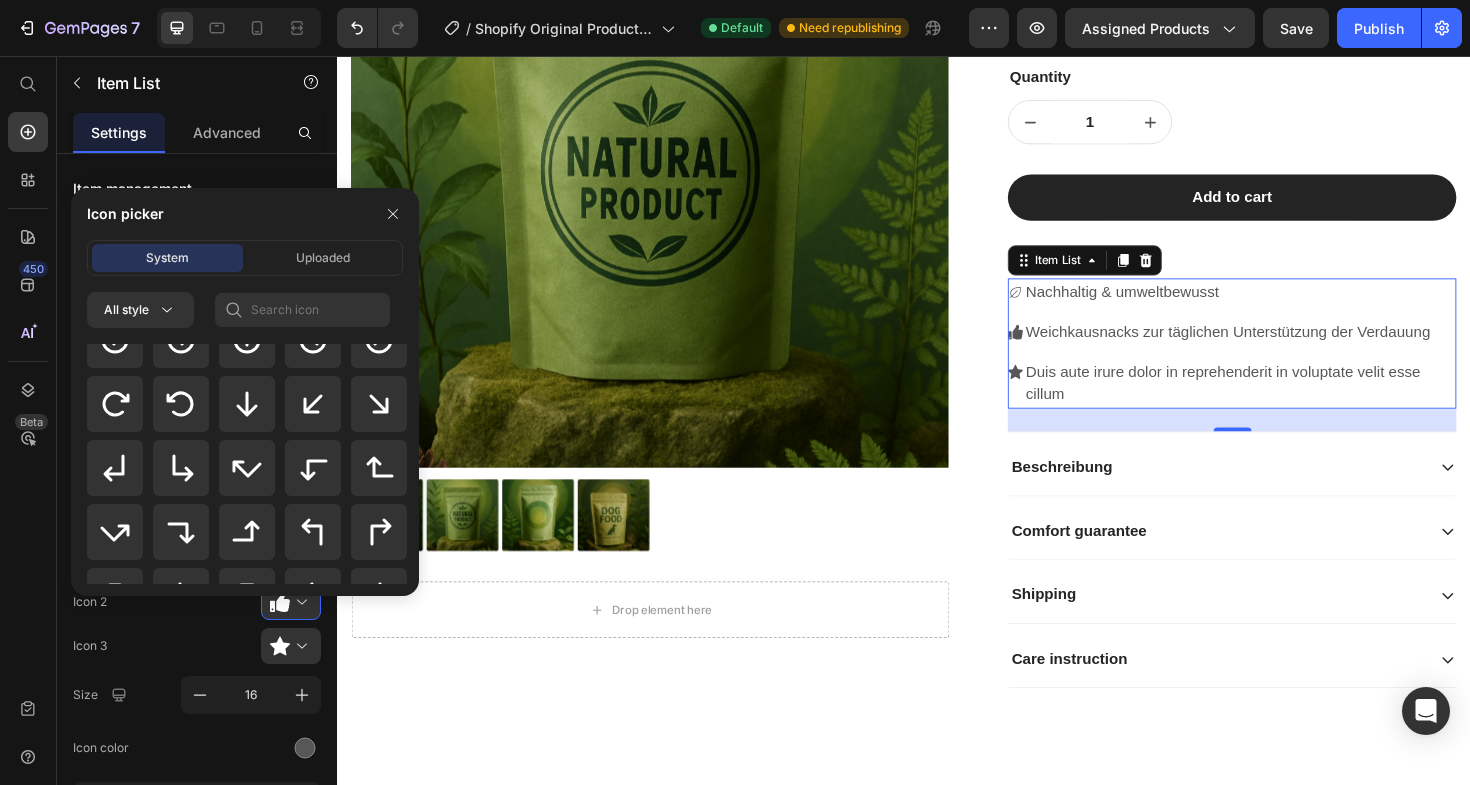 scroll, scrollTop: 928, scrollLeft: 0, axis: vertical 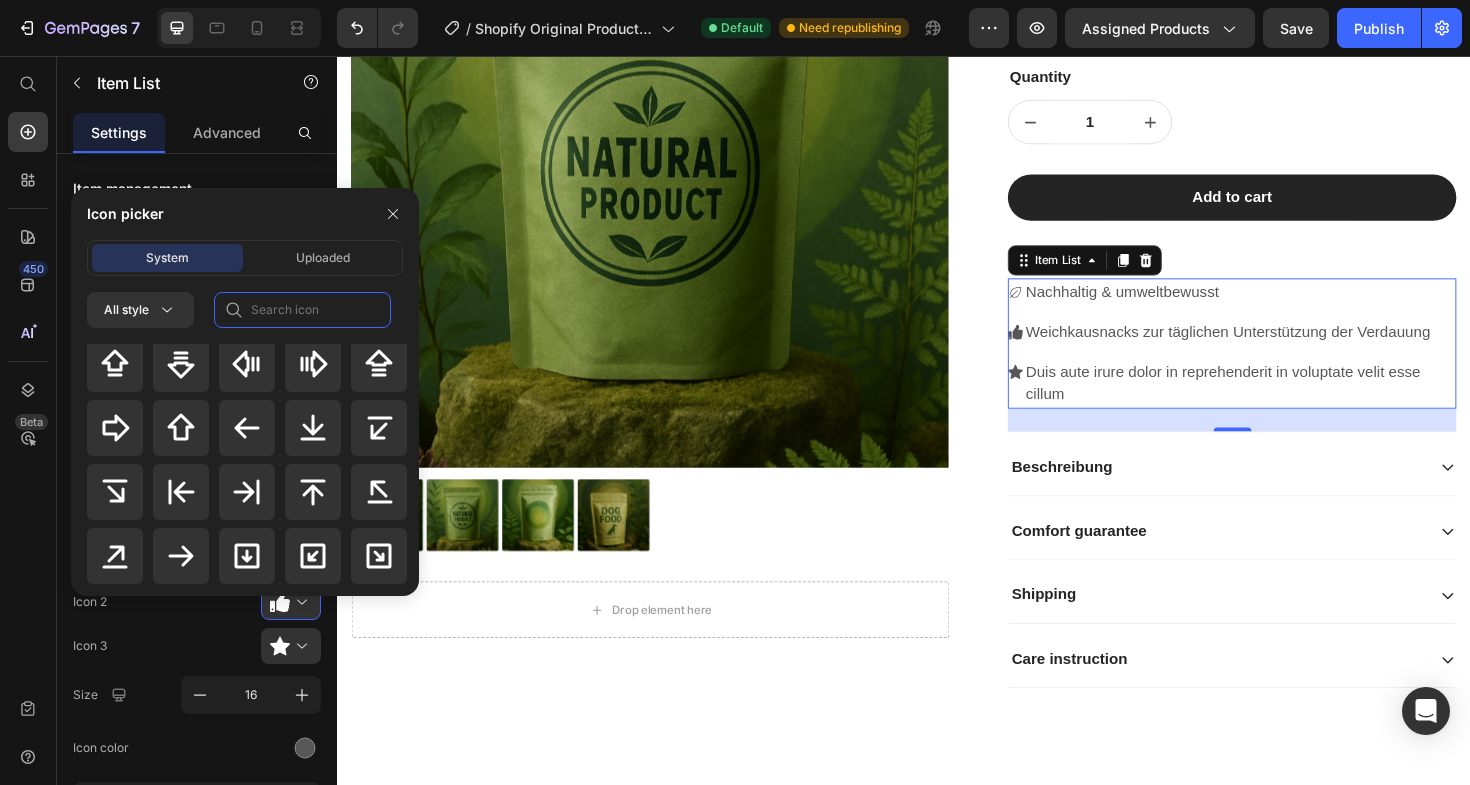 click 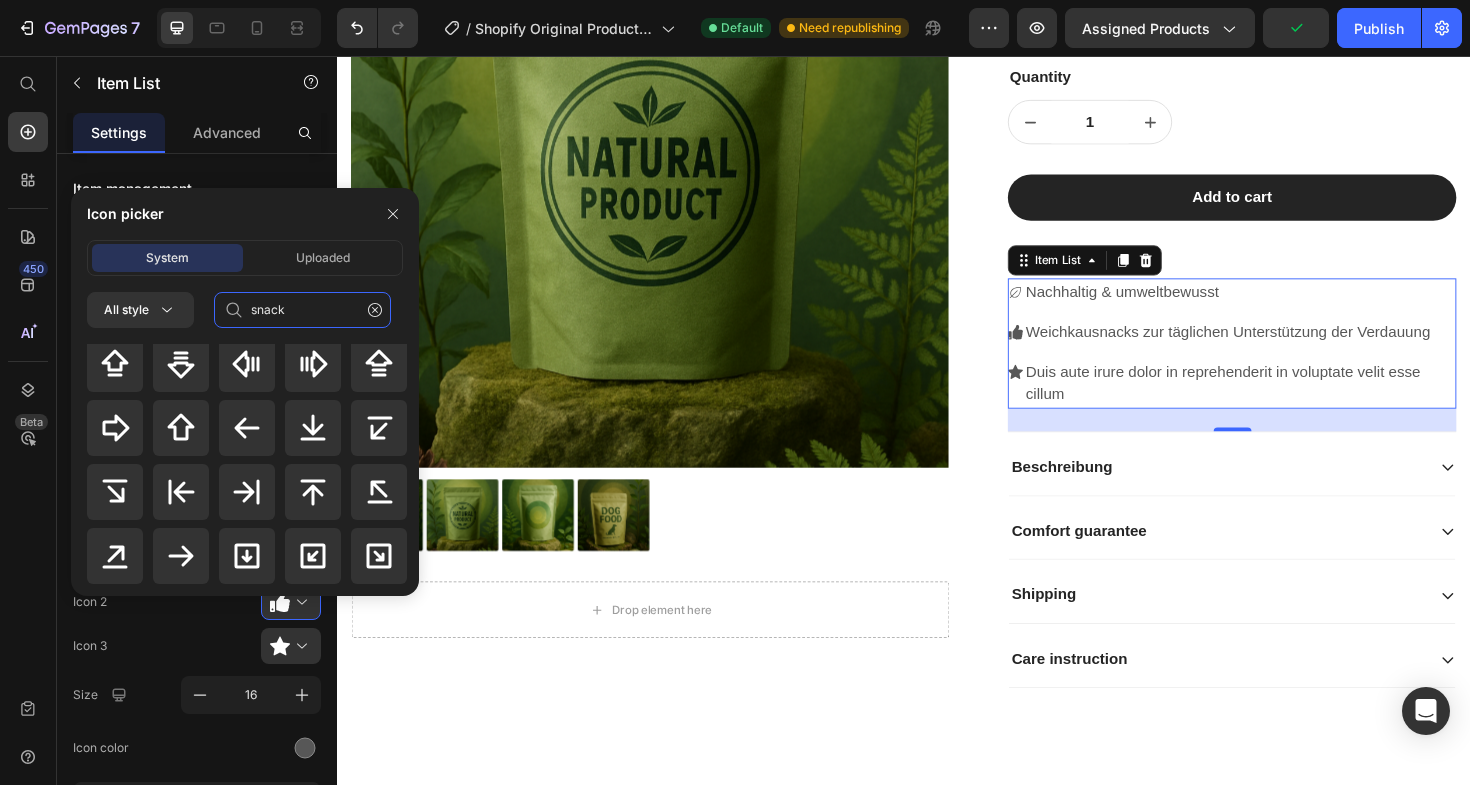 scroll, scrollTop: 0, scrollLeft: 0, axis: both 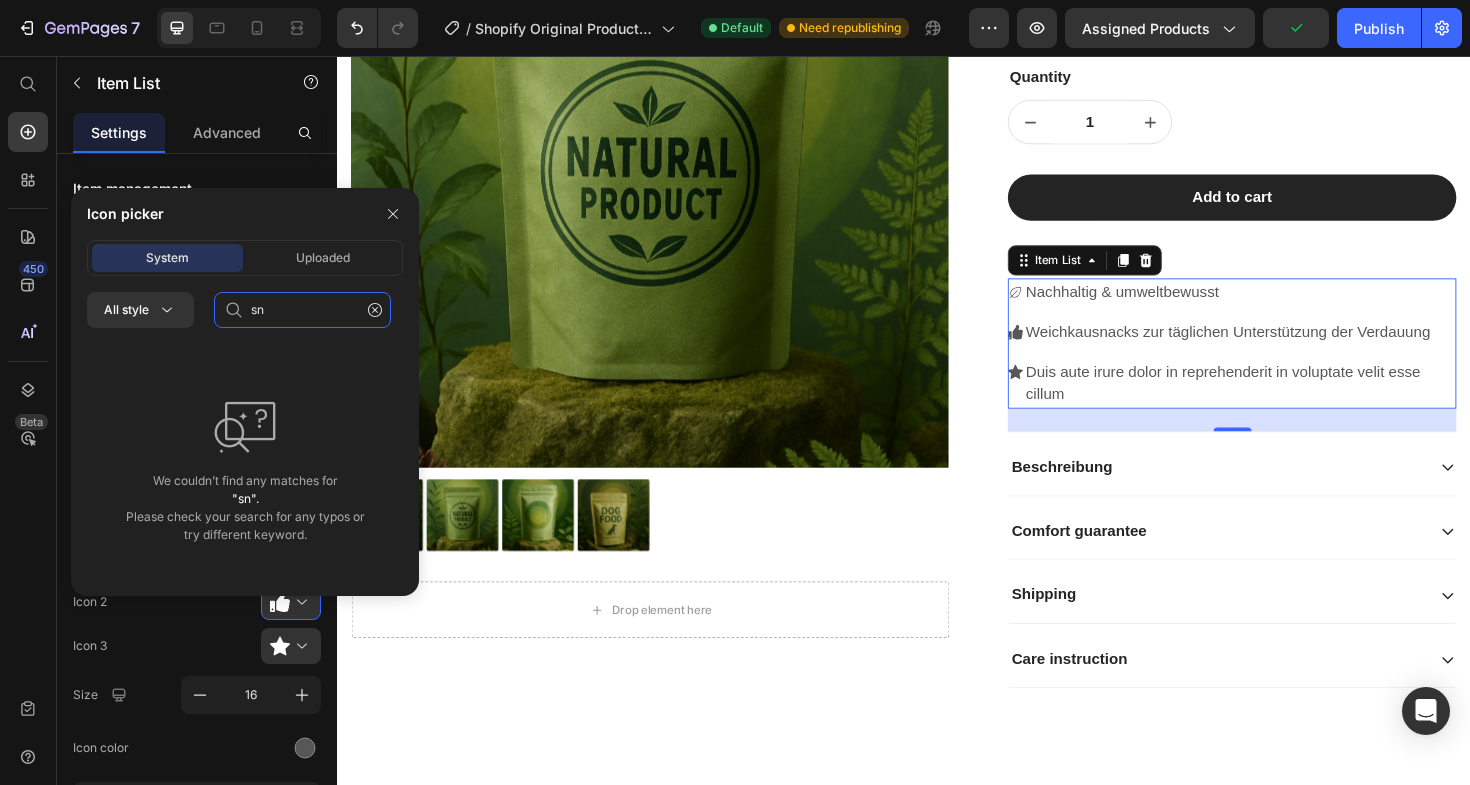 type on "s" 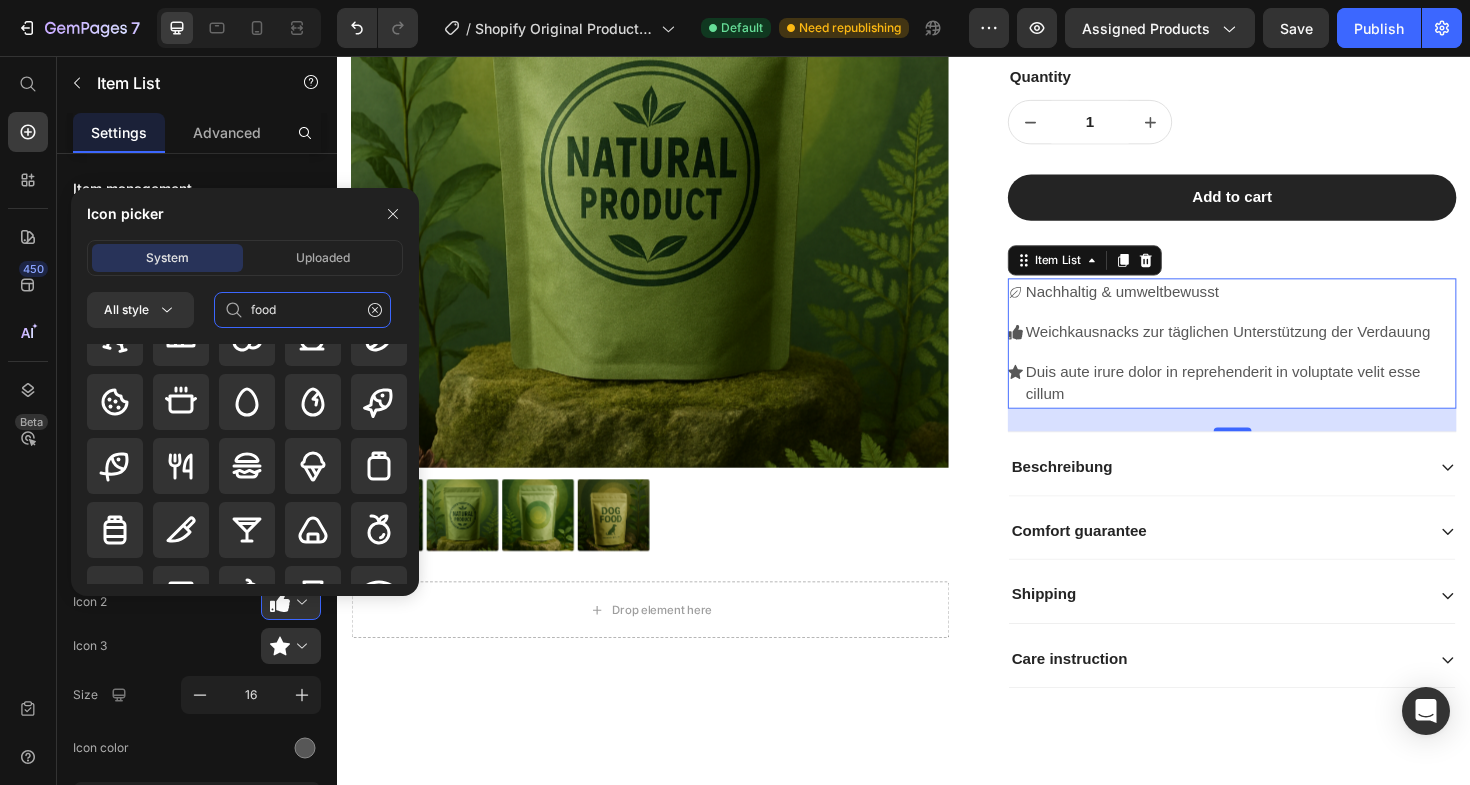 scroll, scrollTop: 157, scrollLeft: 0, axis: vertical 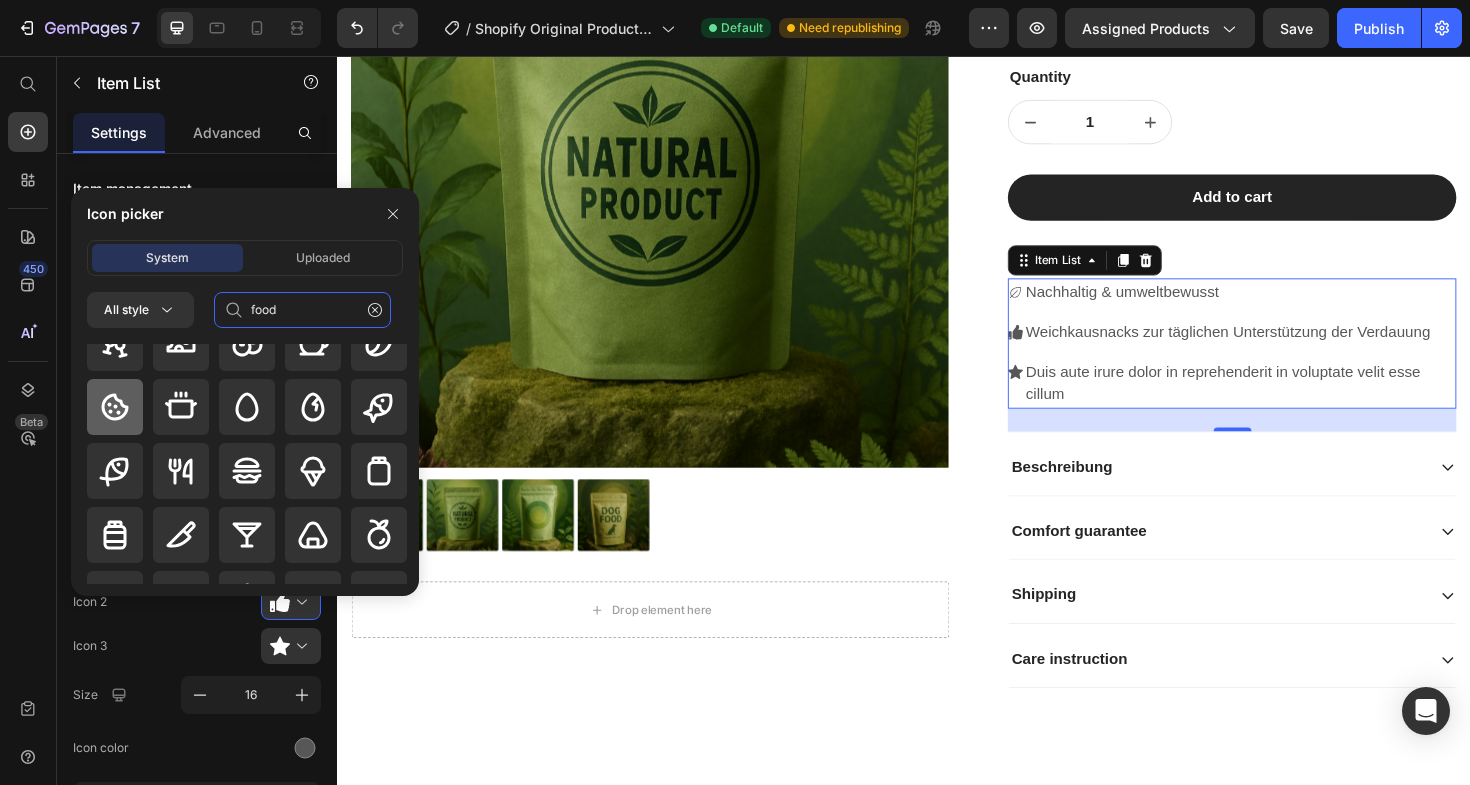 type on "food" 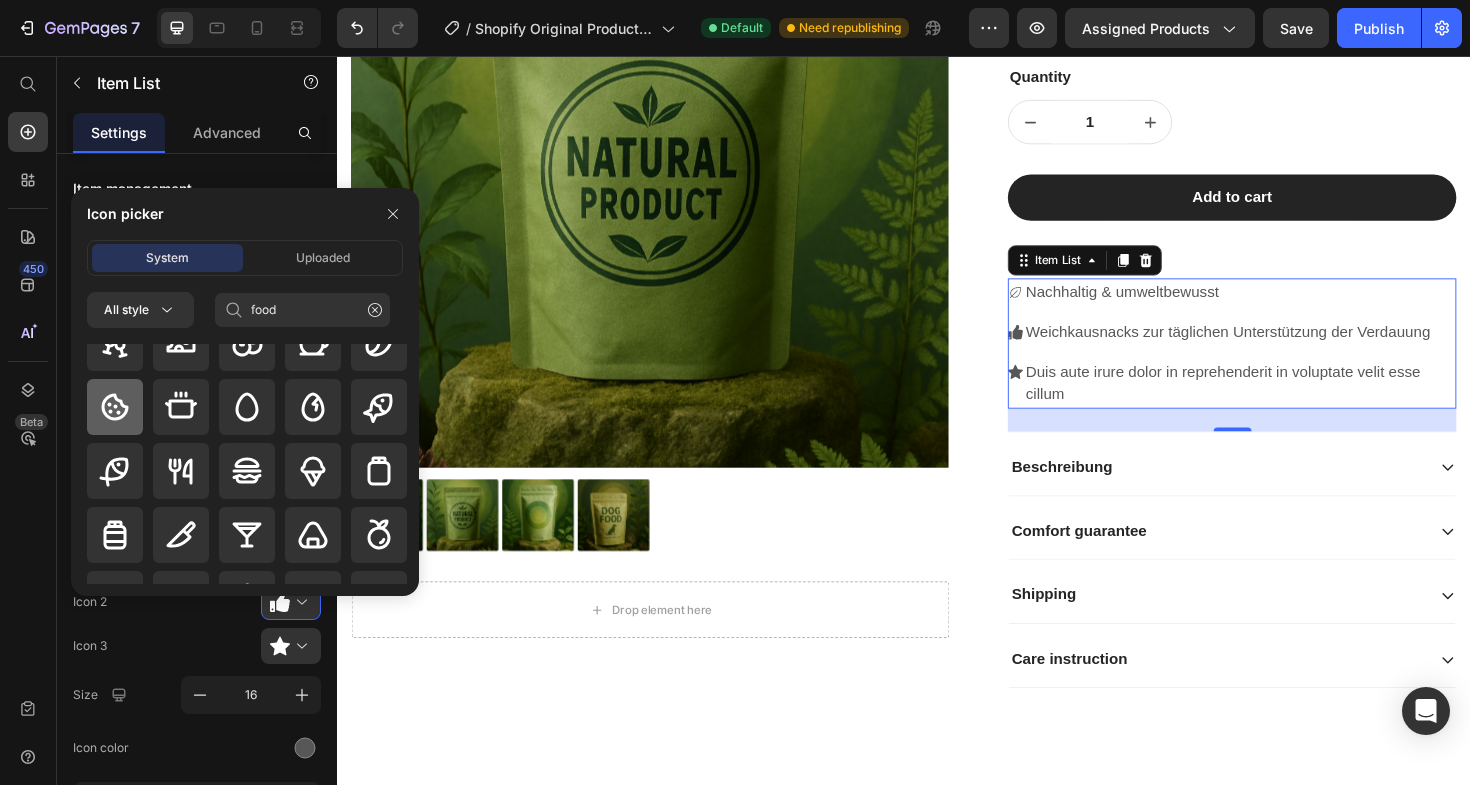 click 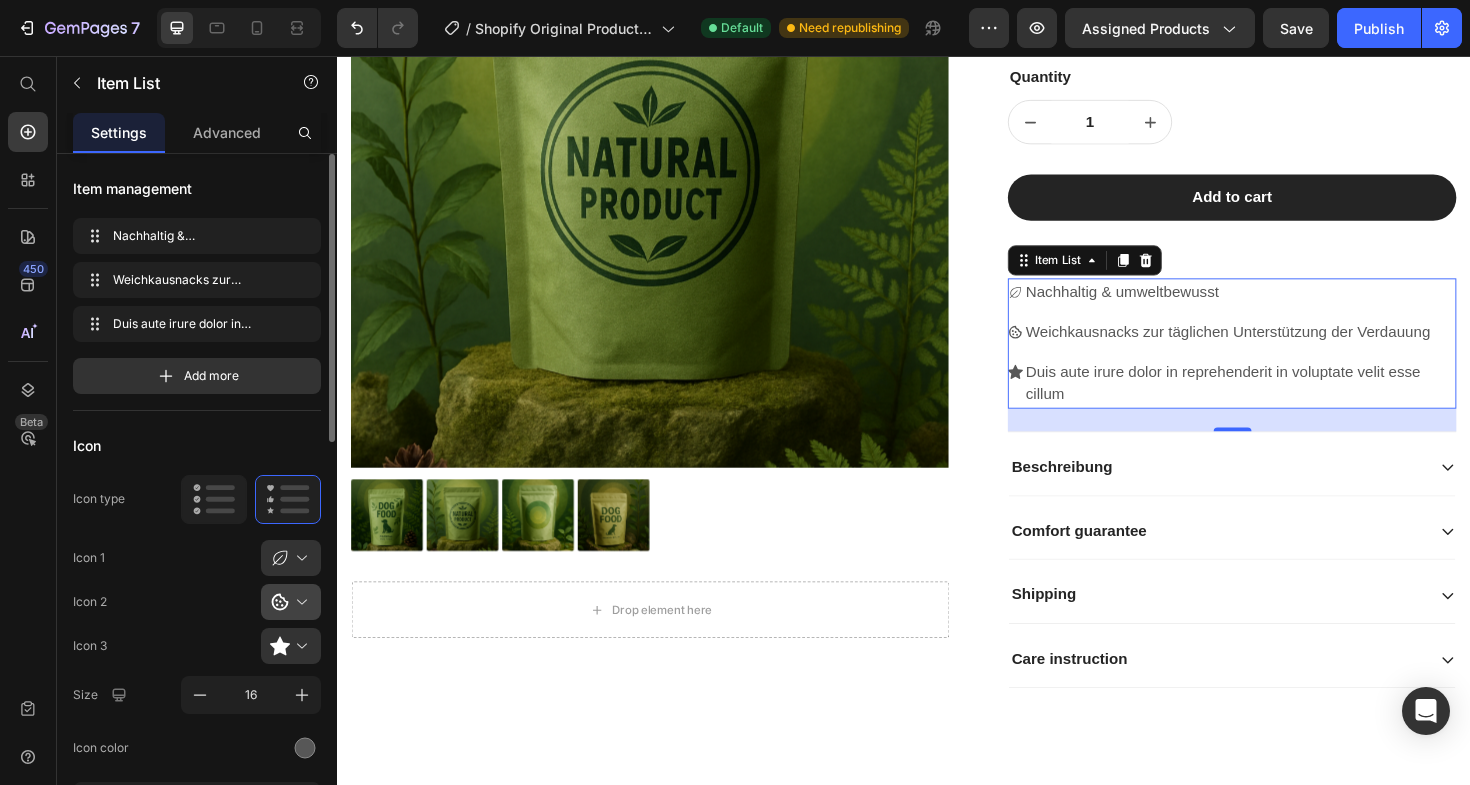 click at bounding box center (299, 602) 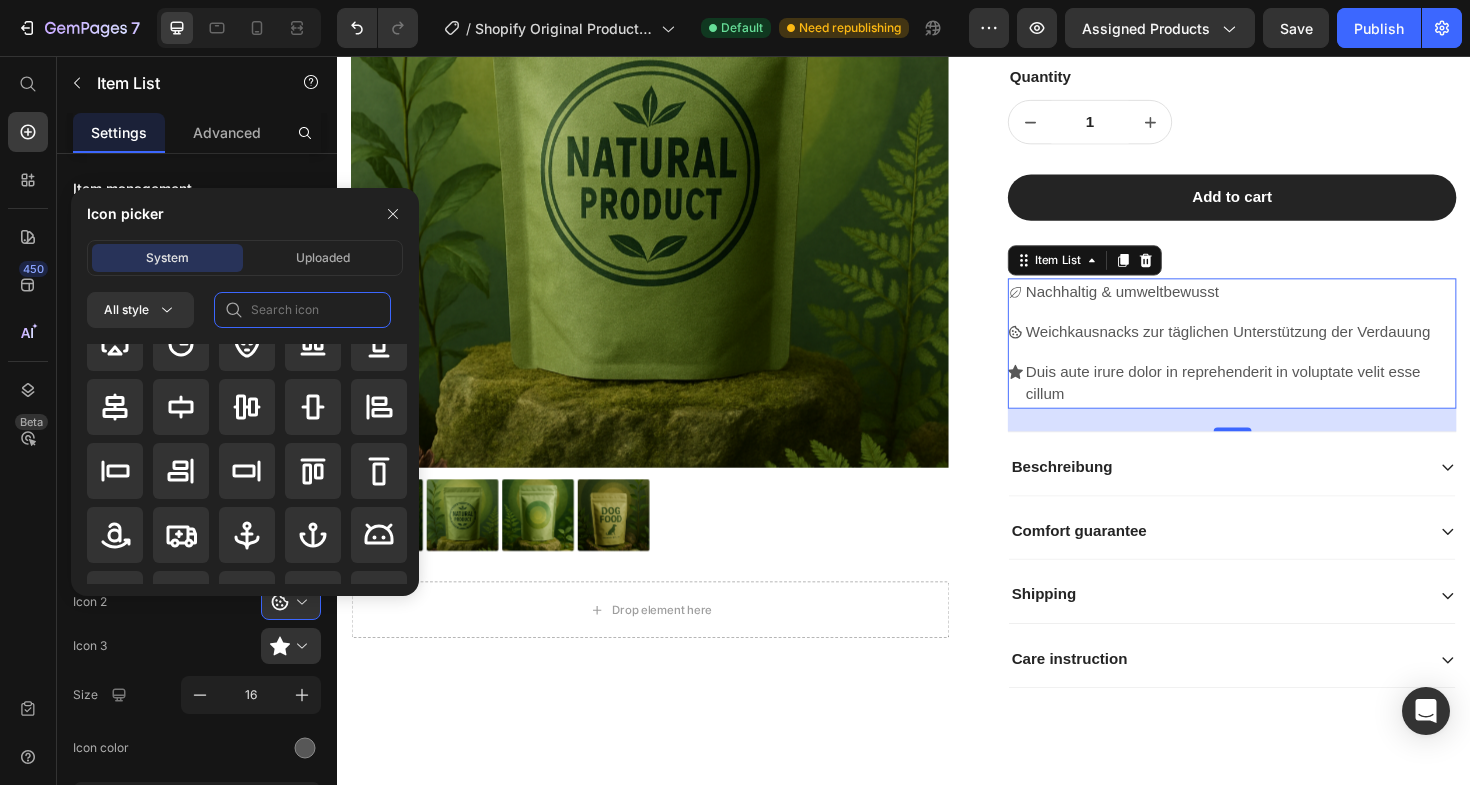 click 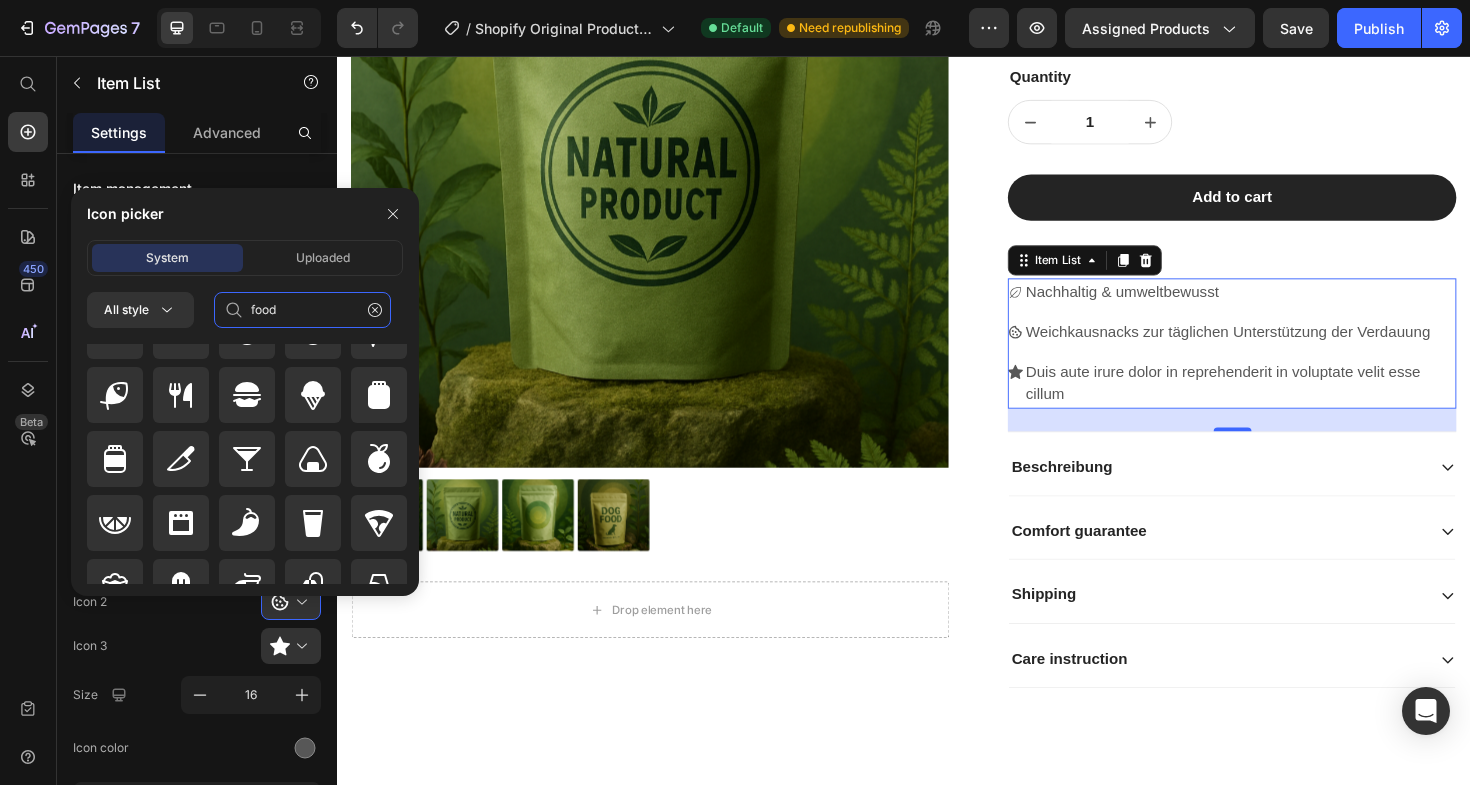 scroll, scrollTop: 1600, scrollLeft: 0, axis: vertical 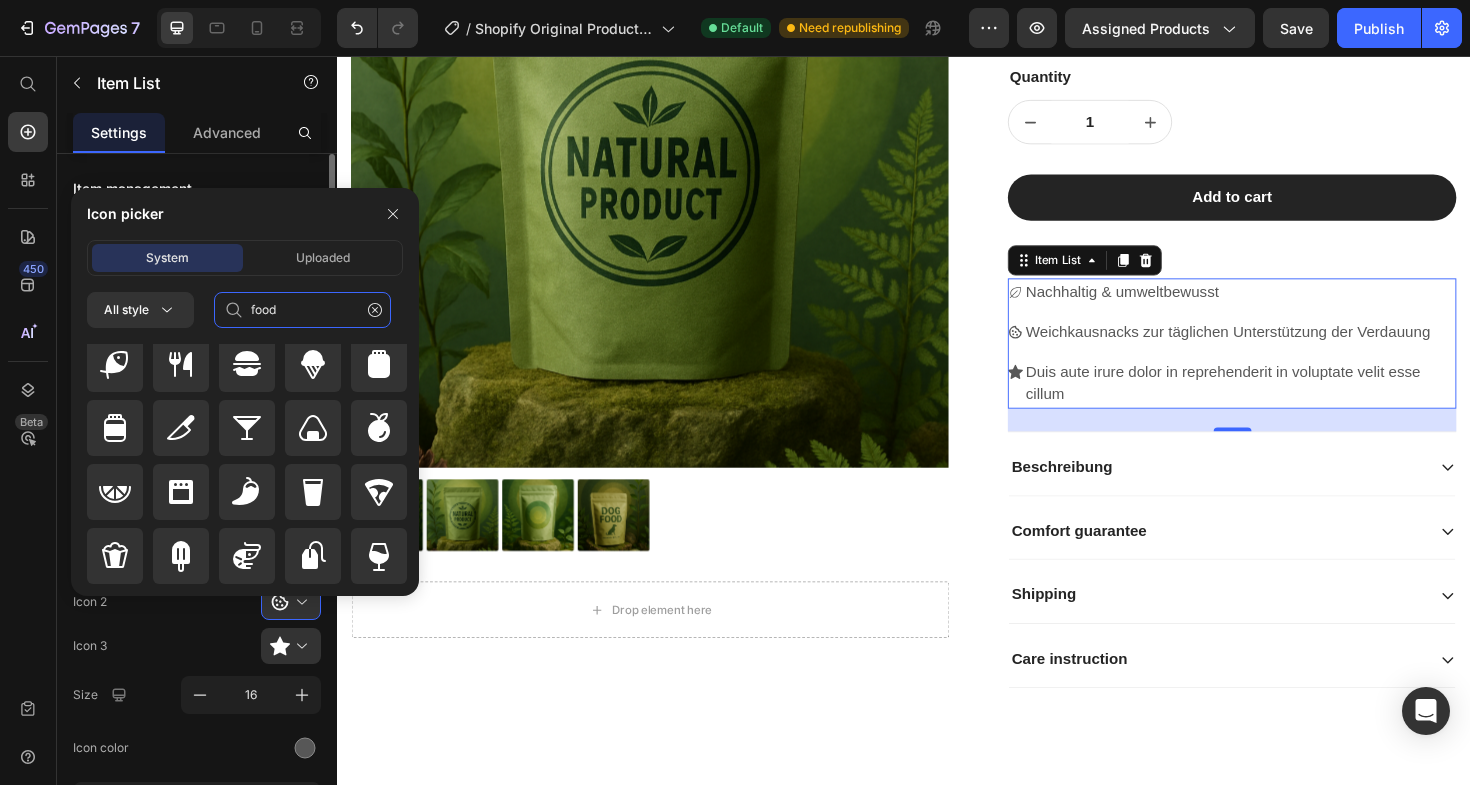 type on "food" 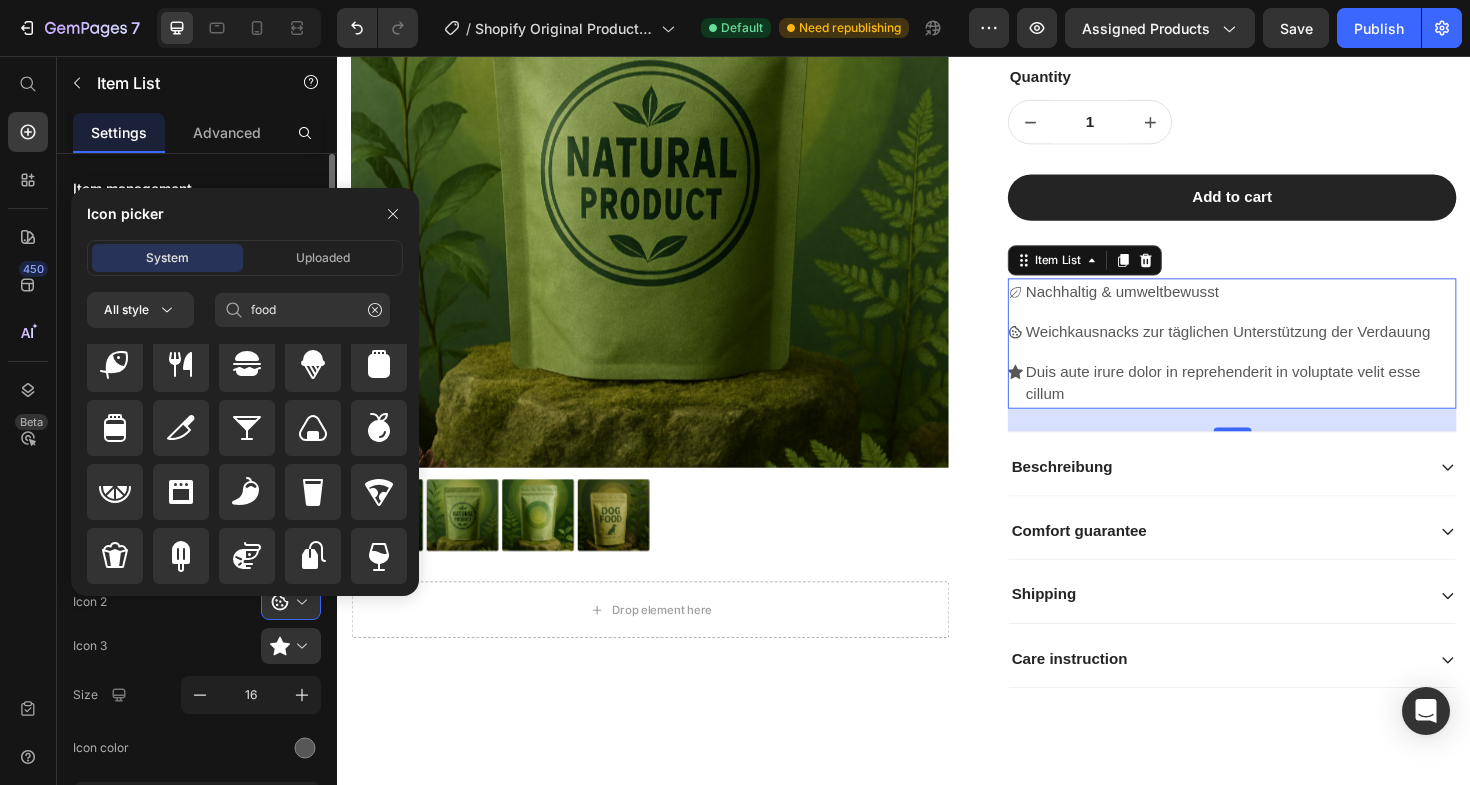 click on "Icon 2" 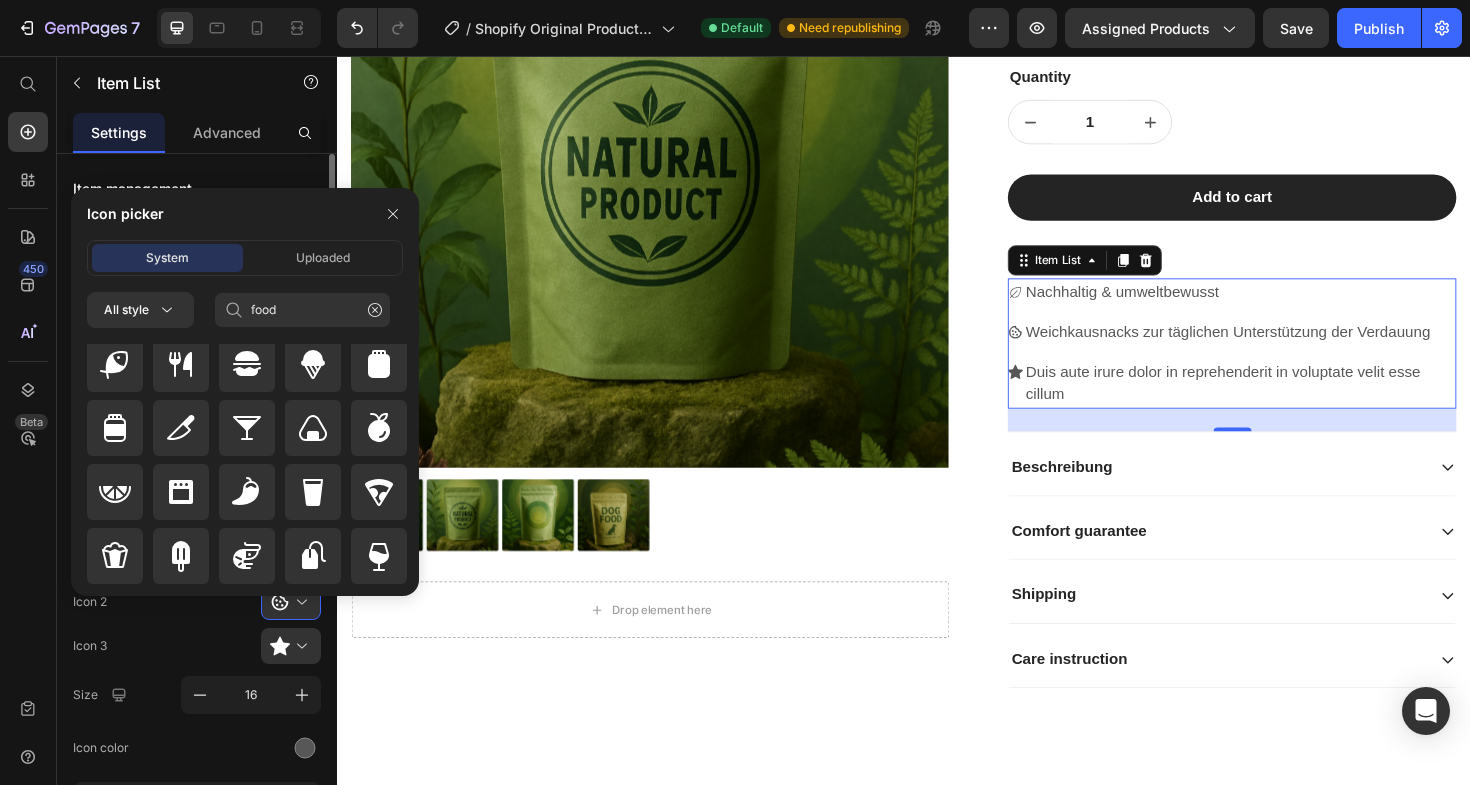 click on "Icon 2" 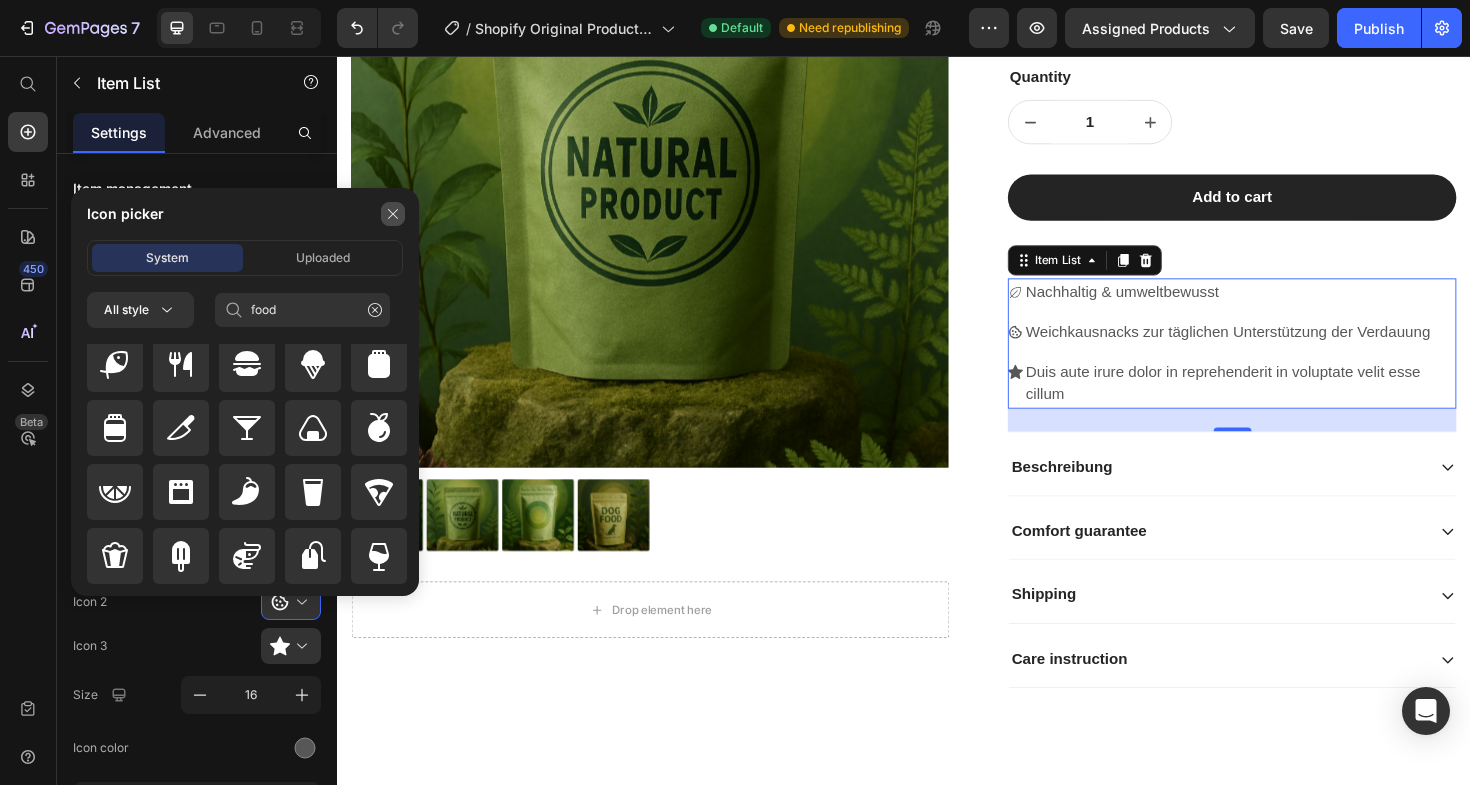 click 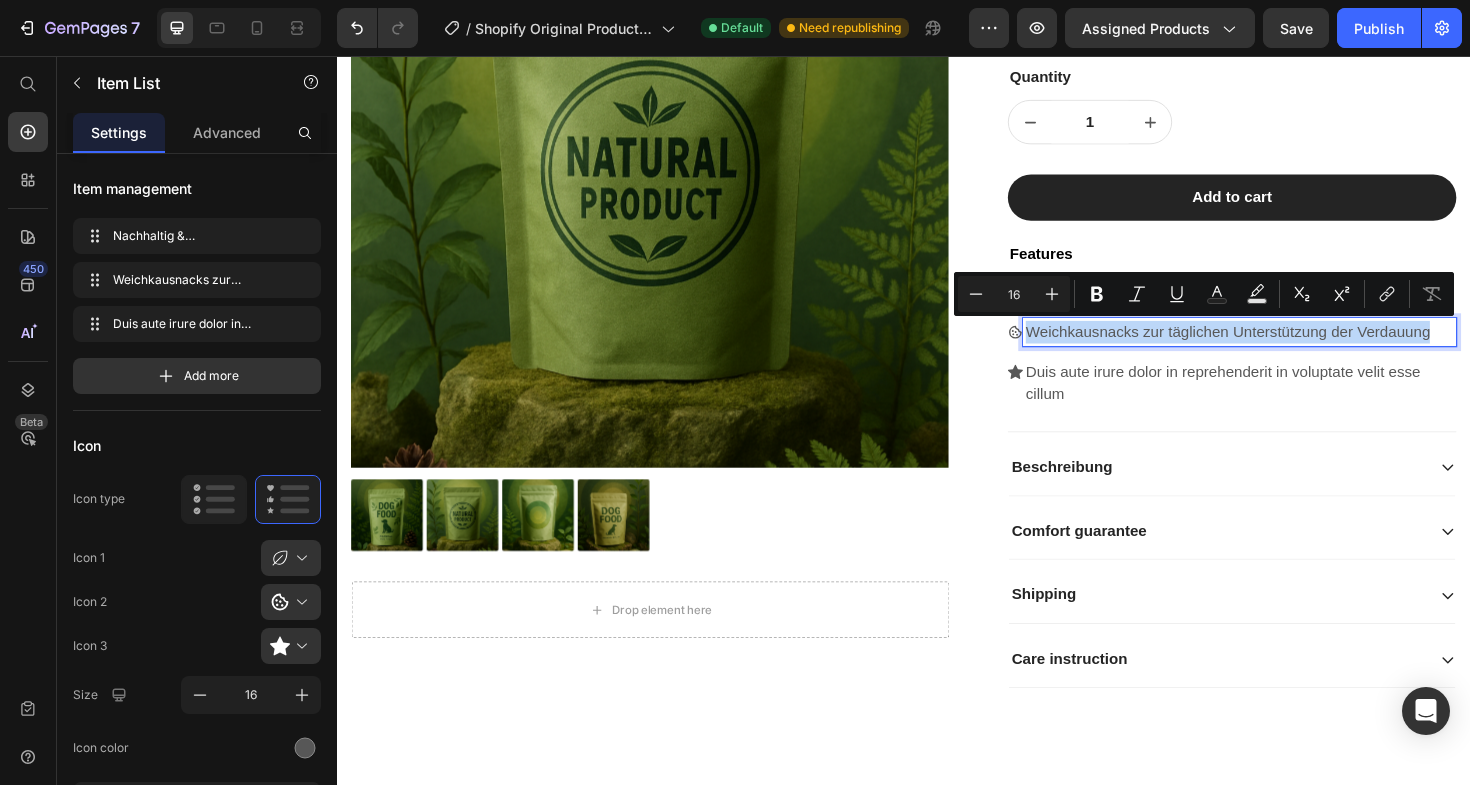 drag, startPoint x: 1502, startPoint y: 345, endPoint x: 1054, endPoint y: 314, distance: 449.07126 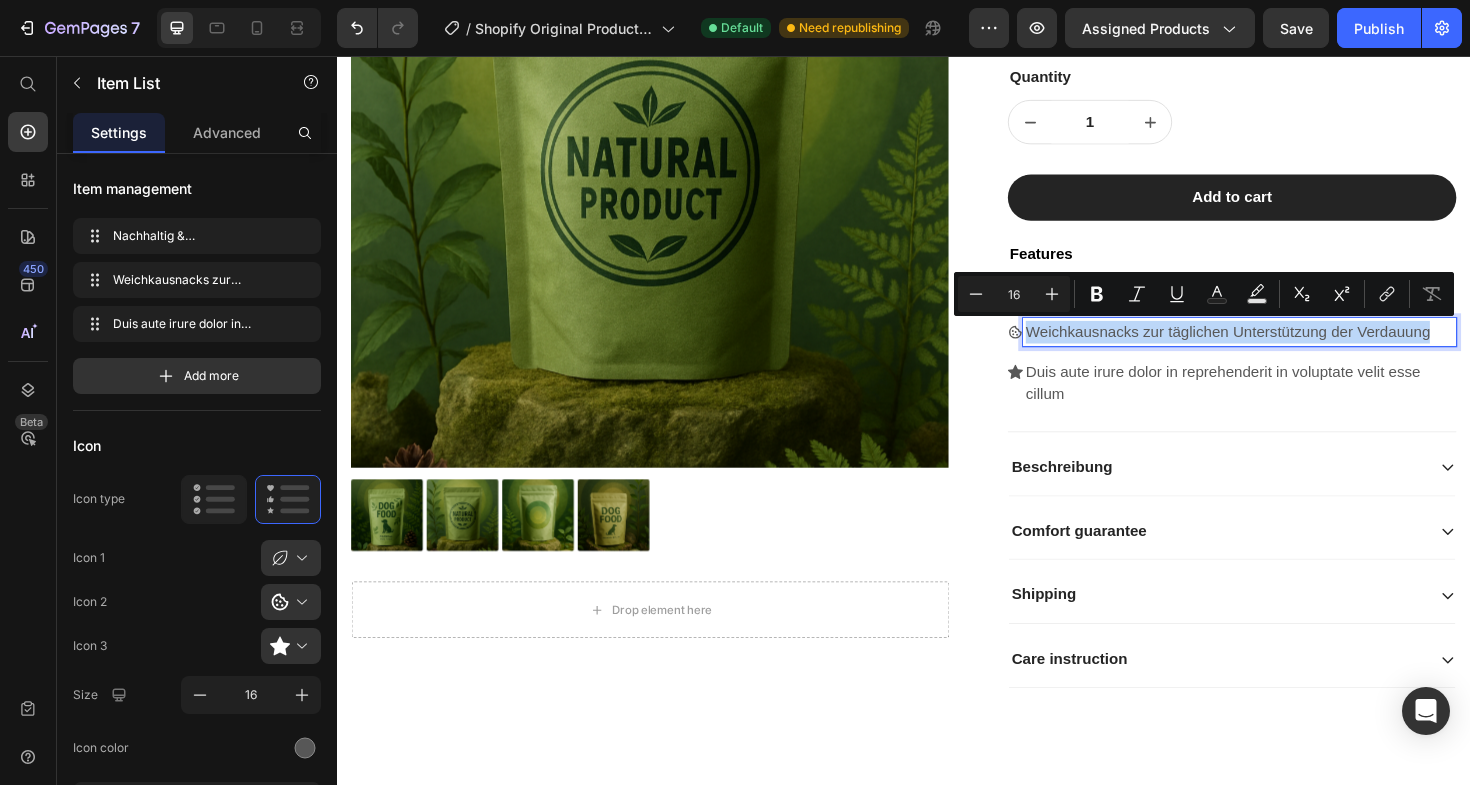 click on "Nachhaltig & umweltbewusst
Weichkausnacks zur täglichen Unterstützung der Verdauung Duis aute irure dolor in reprehenderit in voluptate velit esse cillum" at bounding box center [1284, 361] 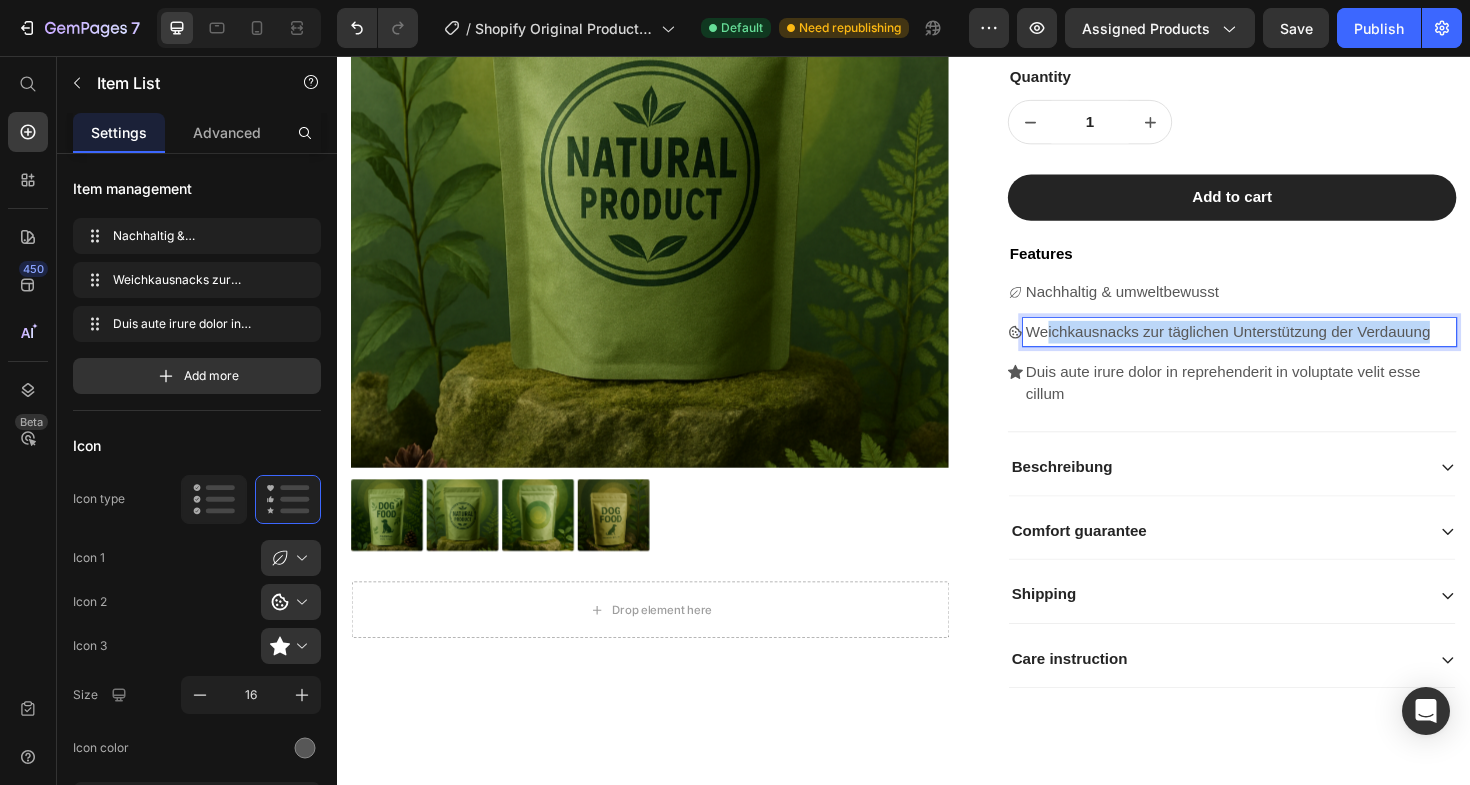 drag, startPoint x: 1500, startPoint y: 342, endPoint x: 1088, endPoint y: 340, distance: 412.00485 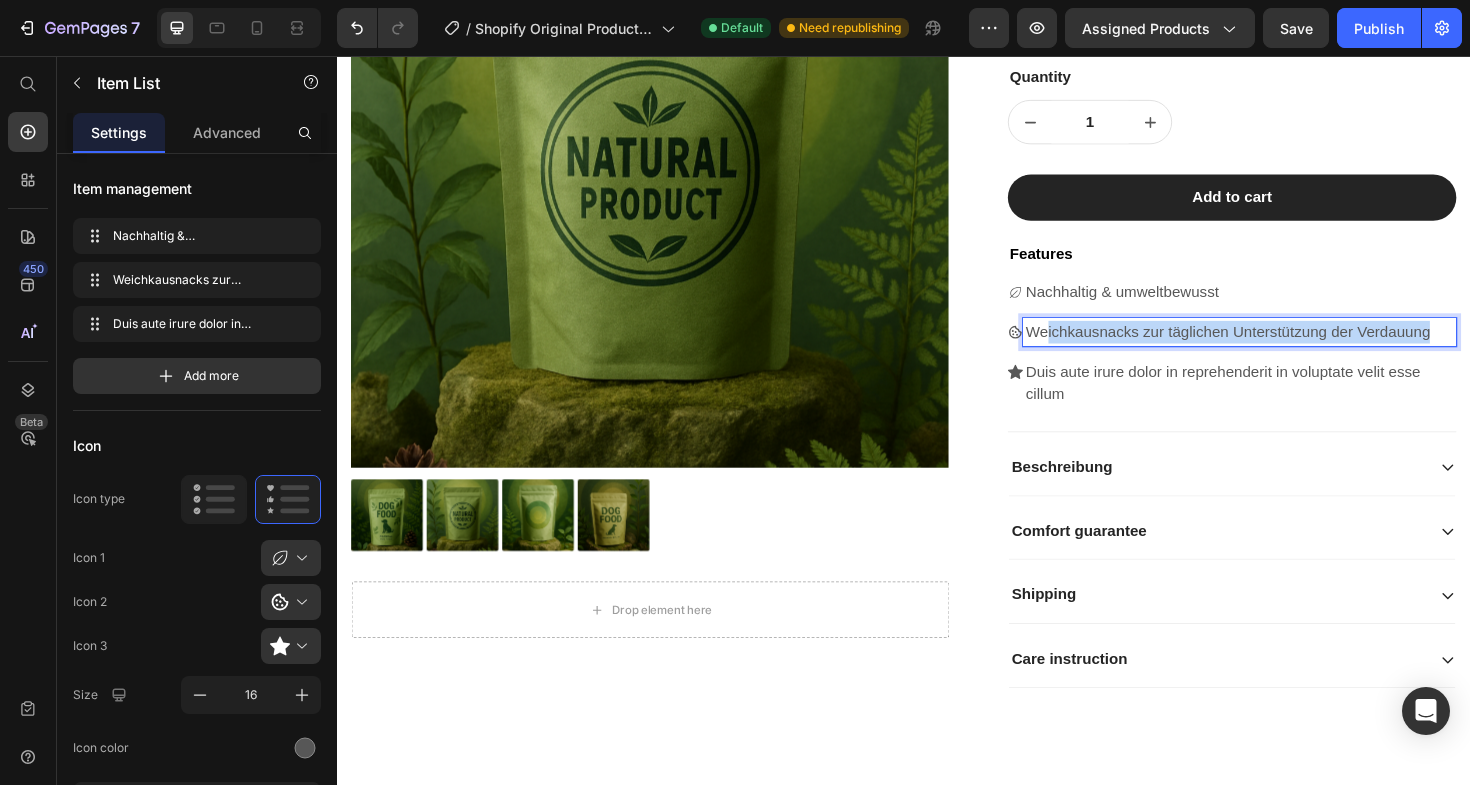 click on "Weichkausnacks zur täglichen Unterstützung der Verdauung" at bounding box center [1292, 349] 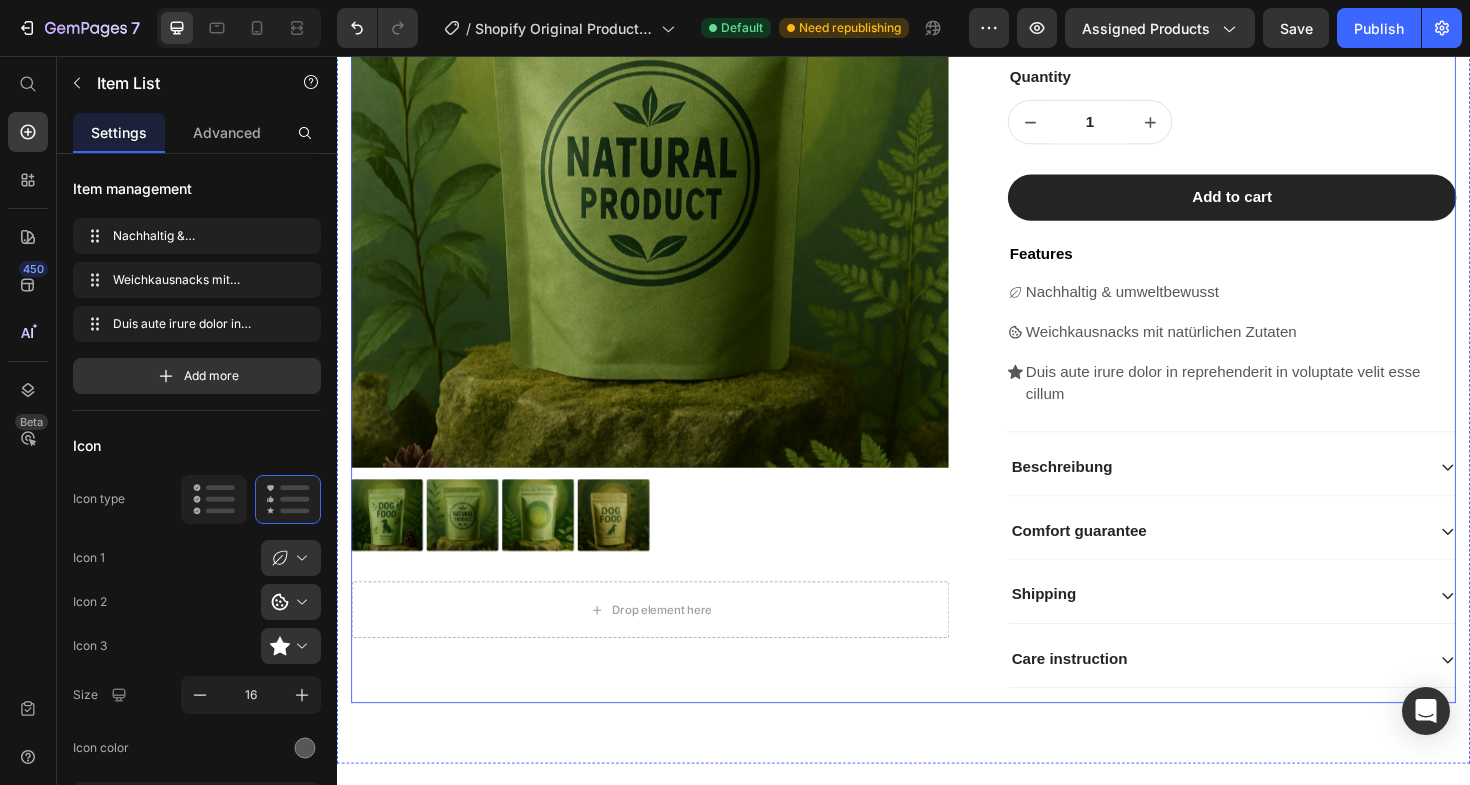 click on "Product Images
Drop element here Row
Drop element here
Drop element here Row Better Belly Product Title €46,00 Product Price €52,00 Product Price 12% off Product Badge Row This product has only default variant Product Variants & Swatches Row Quantity Text Block 1 Product Quantity Row Row Add to cart Add to Cart Features Text Block
Nachhaltig & umweltbewusst
Weichkausnacks mit natürlichen Zutaten Duis aute irure dolor in reprehenderit in voluptate velit esse cillum Item List   24
Beschreibung
Comfort guarantee
Shipping
Care instruction Accordion Row Product" at bounding box center [937, 301] 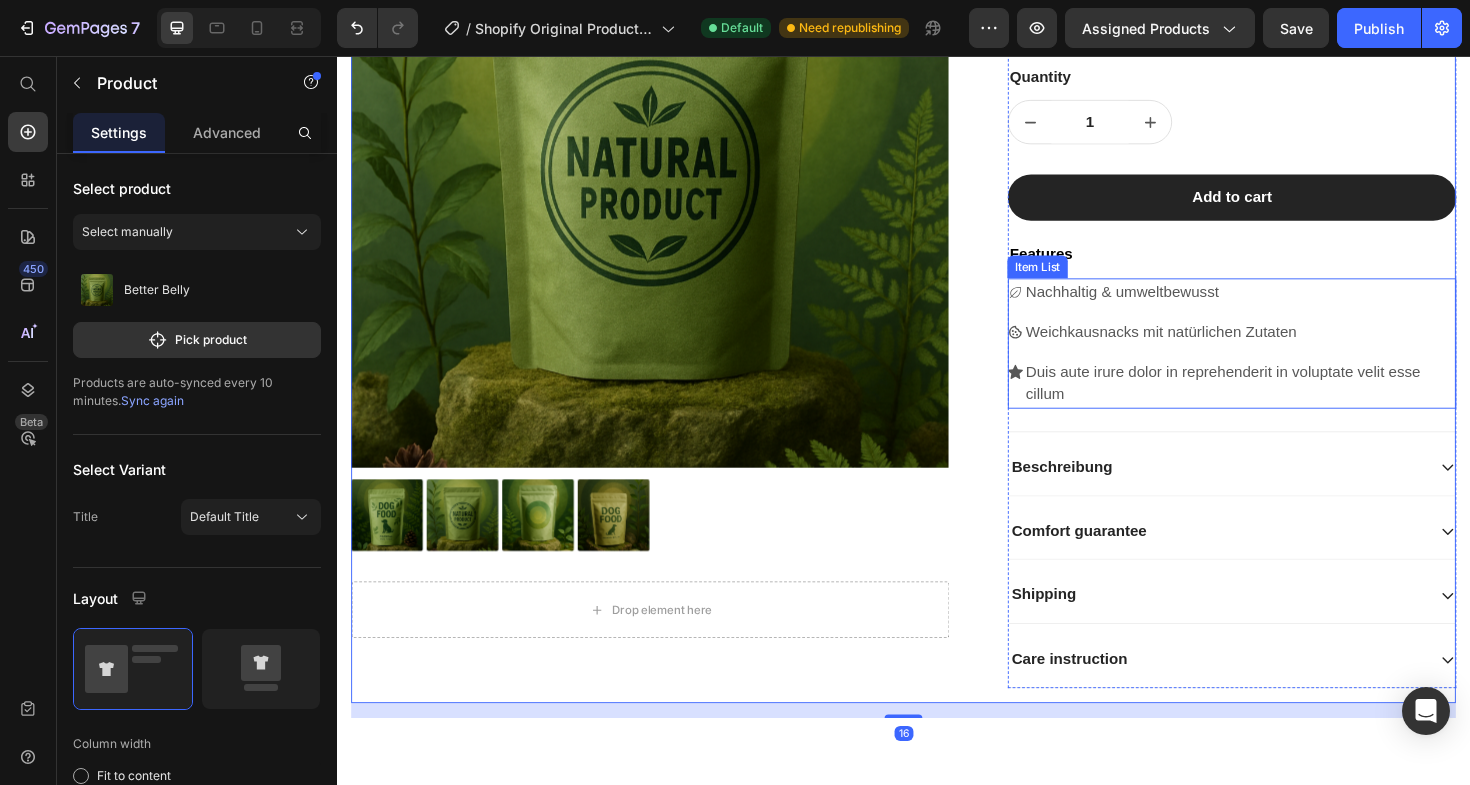 click on "Duis aute irure dolor in reprehenderit in voluptate velit esse cillum" at bounding box center (1292, 403) 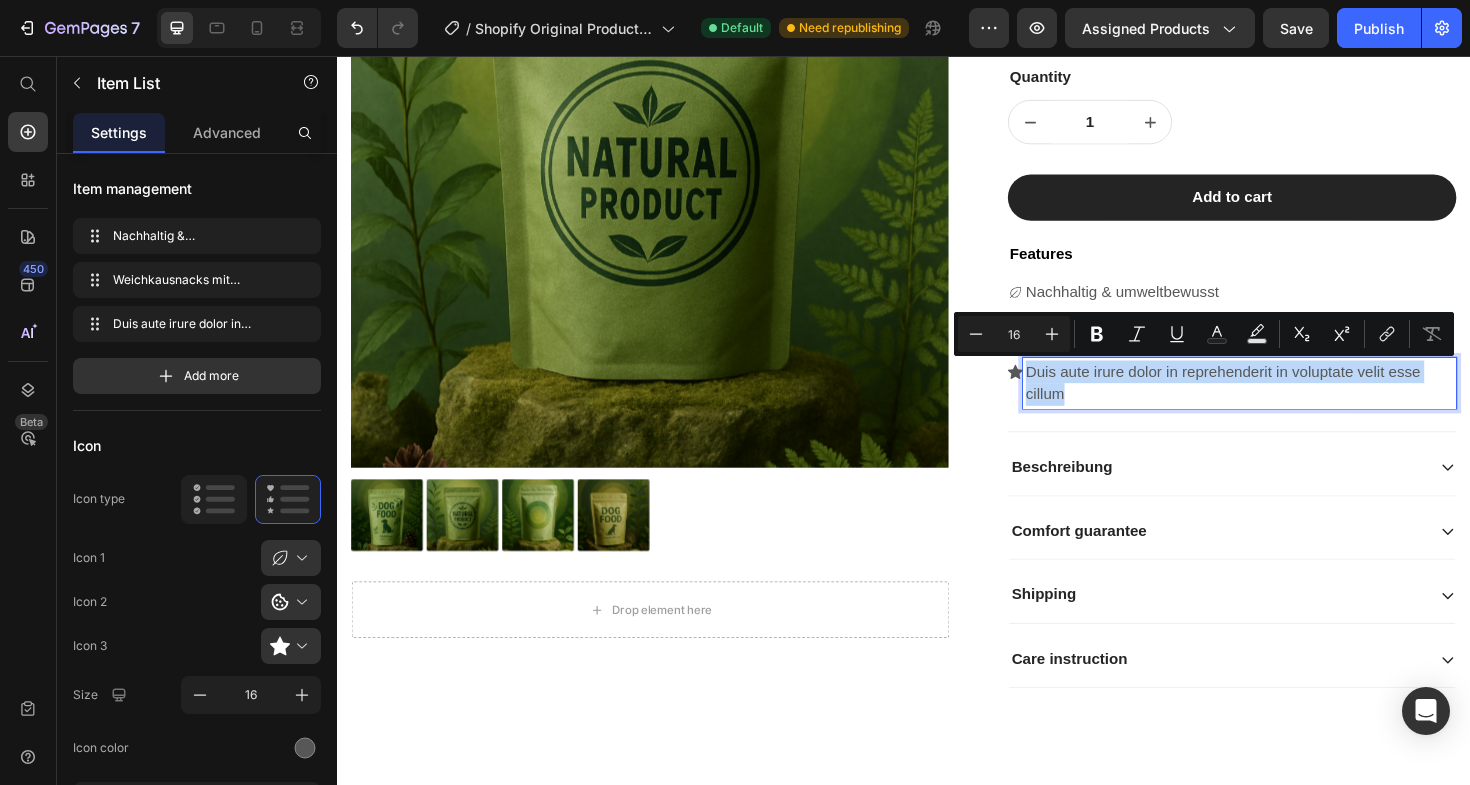 drag, startPoint x: 1145, startPoint y: 411, endPoint x: 1067, endPoint y: 385, distance: 82.219215 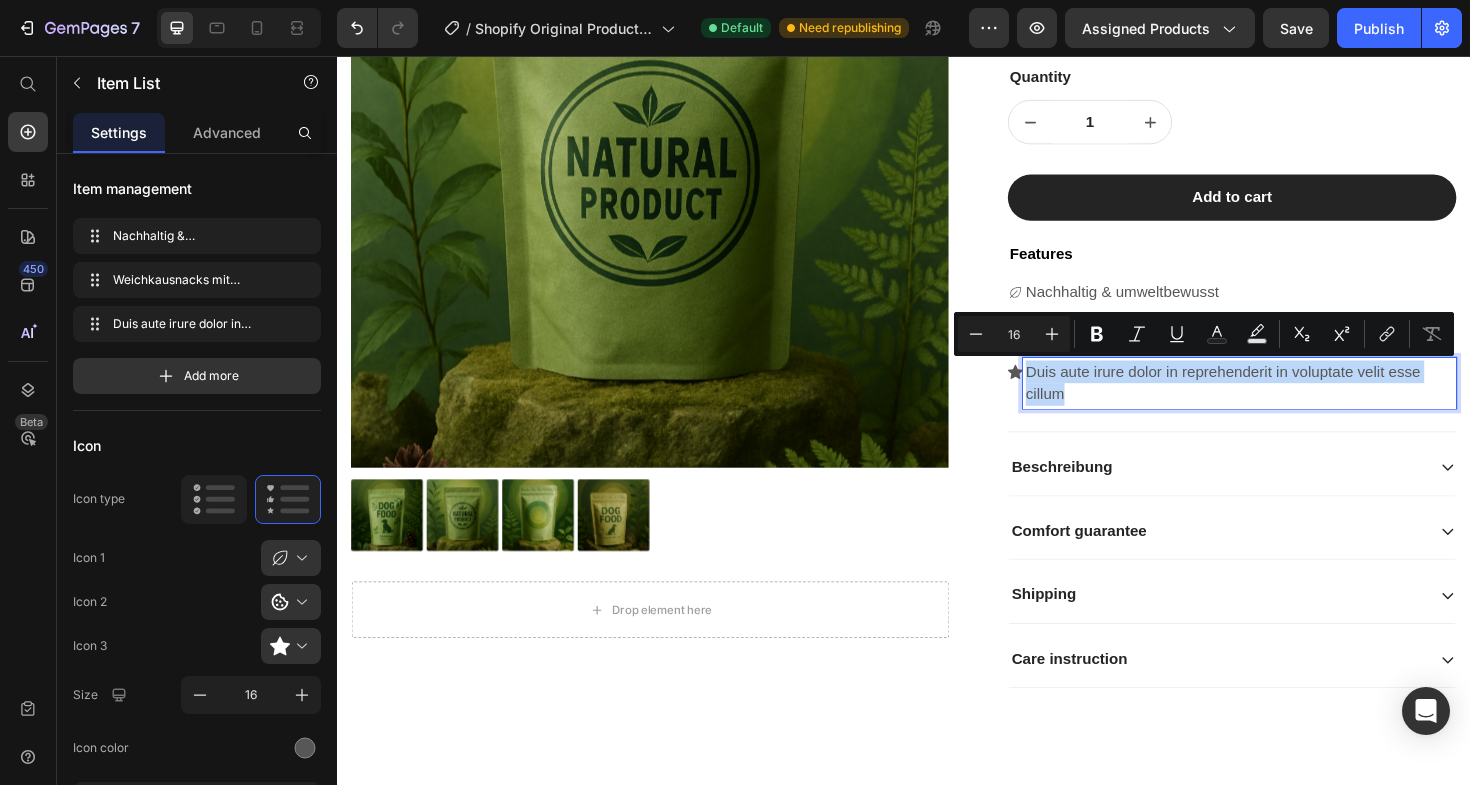 click on "Duis aute irure dolor in reprehenderit in voluptate velit esse cillum" at bounding box center [1292, 403] 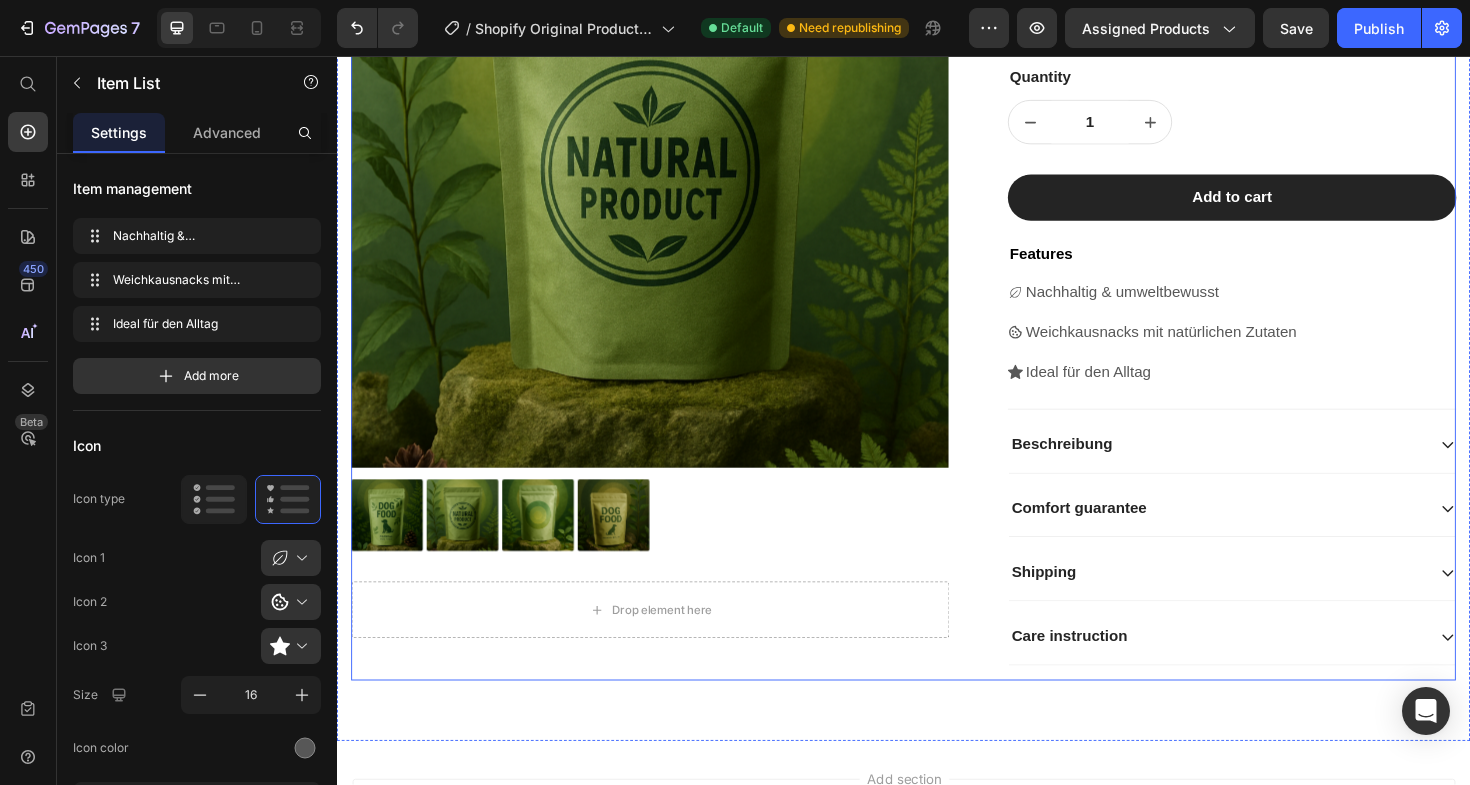 click on "Product Images
Drop element here Row
Drop element here
Drop element here Row Better Belly Product Title €46,00 Product Price €52,00 Product Price 12% off Product Badge Row This product has only default variant Product Variants & Swatches Row Quantity Text Block 1 Product Quantity Row Row Add to cart Add to Cart Features Text Block
Nachhaltig & umweltbewusst
Weichkausnacks mit natürlichen Zutaten Ideal für den Alltag Item List   24
Beschreibung
Comfort guarantee
Shipping
Care instruction Accordion Row Product" at bounding box center [937, 289] 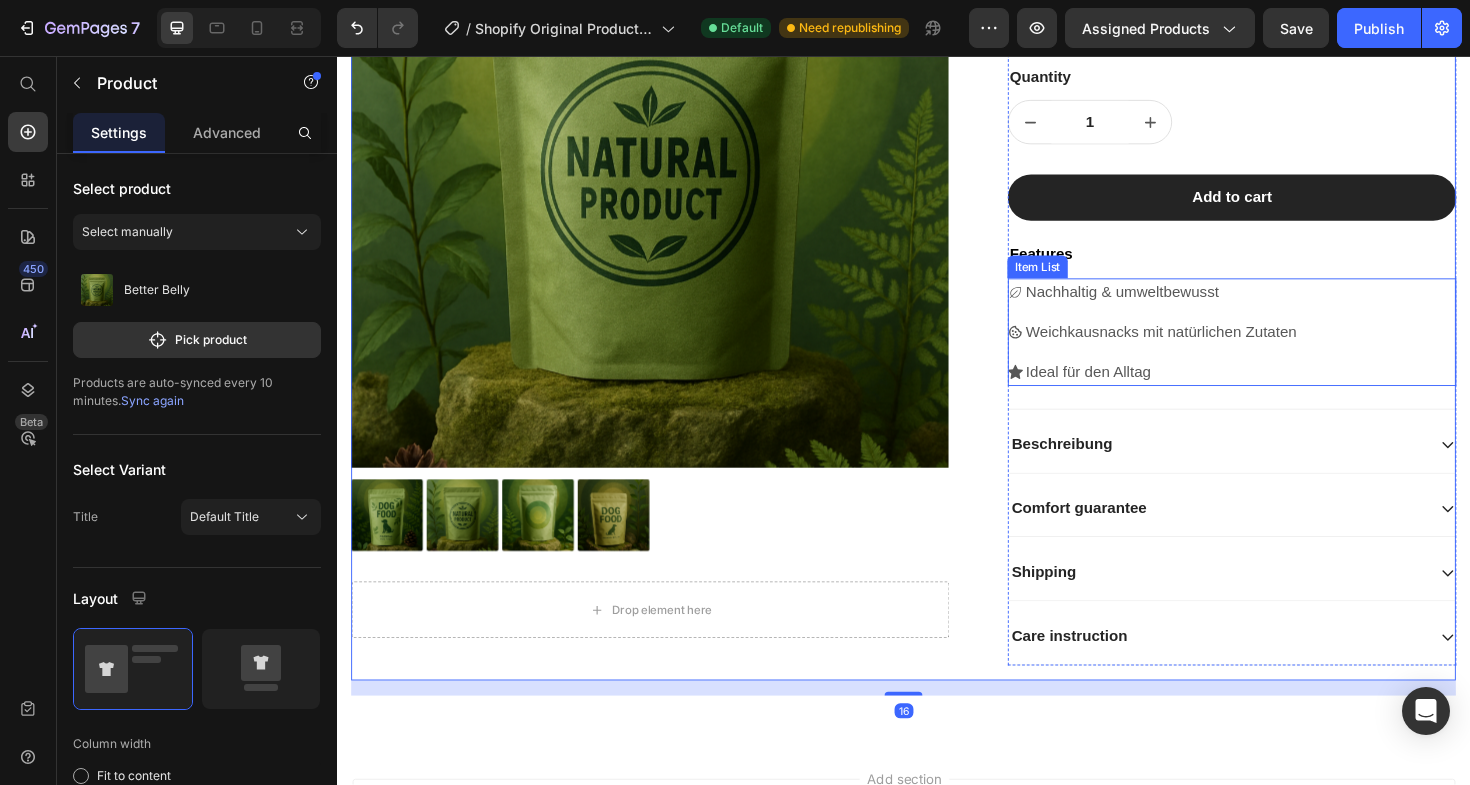 click 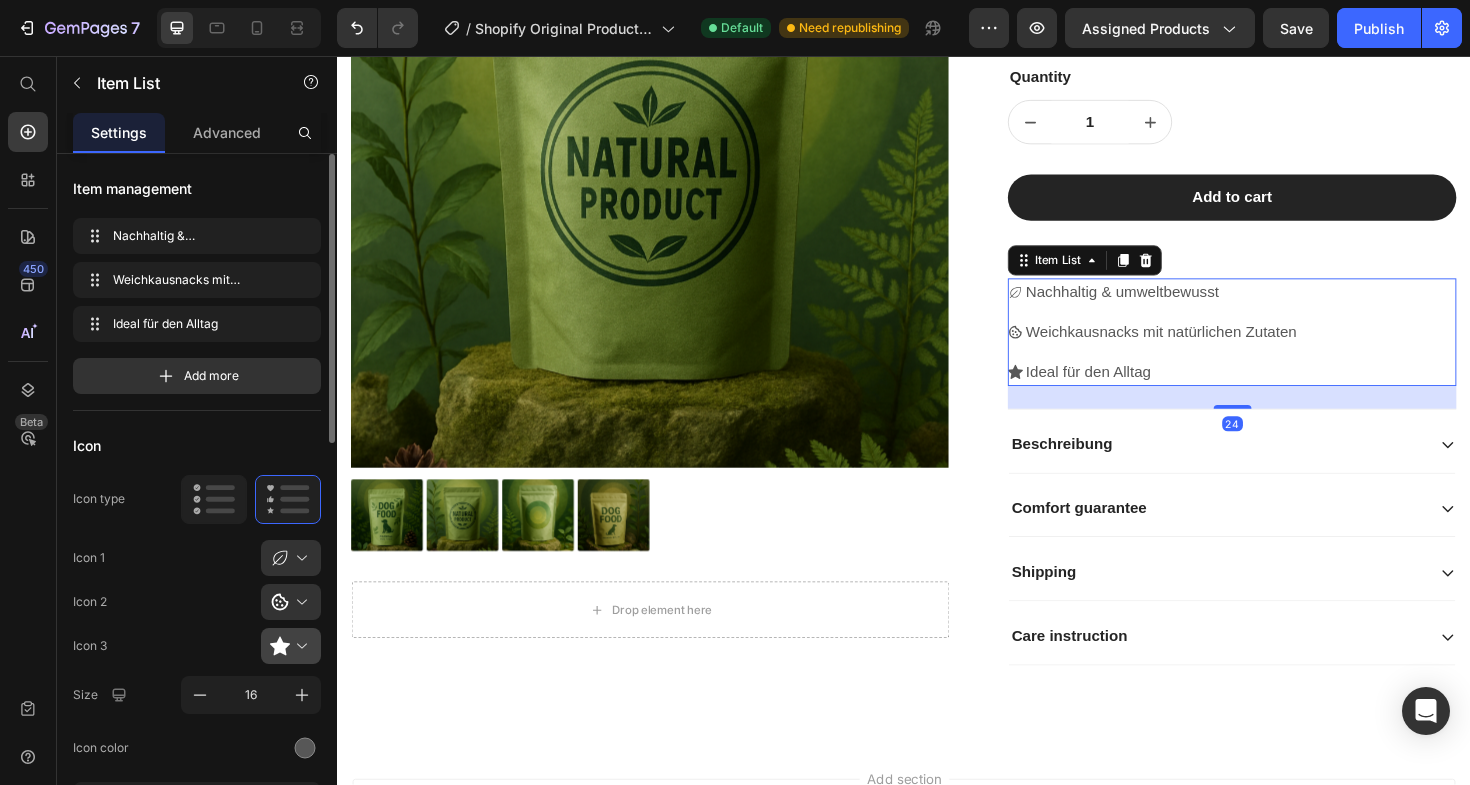 click at bounding box center (299, 646) 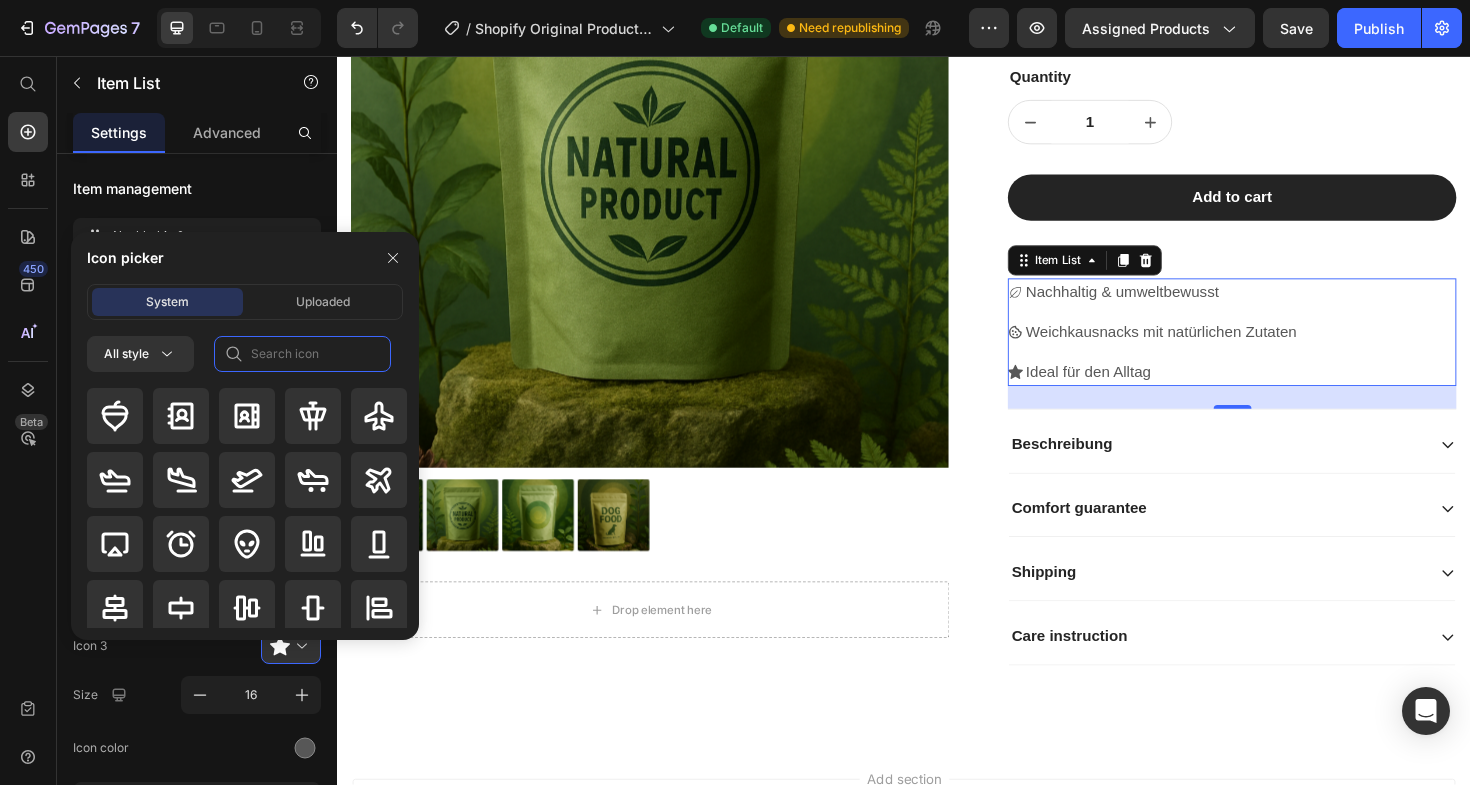 click 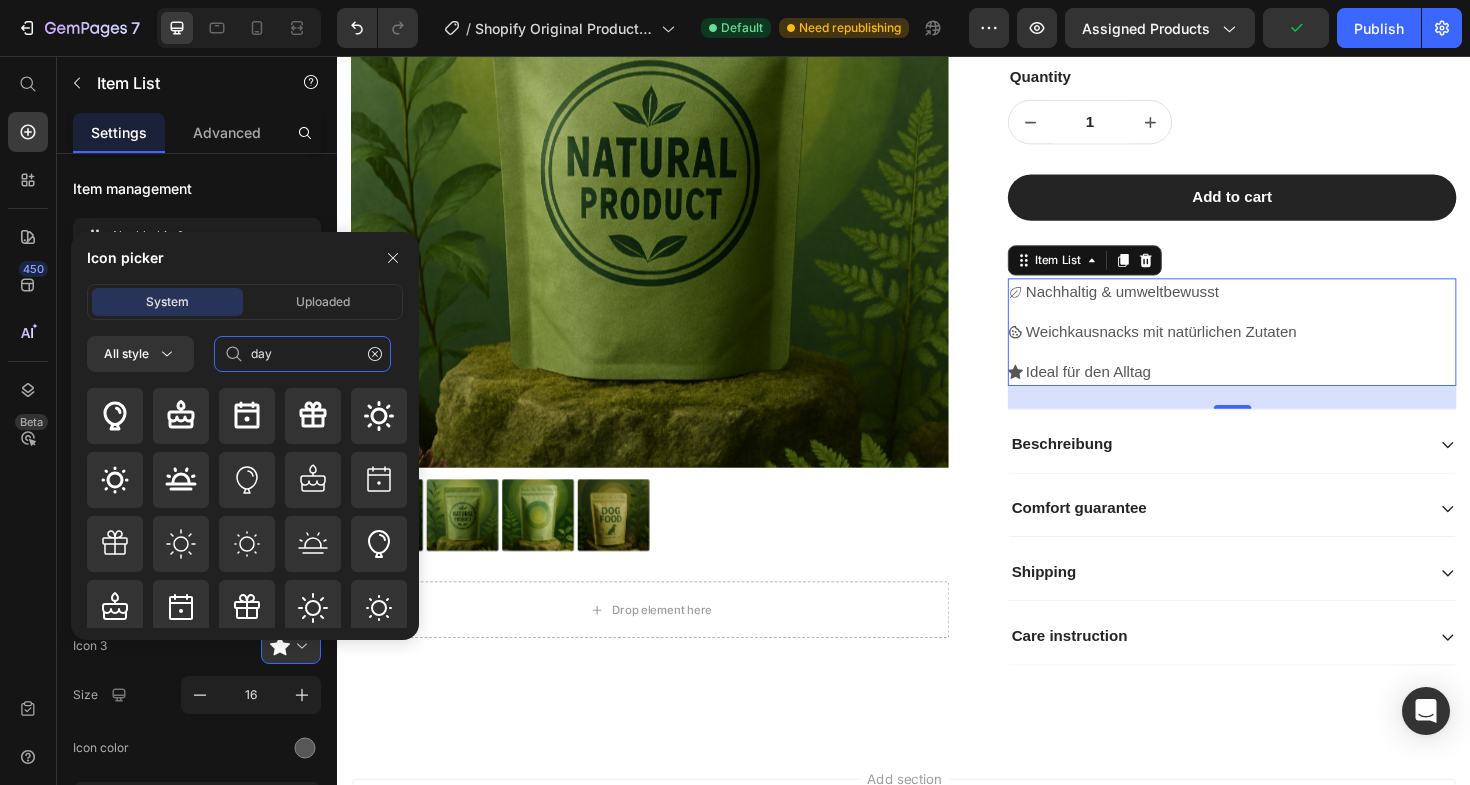 type on "day" 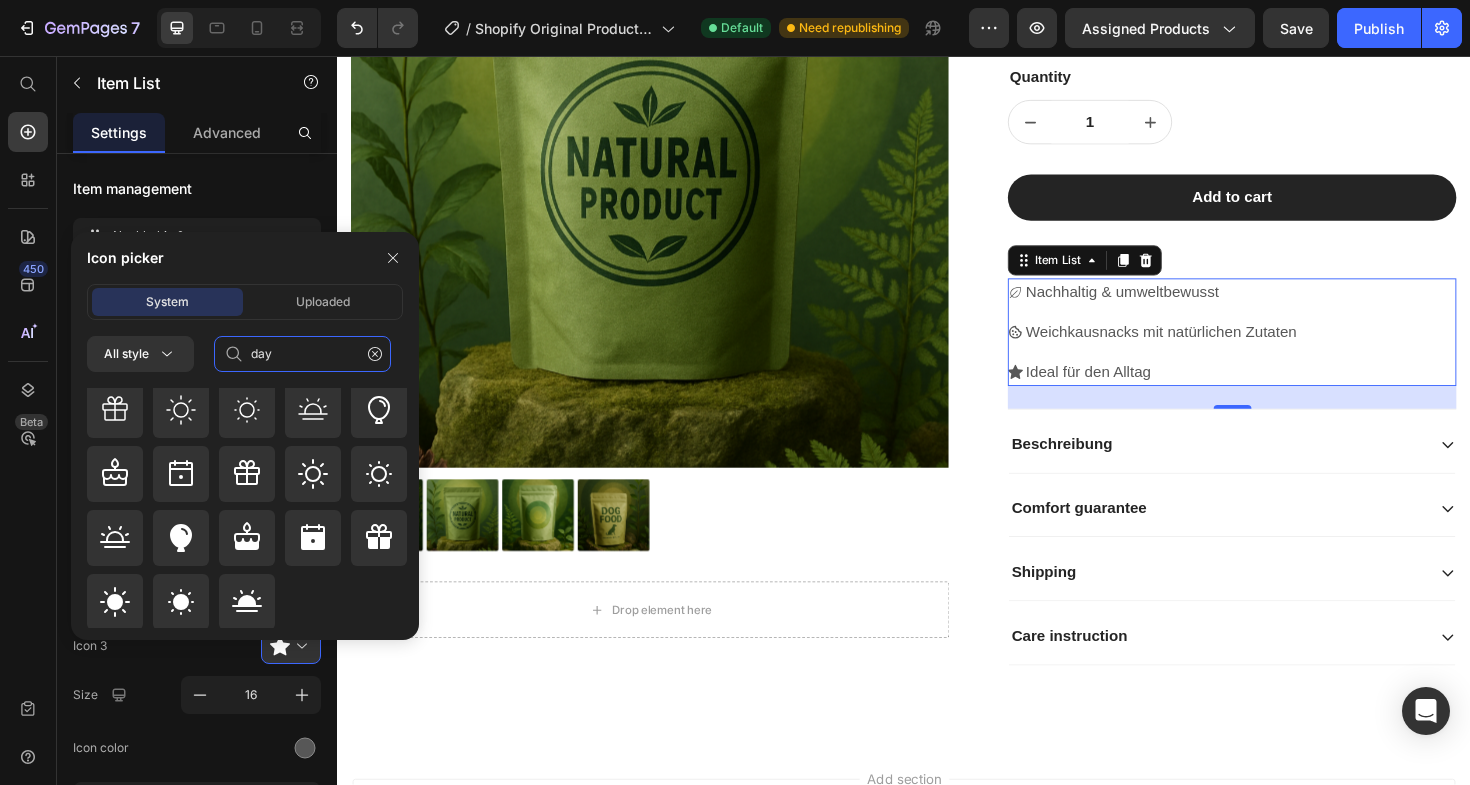 scroll, scrollTop: 136, scrollLeft: 0, axis: vertical 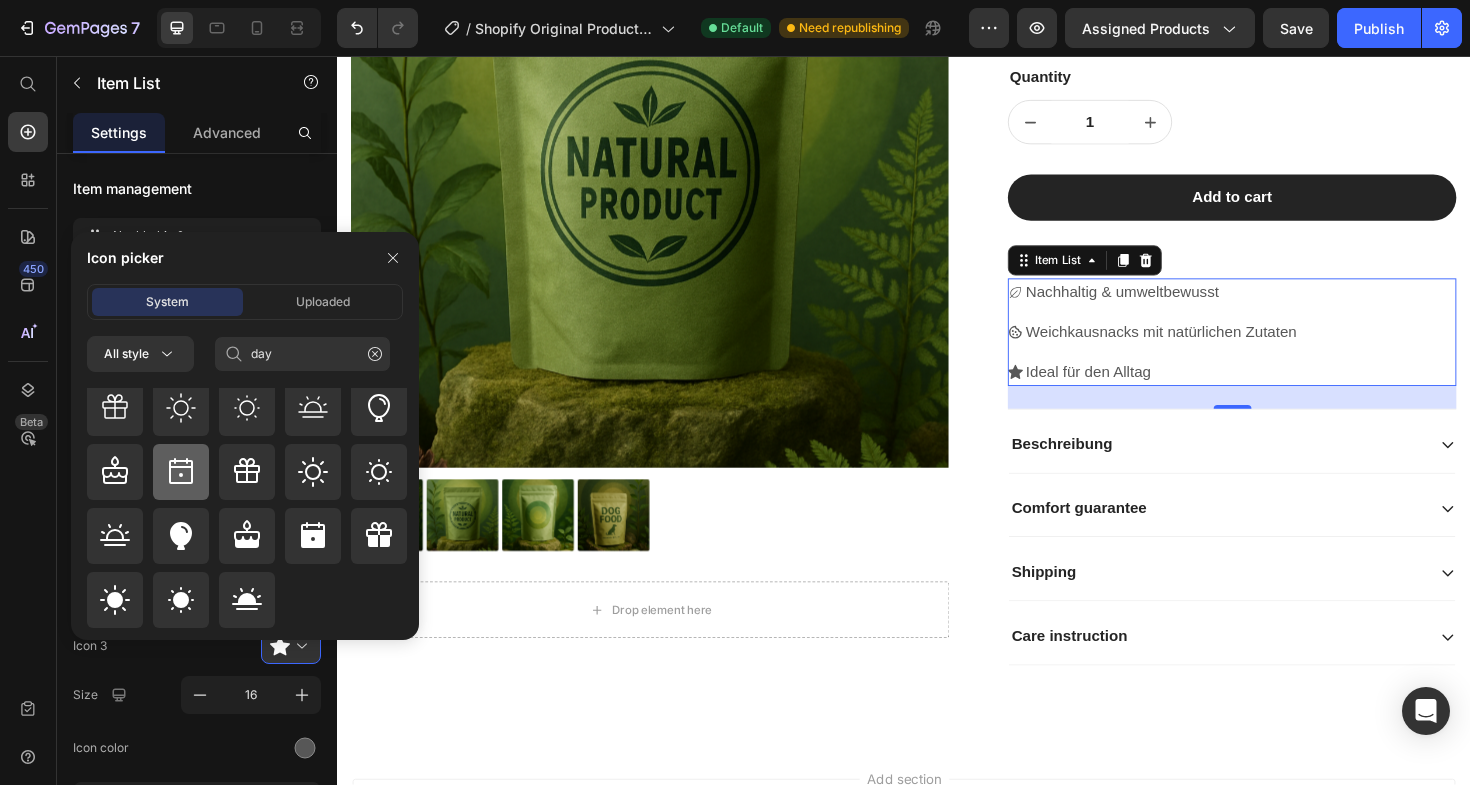 click 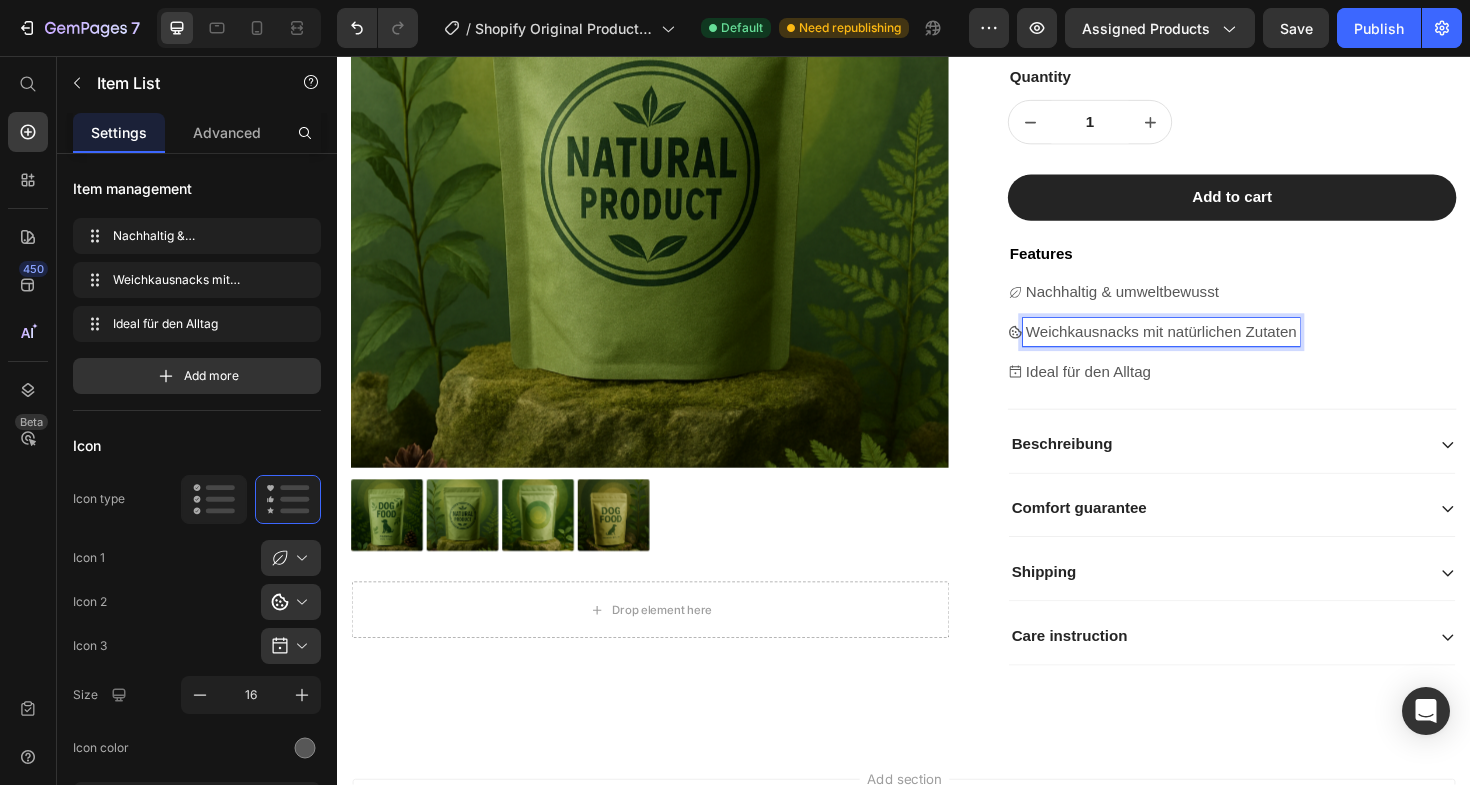 click on "Weichkausnacks mit natürlichen Zutaten" at bounding box center [1209, 349] 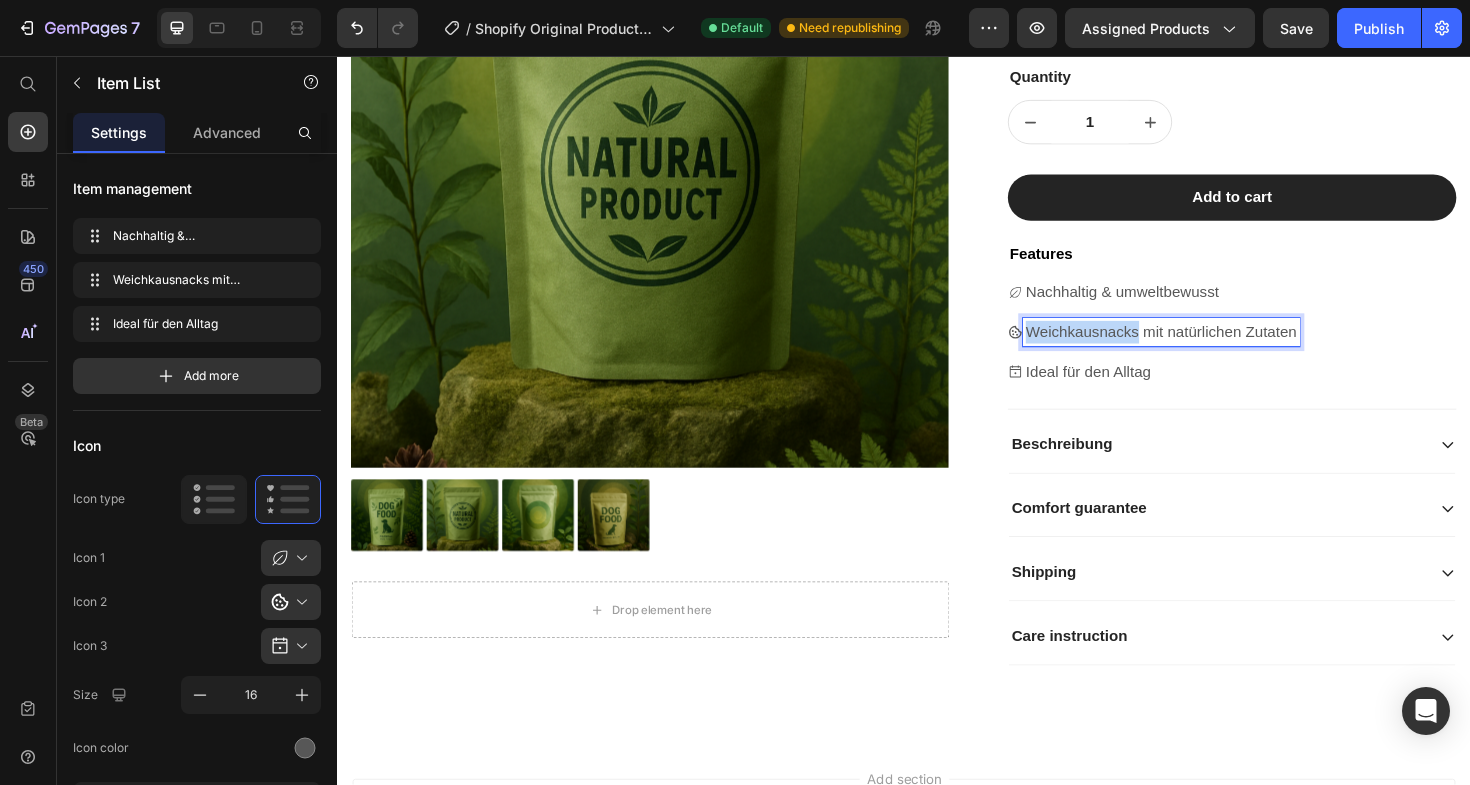 click on "Weichkausnacks mit natürlichen Zutaten" at bounding box center (1209, 349) 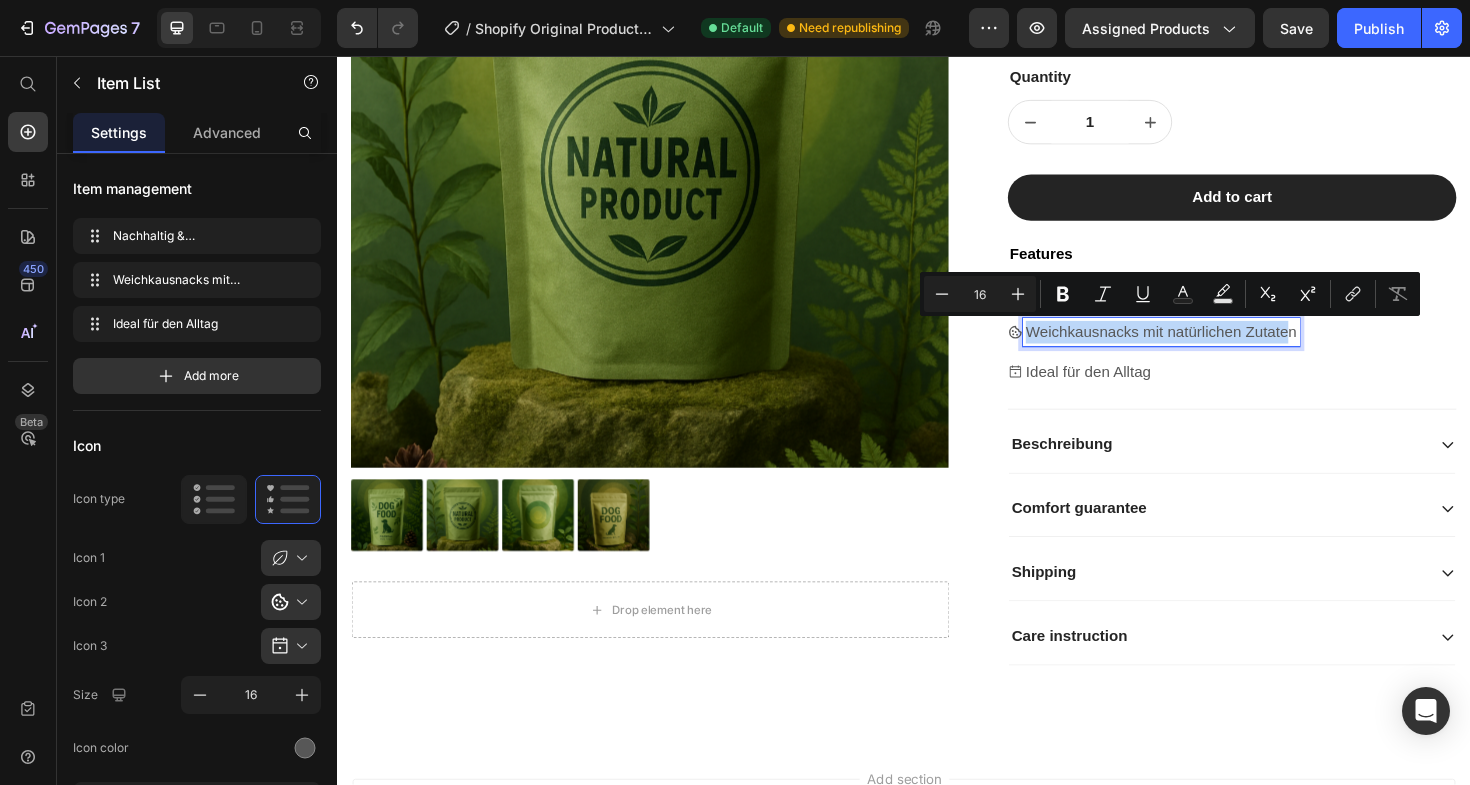 drag, startPoint x: 1348, startPoint y: 347, endPoint x: 1059, endPoint y: 351, distance: 289.02768 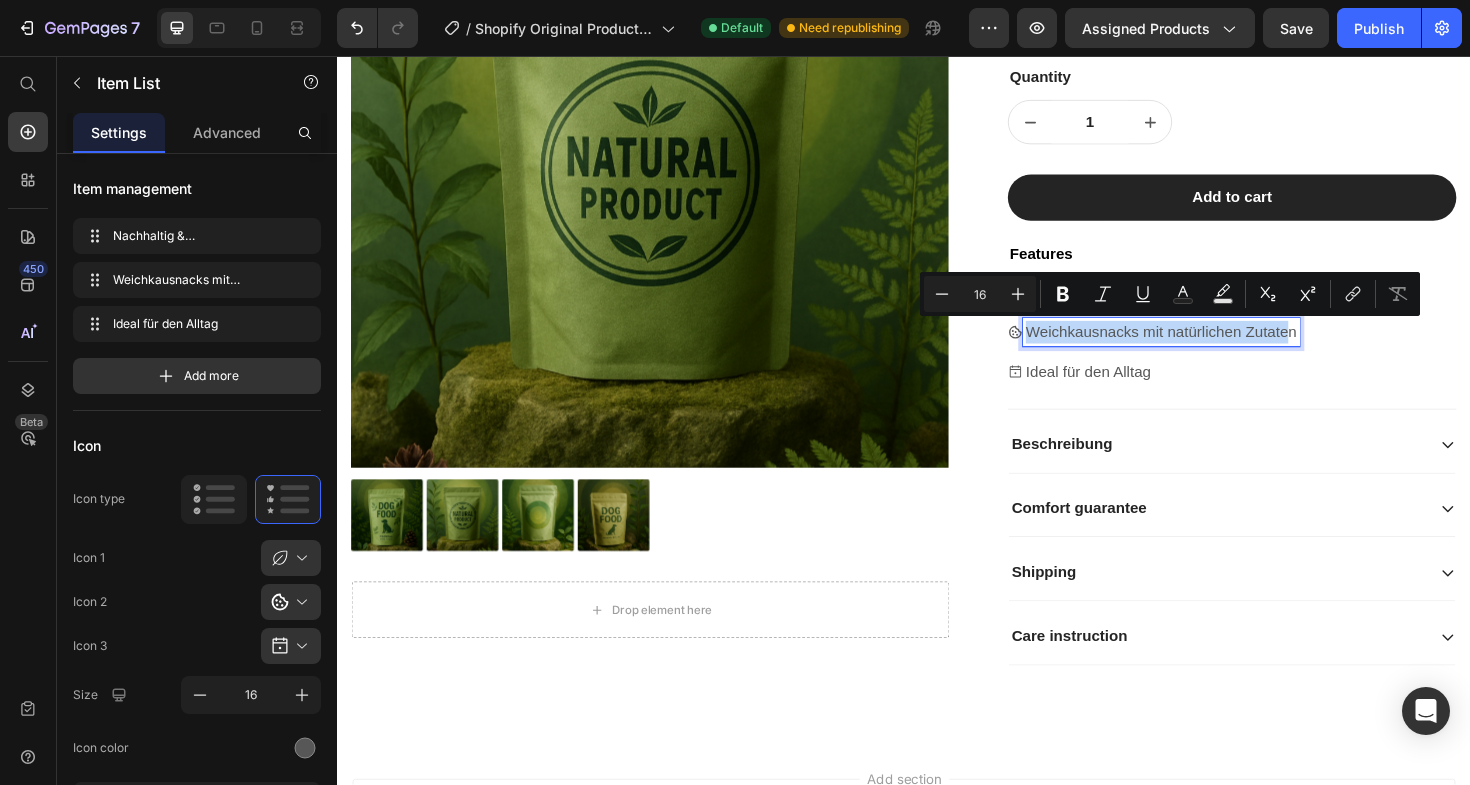 click on "Weichkausnacks mit natürlichen Zutaten" at bounding box center (1201, 349) 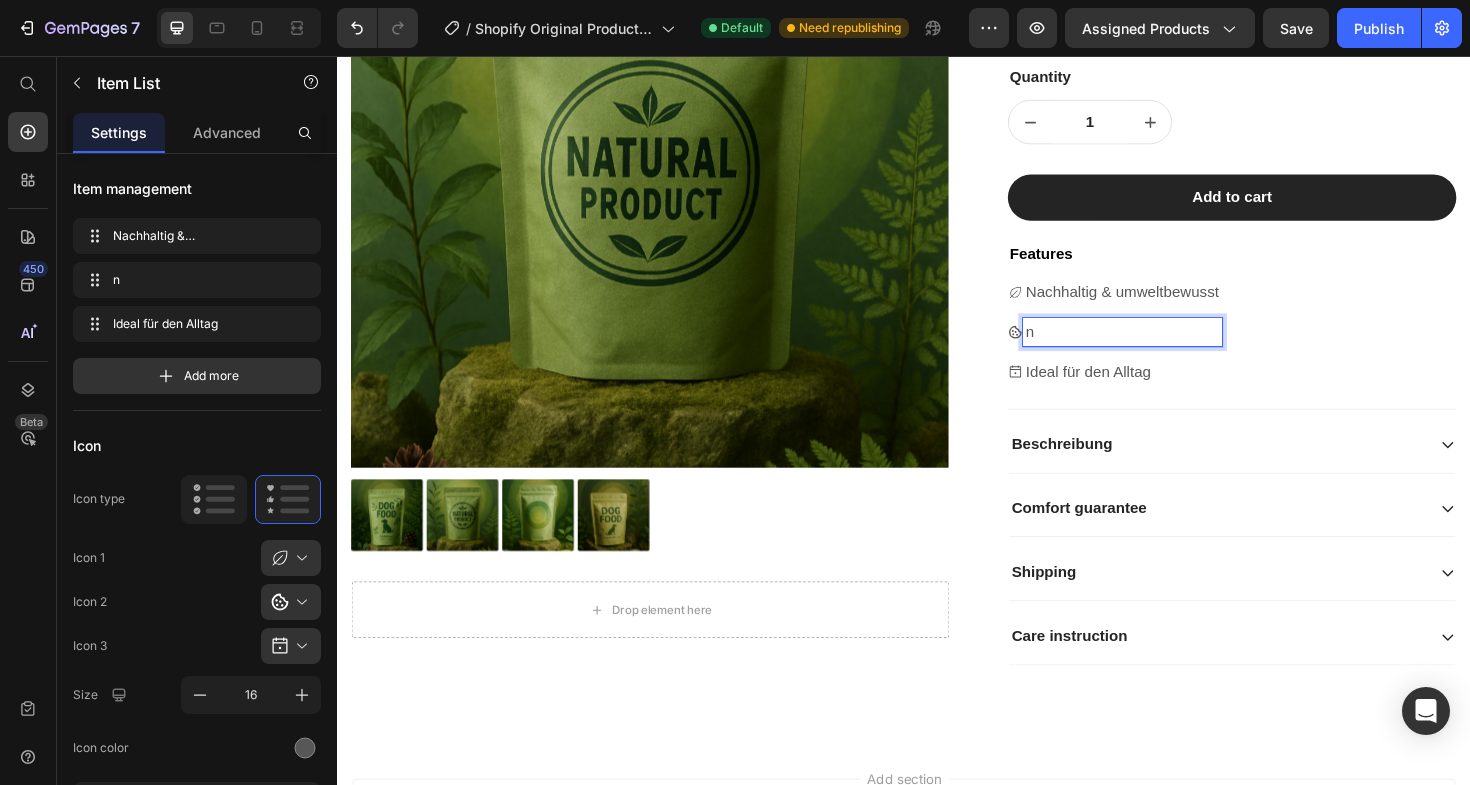 click on "n" at bounding box center [1168, 349] 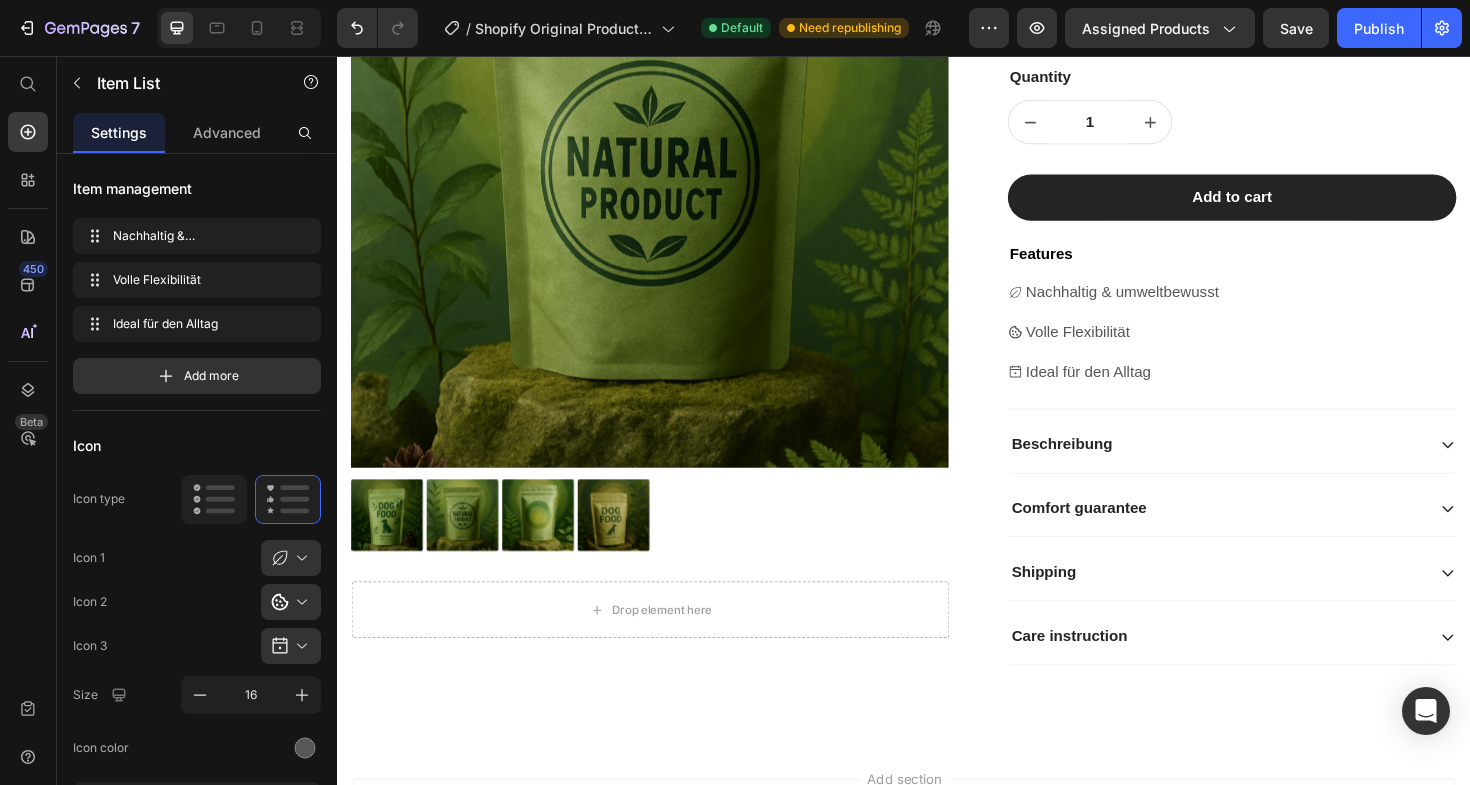 click on "Drop element here
Drop element here Row Better Belly Product Title €46,00 Product Price €52,00 Product Price 12% off Product Badge Row This product has only default variant Product Variants & Swatches Row Quantity Text Block 1 Product Quantity Row Row Add to cart Add to Cart Features Text Block
Nachhaltig & umweltbewusst
Volle Flexibilität
Ideal für den Alltag Item List   24
Beschreibung
Comfort guarantee
Shipping
Care instruction Accordion" at bounding box center (1284, 281) 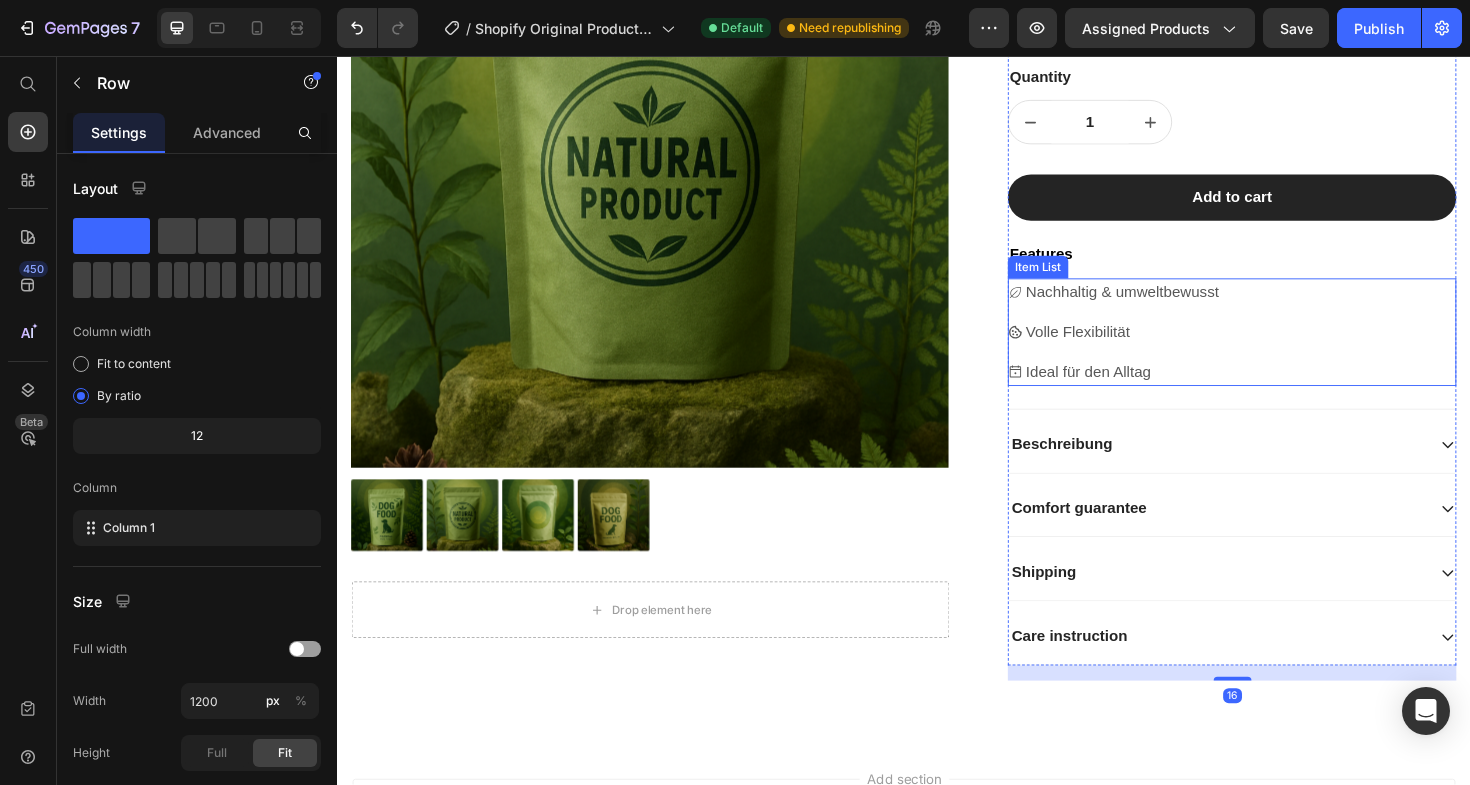 click 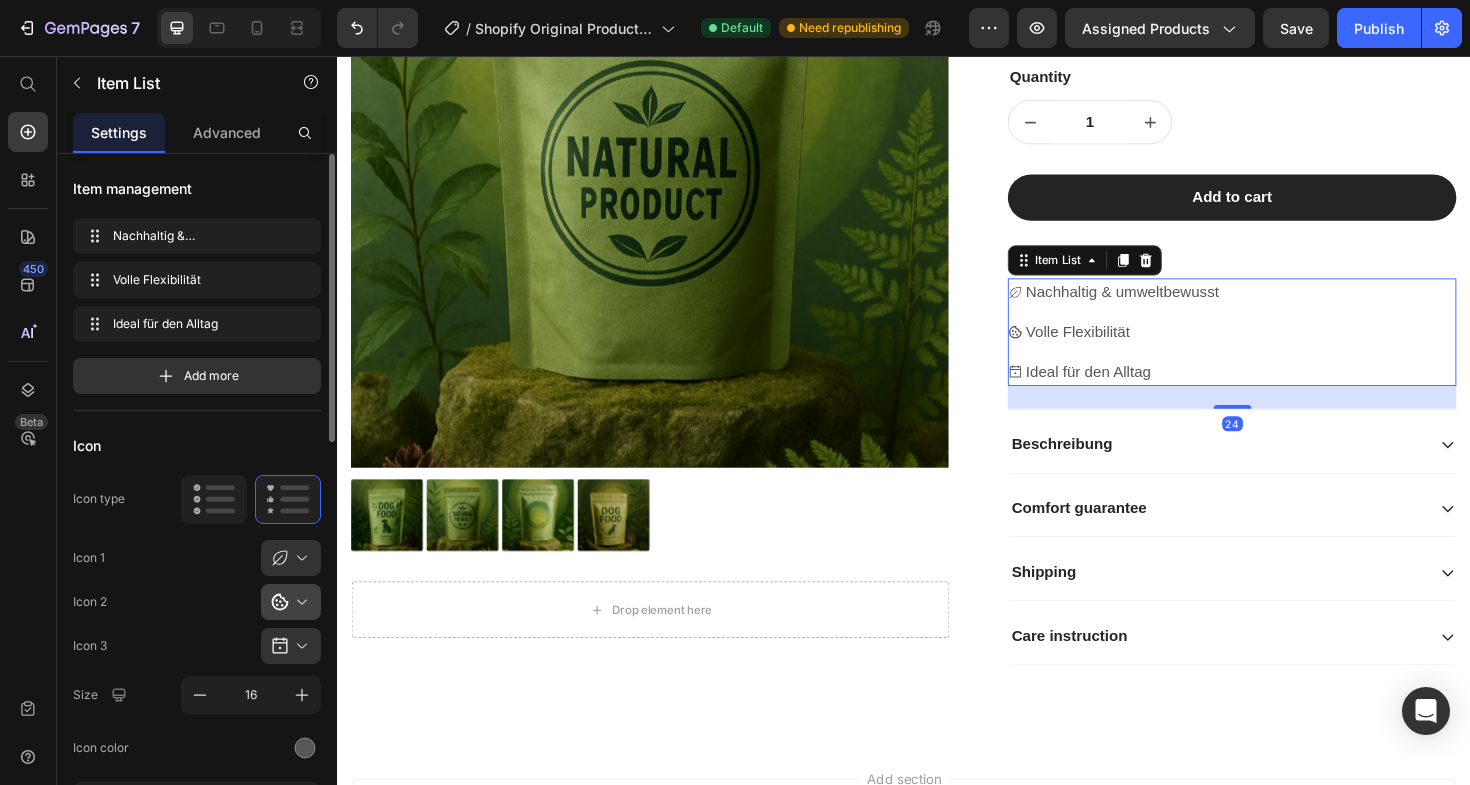 click at bounding box center (299, 602) 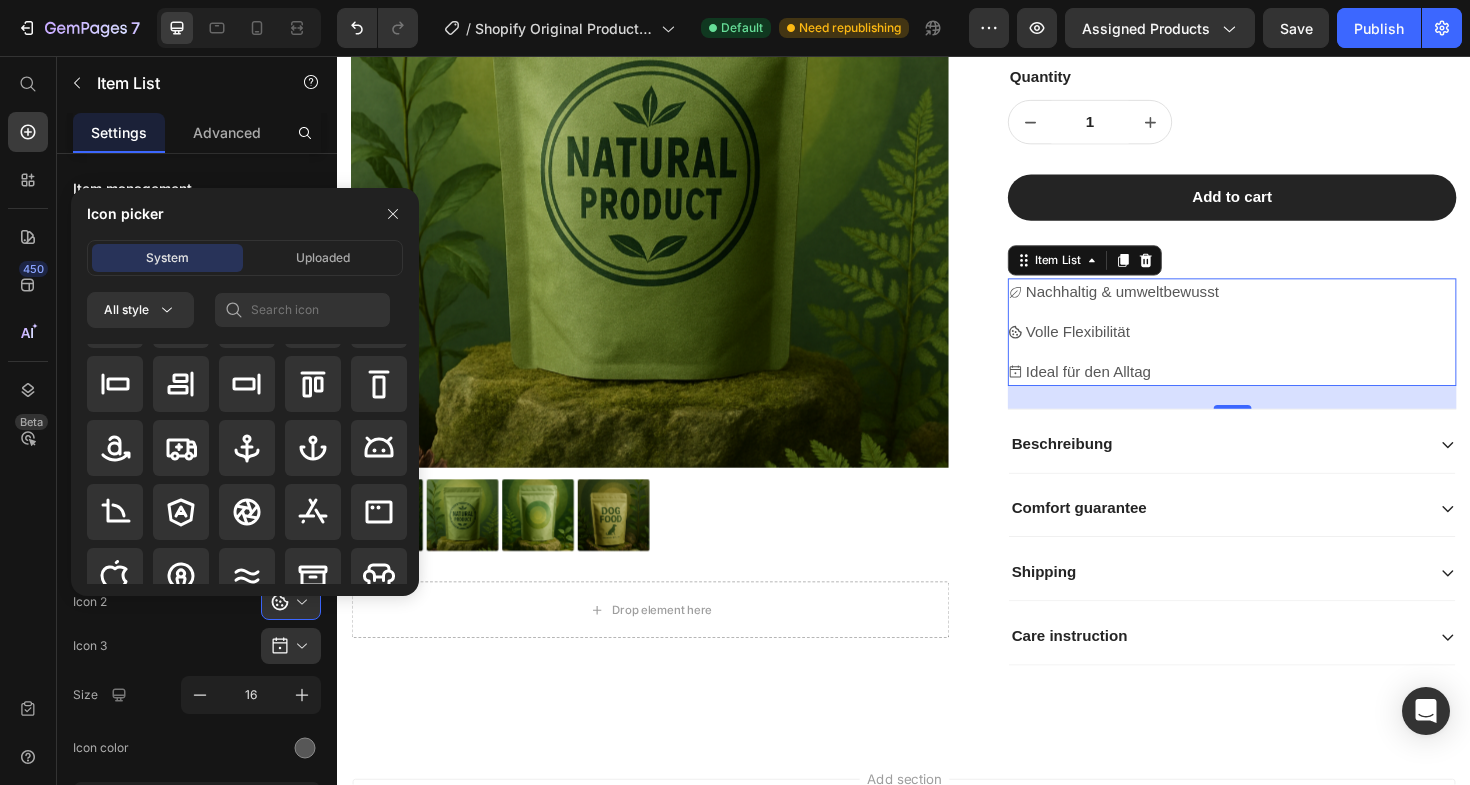 scroll, scrollTop: 247, scrollLeft: 0, axis: vertical 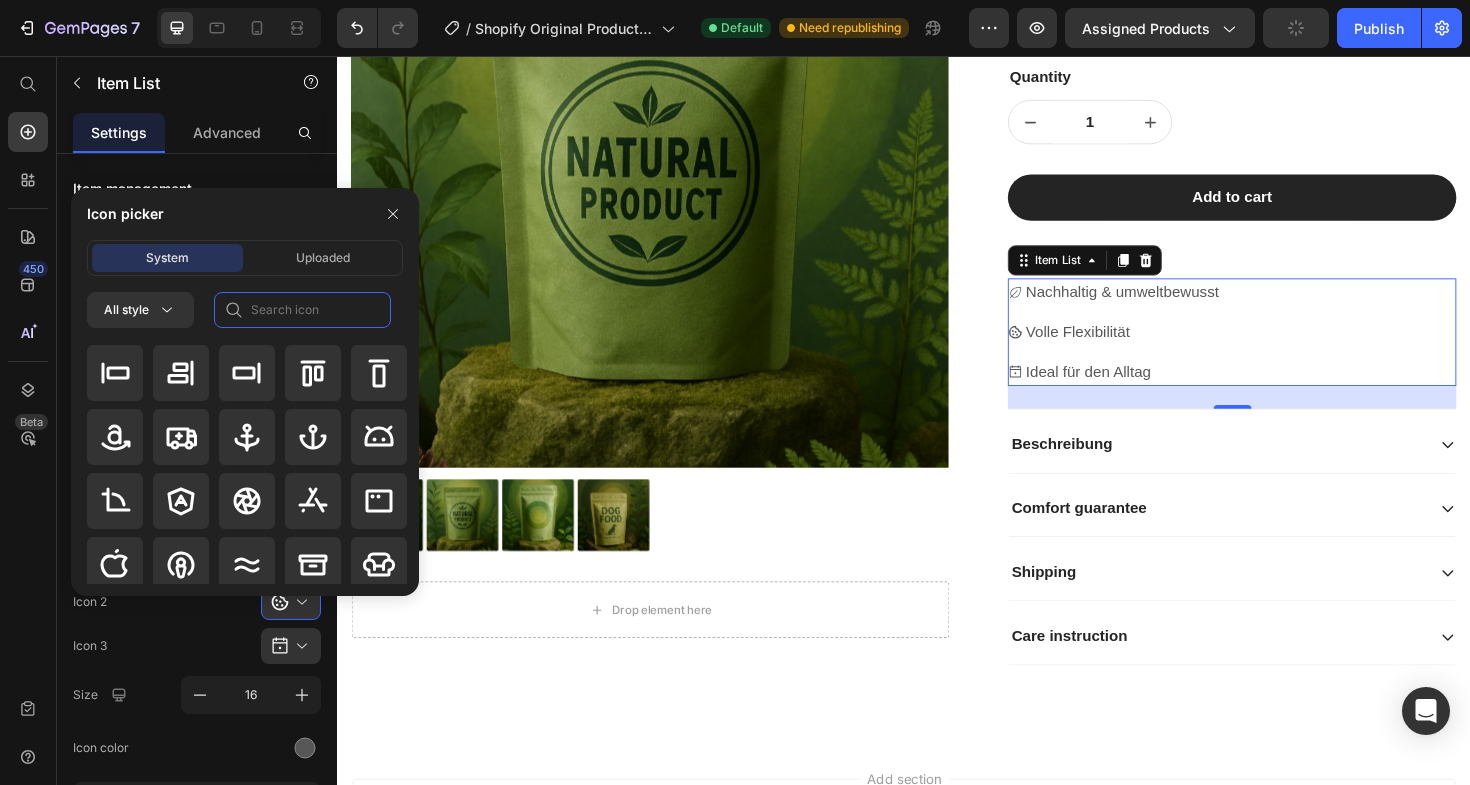 click 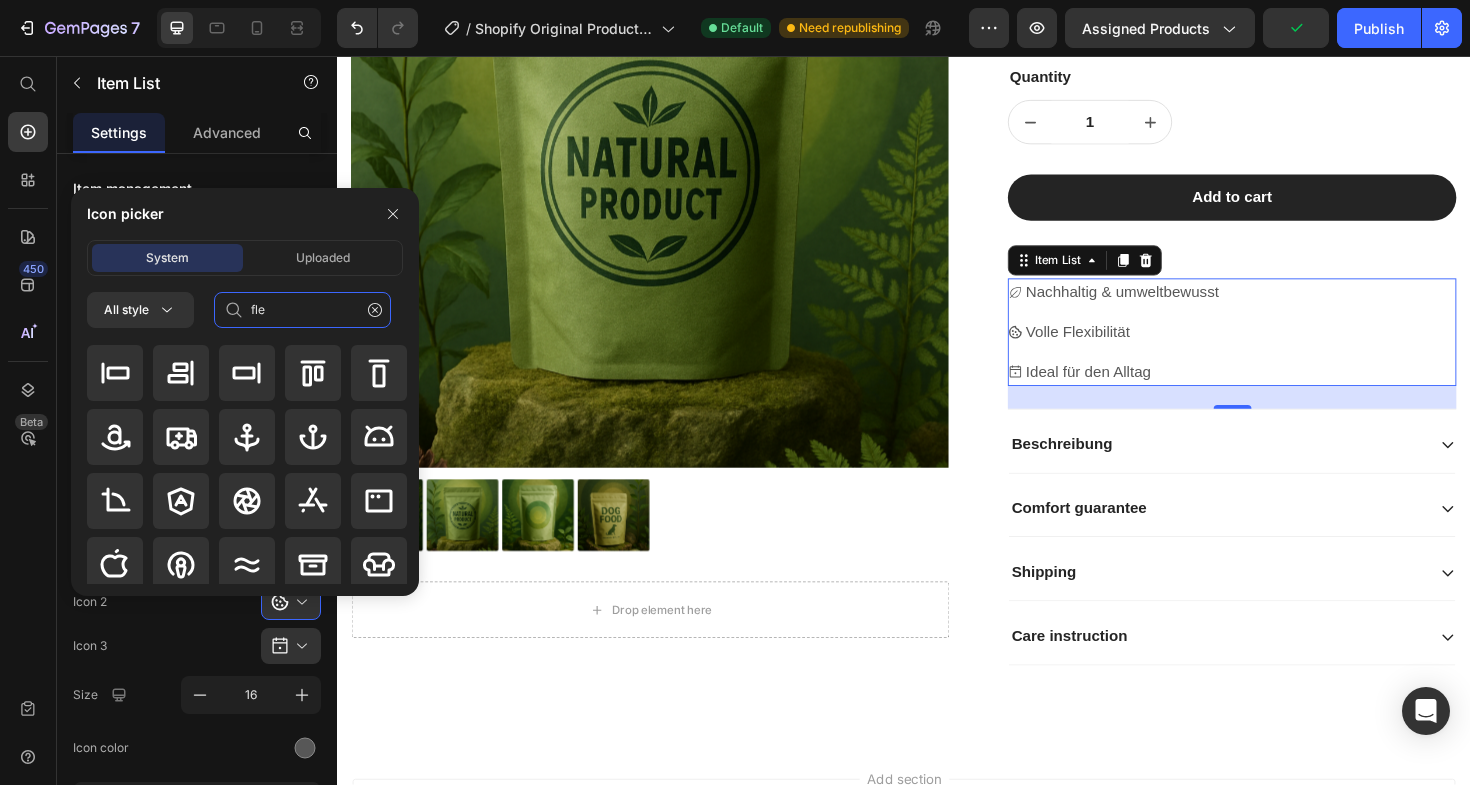 scroll, scrollTop: 0, scrollLeft: 0, axis: both 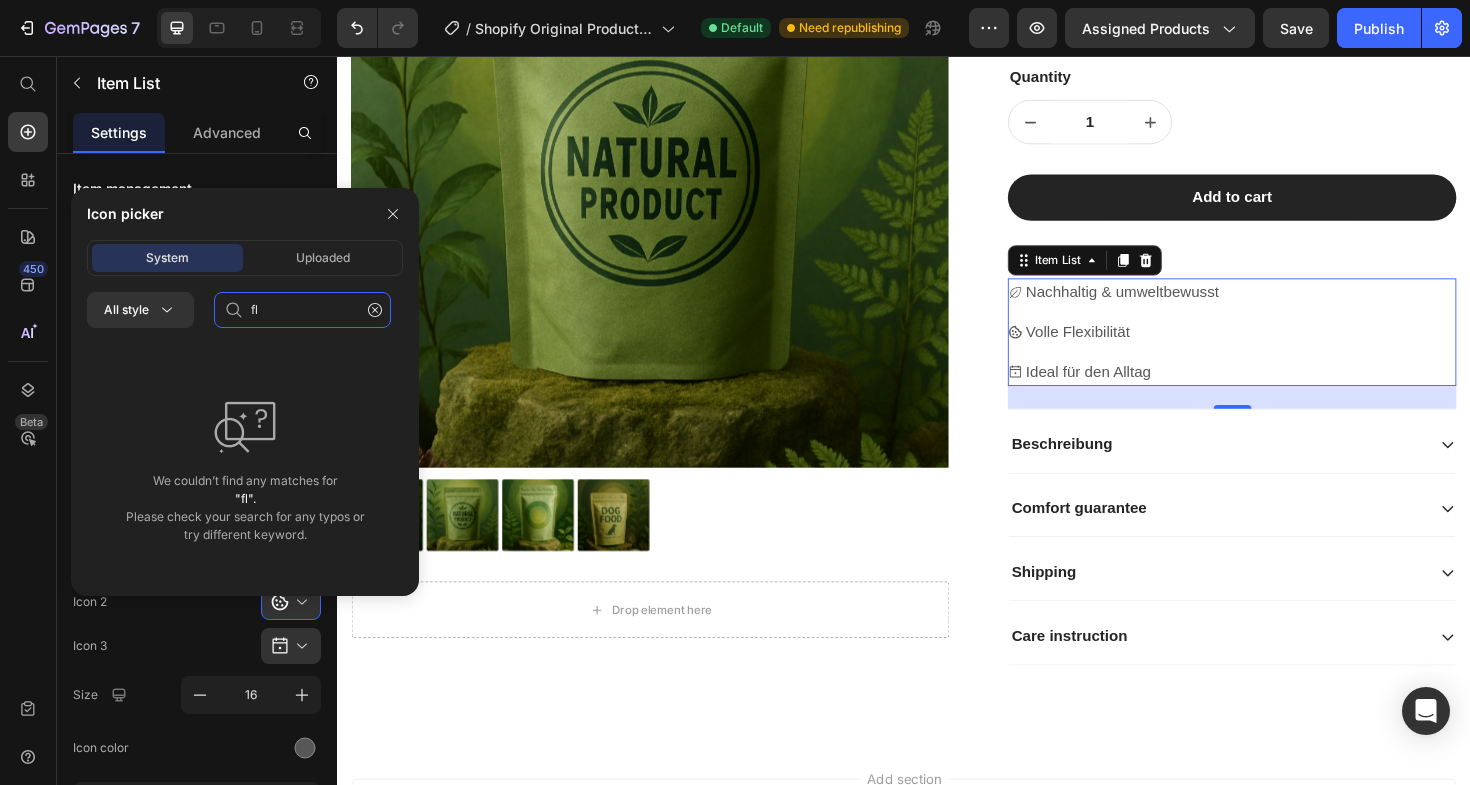 type on "f" 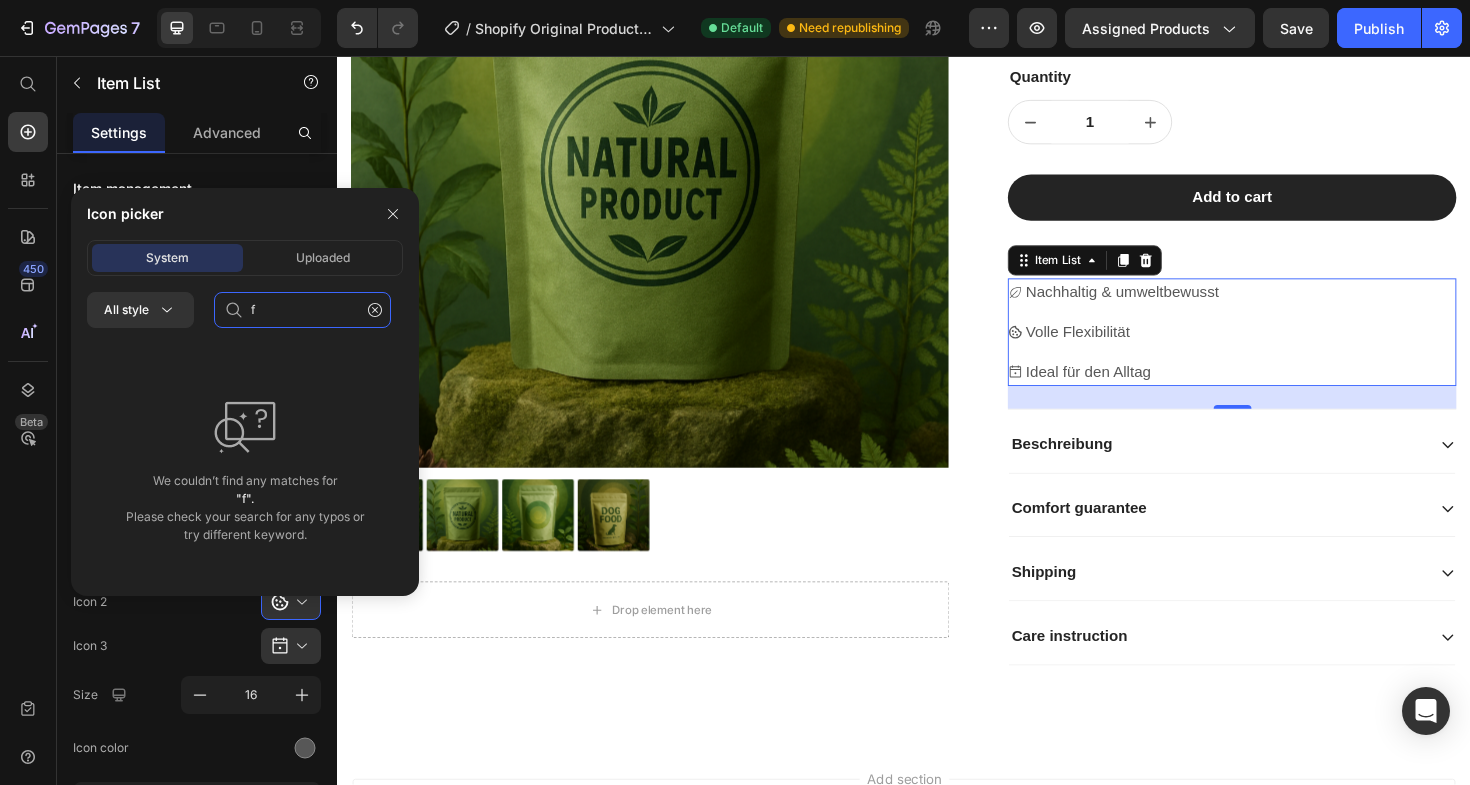 type 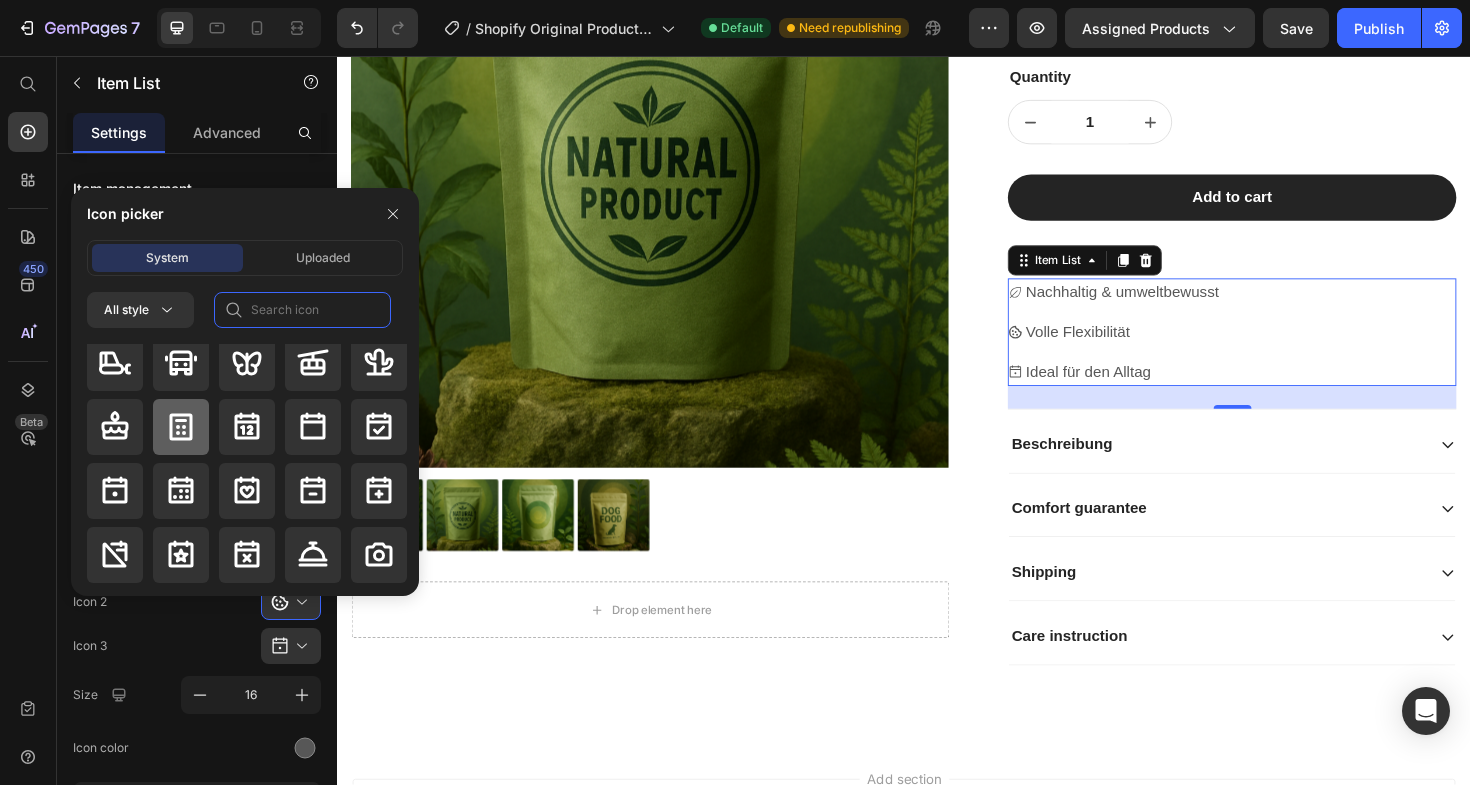 scroll, scrollTop: 2836, scrollLeft: 0, axis: vertical 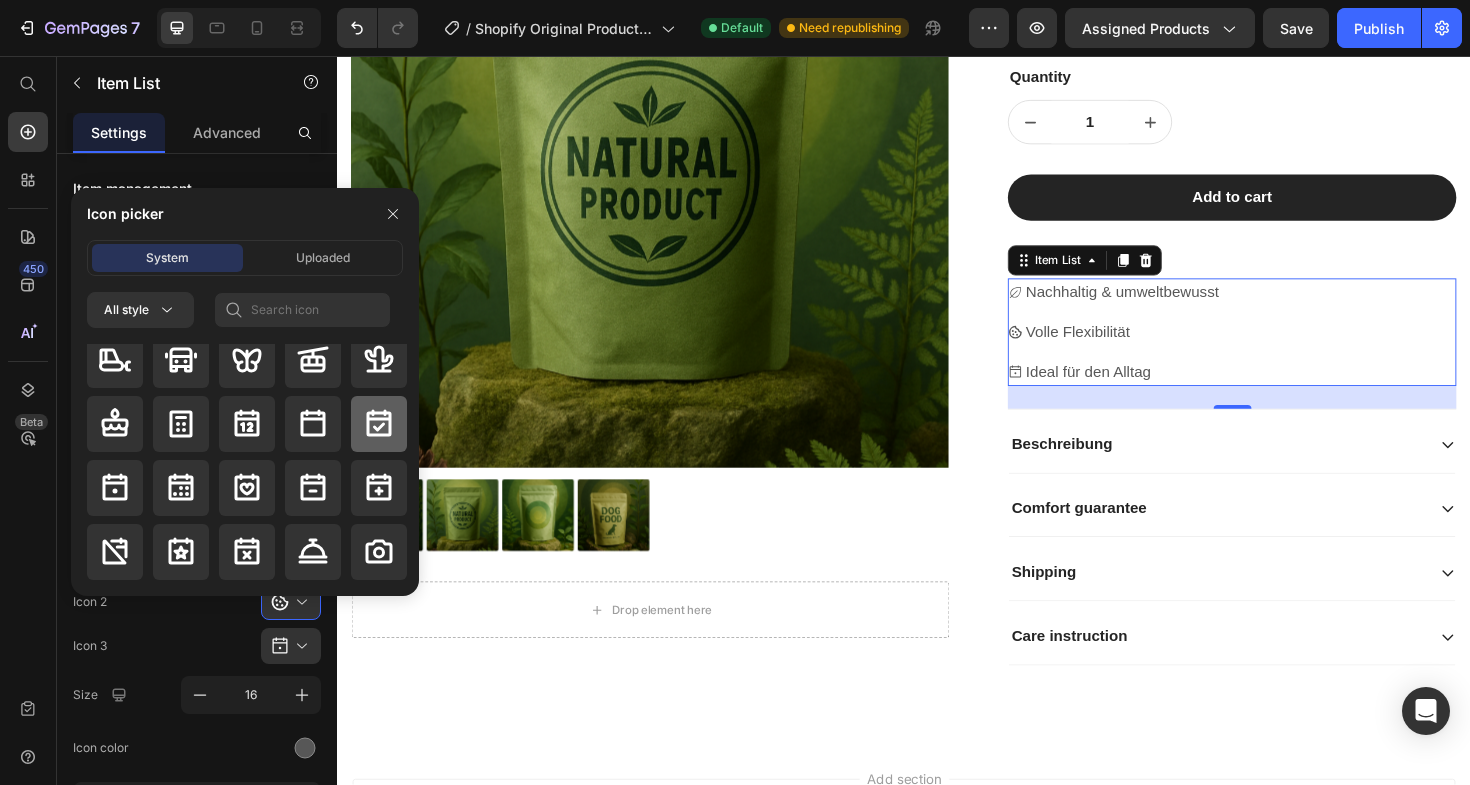 click 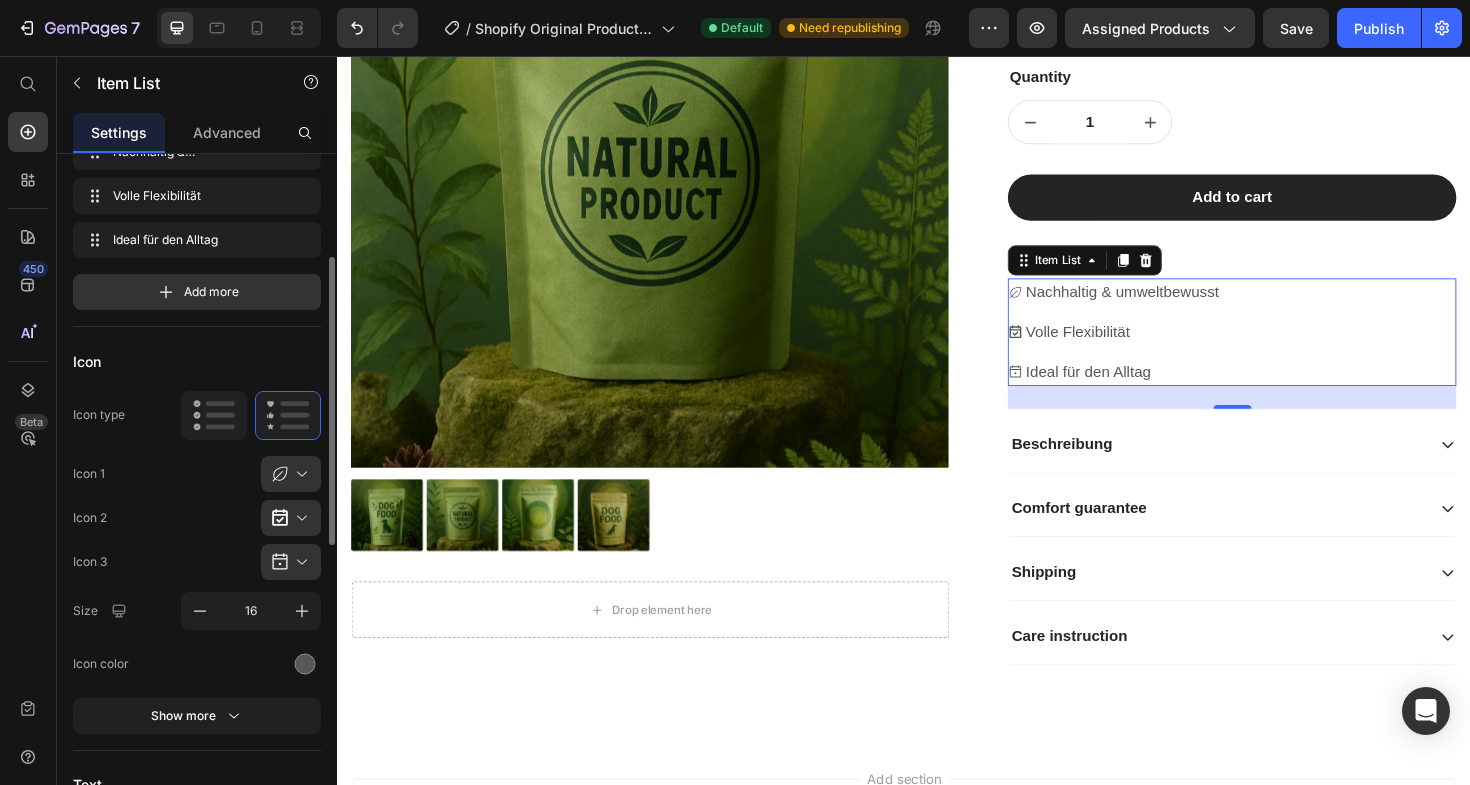 scroll, scrollTop: 154, scrollLeft: 0, axis: vertical 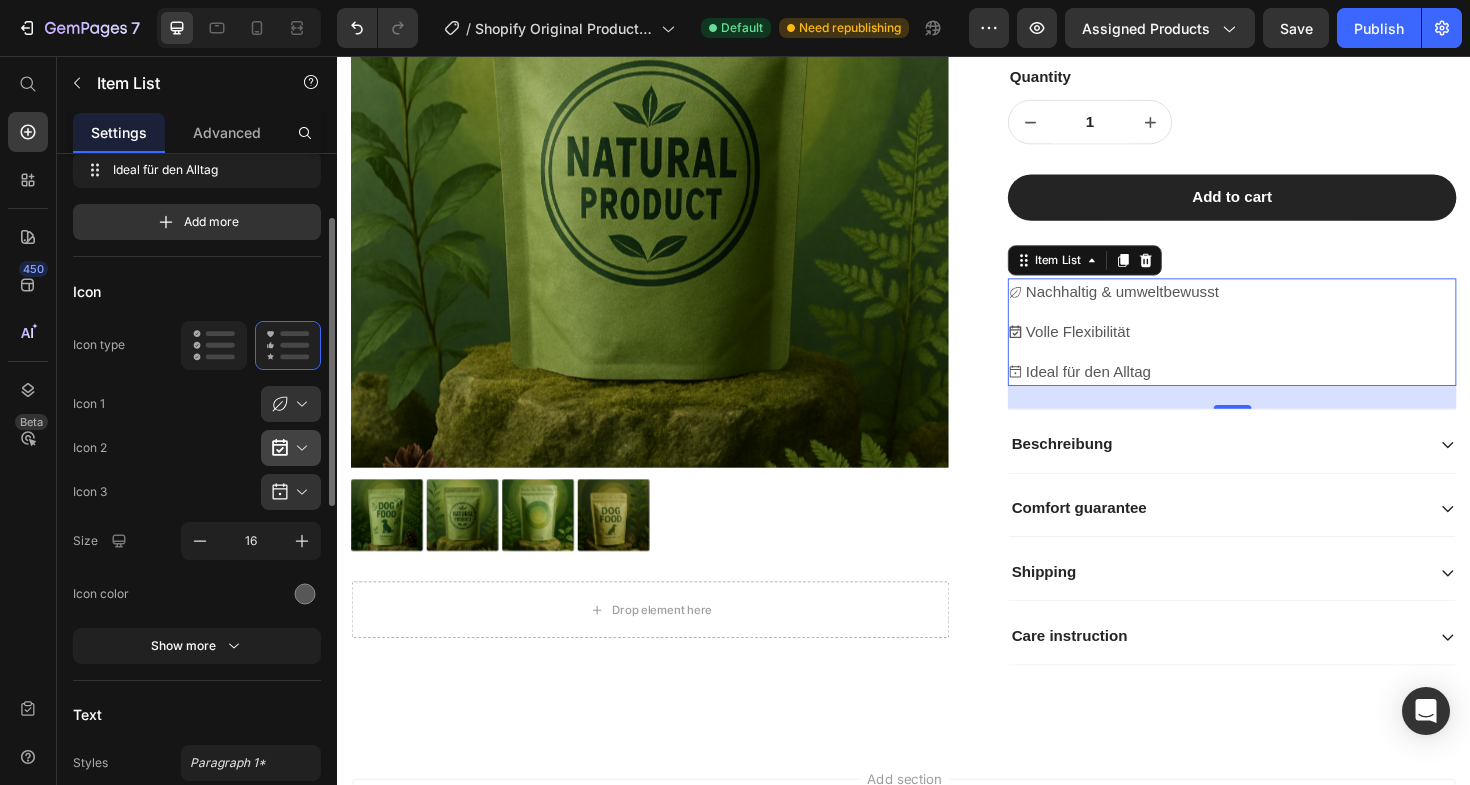 click at bounding box center [299, 448] 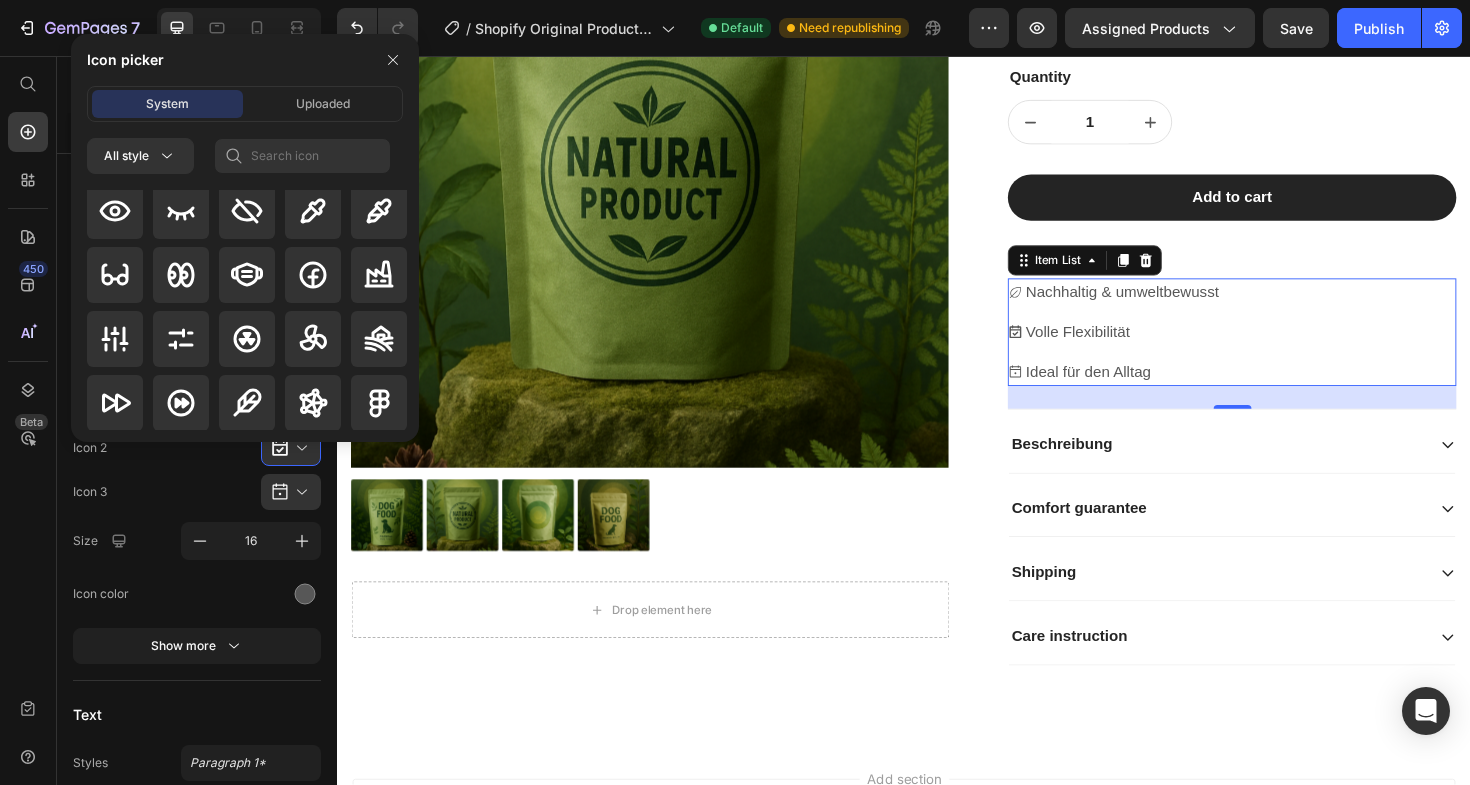 scroll, scrollTop: 6137, scrollLeft: 0, axis: vertical 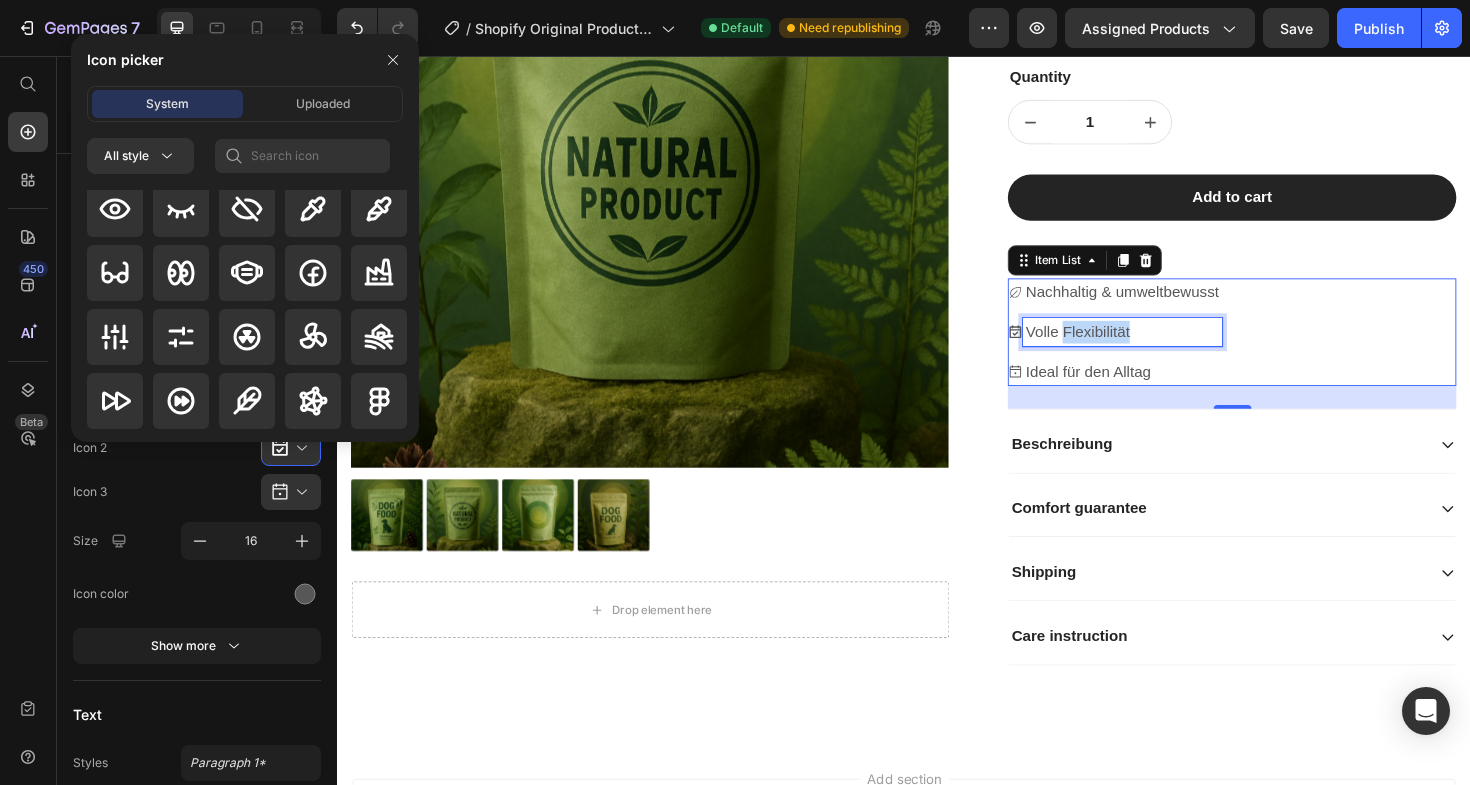 click on "Volle Flexibilität" at bounding box center [1168, 349] 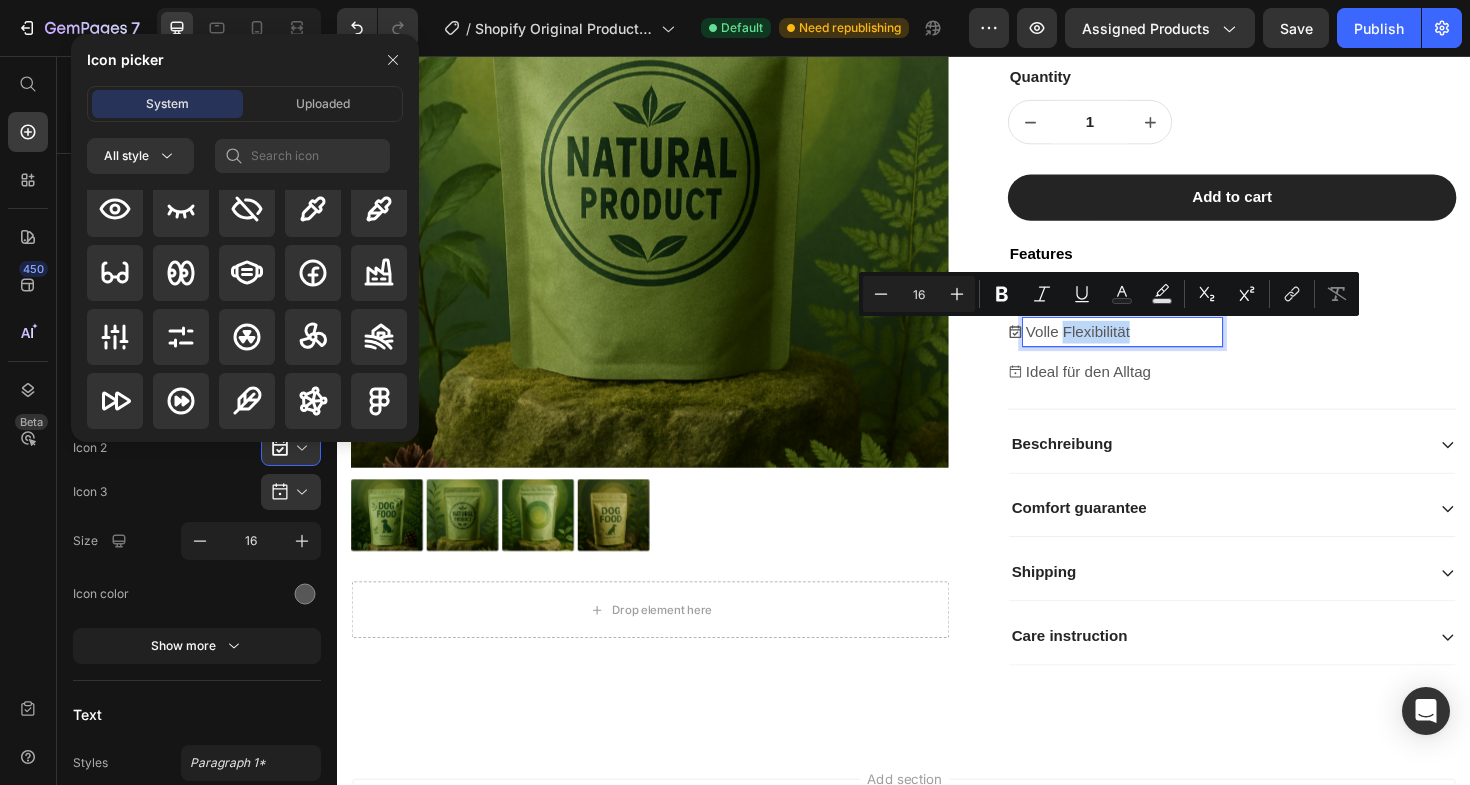 click on "Volle Flexibilität" at bounding box center [1168, 349] 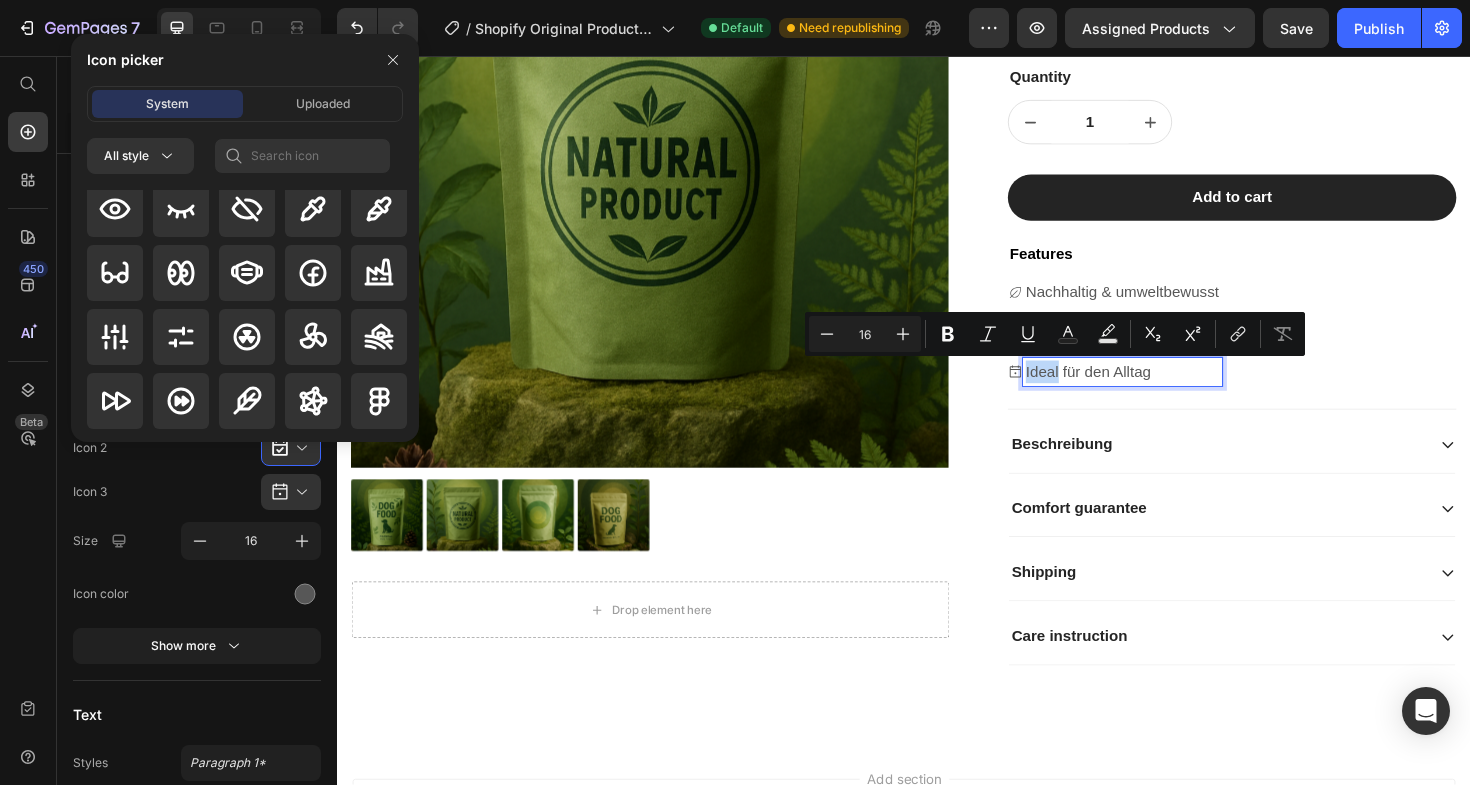 drag, startPoint x: 1191, startPoint y: 344, endPoint x: 1096, endPoint y: 346, distance: 95.02105 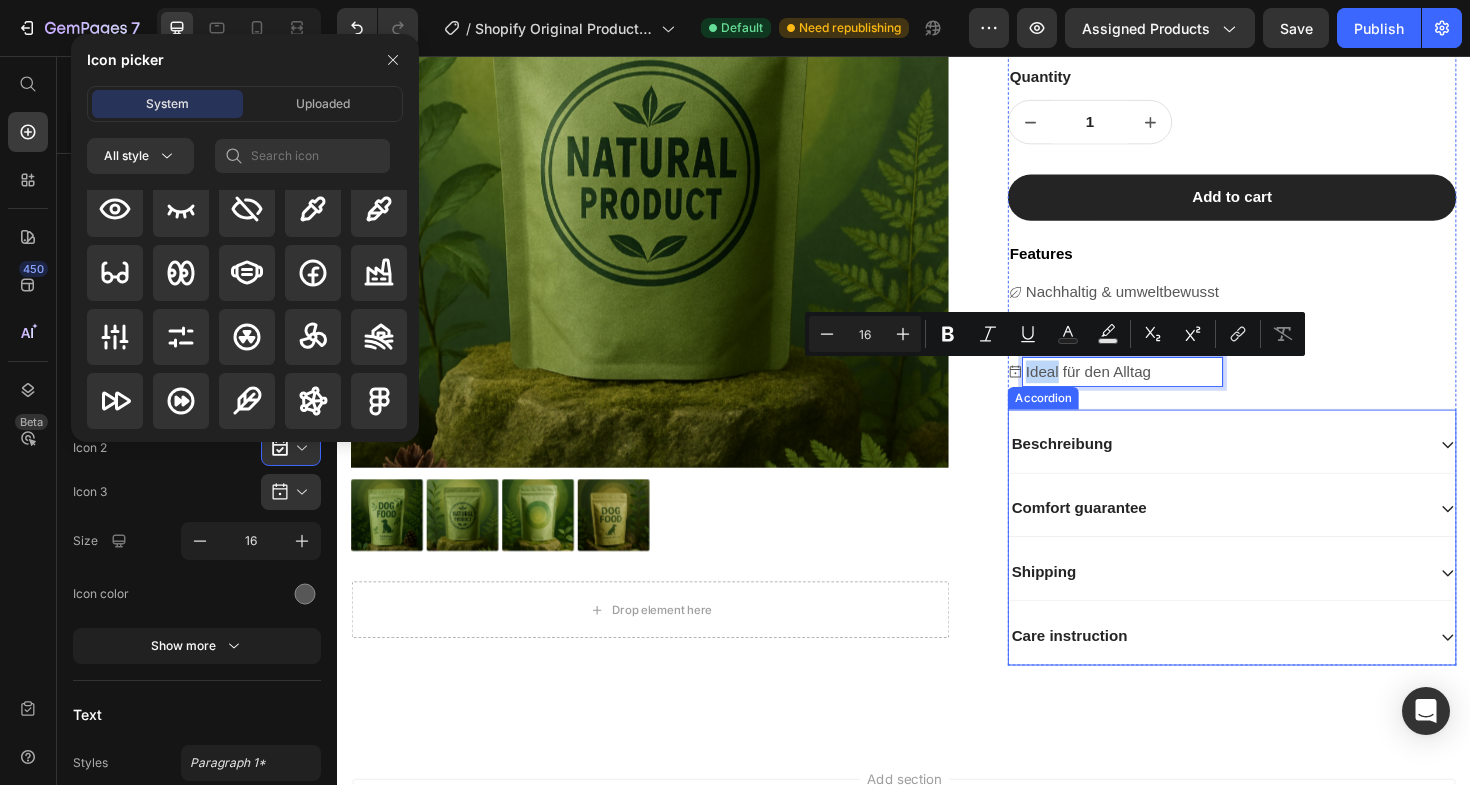click on "Beschreibung" at bounding box center (1284, 469) 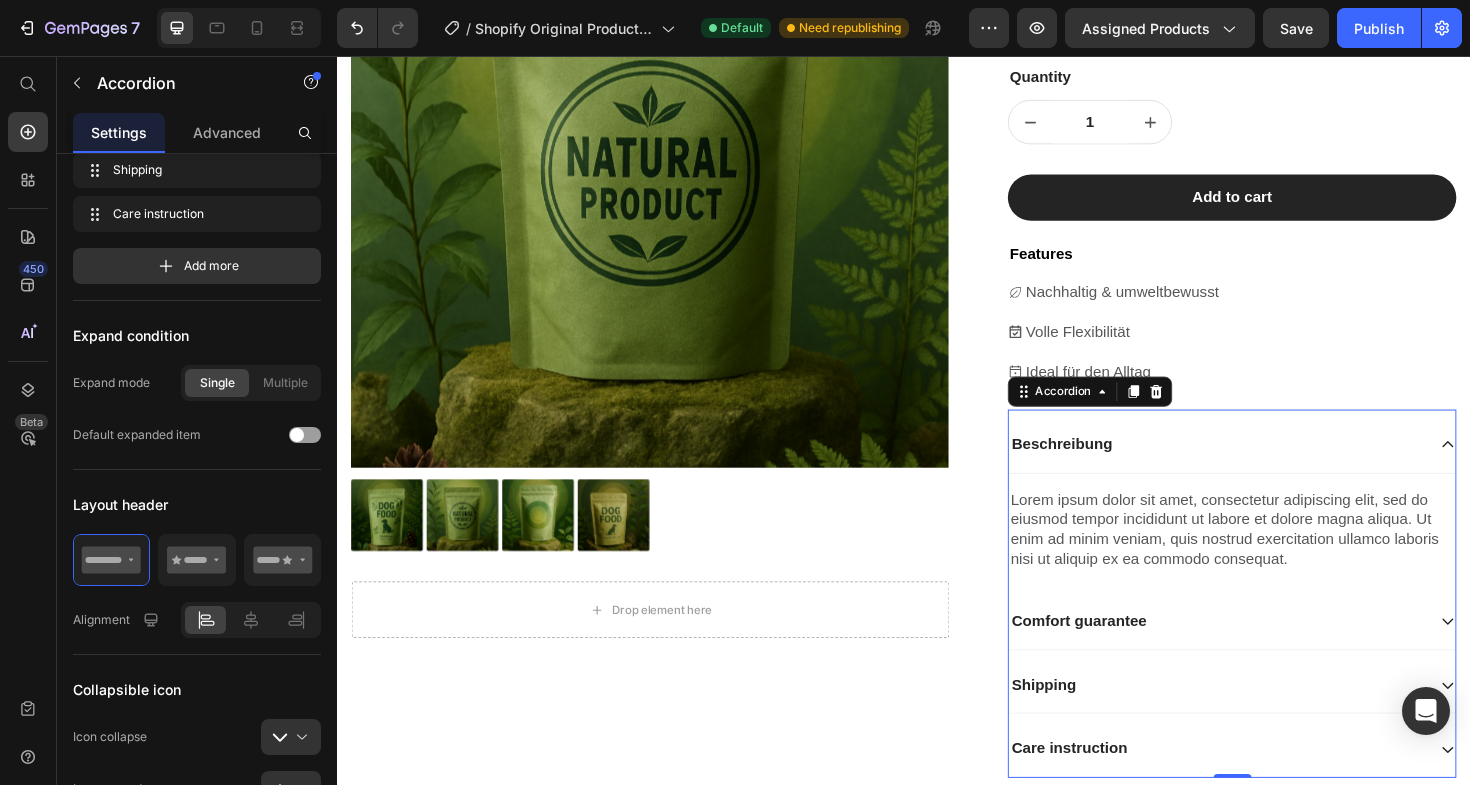 scroll, scrollTop: 0, scrollLeft: 0, axis: both 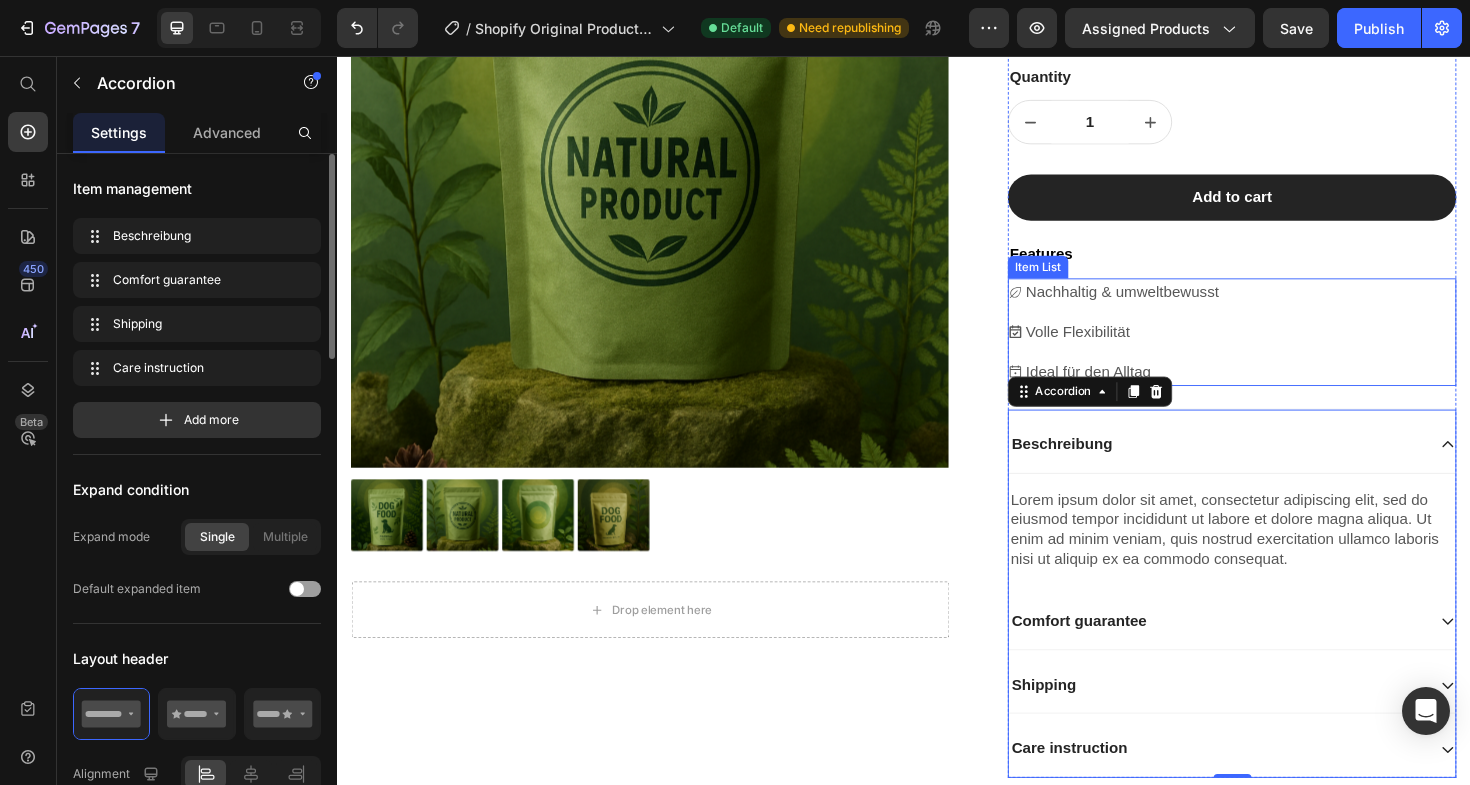 click on "Volle Flexibilität" at bounding box center [1168, 349] 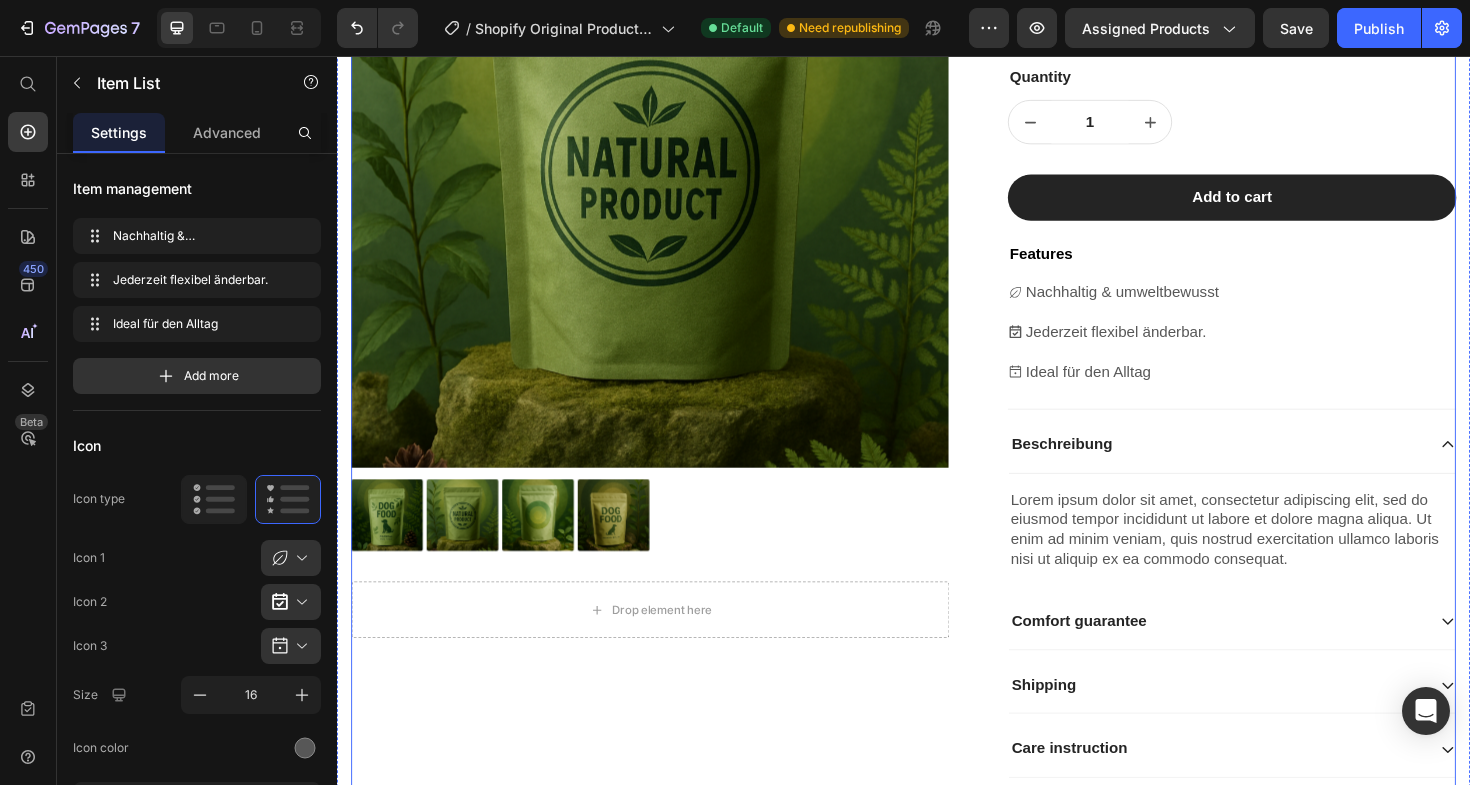 click on "Product Images
Drop element here Row
Drop element here
Drop element here Row Better Belly Product Title €46,00 Product Price €52,00 Product Price 12% off Product Badge Row This product has only default variant Product Variants & Swatches Row Quantity Text Block 1 Product Quantity Row Row Add to cart Add to Cart Features Text Block
Nachhaltig & umweltbewusst
Jederzeit flexibel änderbar.
Ideal für den Alltag Item List   24
Beschreibung Lorem ipsum dolor sit amet, consectetur adipiscing elit, sed do eiusmod tempor incididunt ut labore et dolore magna aliqua. Ut enim ad minim veniam, quis nostrud exercitation ullamco laboris nisi ut aliquip ex ea commodo consequat. Text Block
Comfort guarantee
Shipping
Care instruction Accordion Row Product" at bounding box center [937, 348] 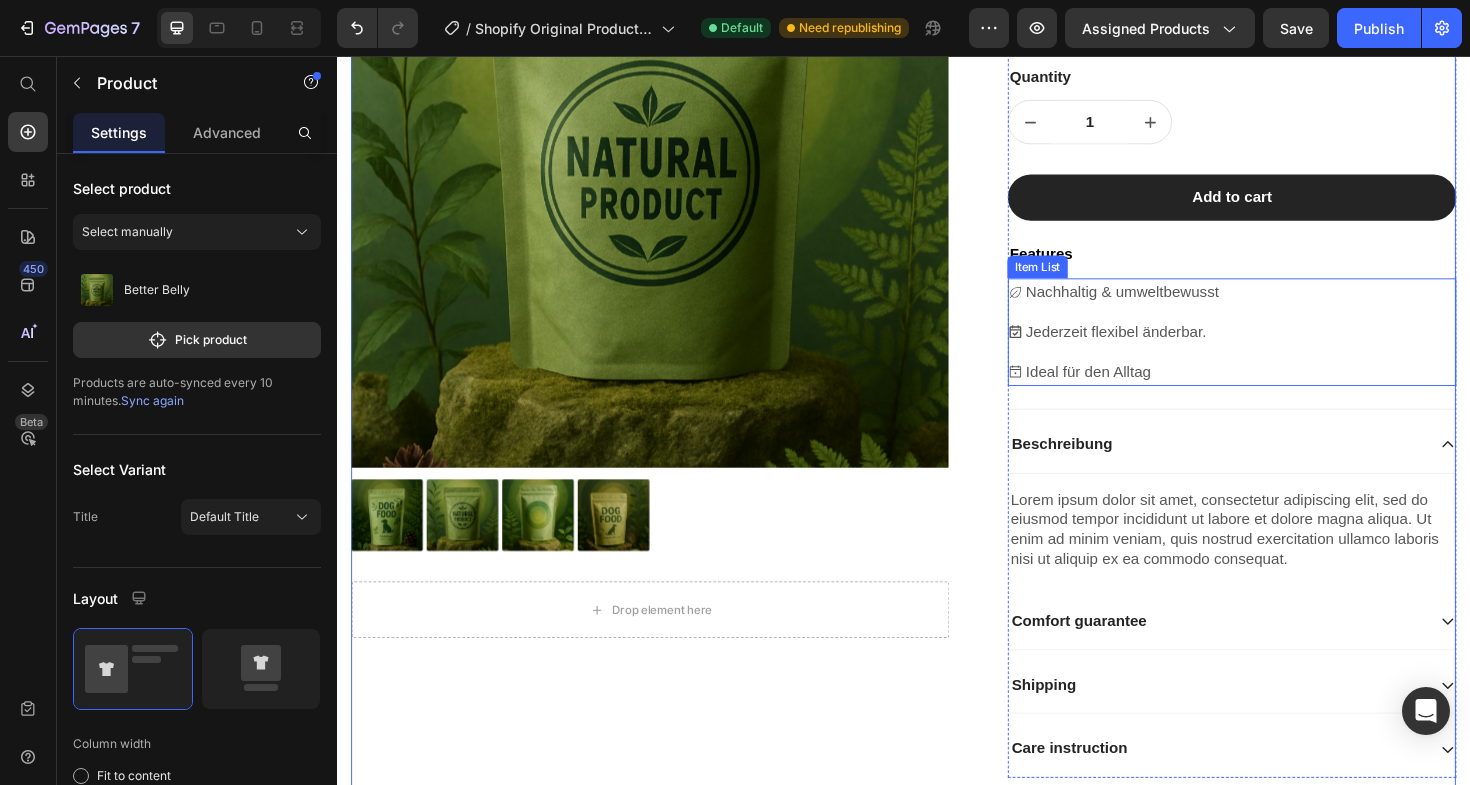 click on "Jederzeit flexibel änderbar." at bounding box center [1168, 349] 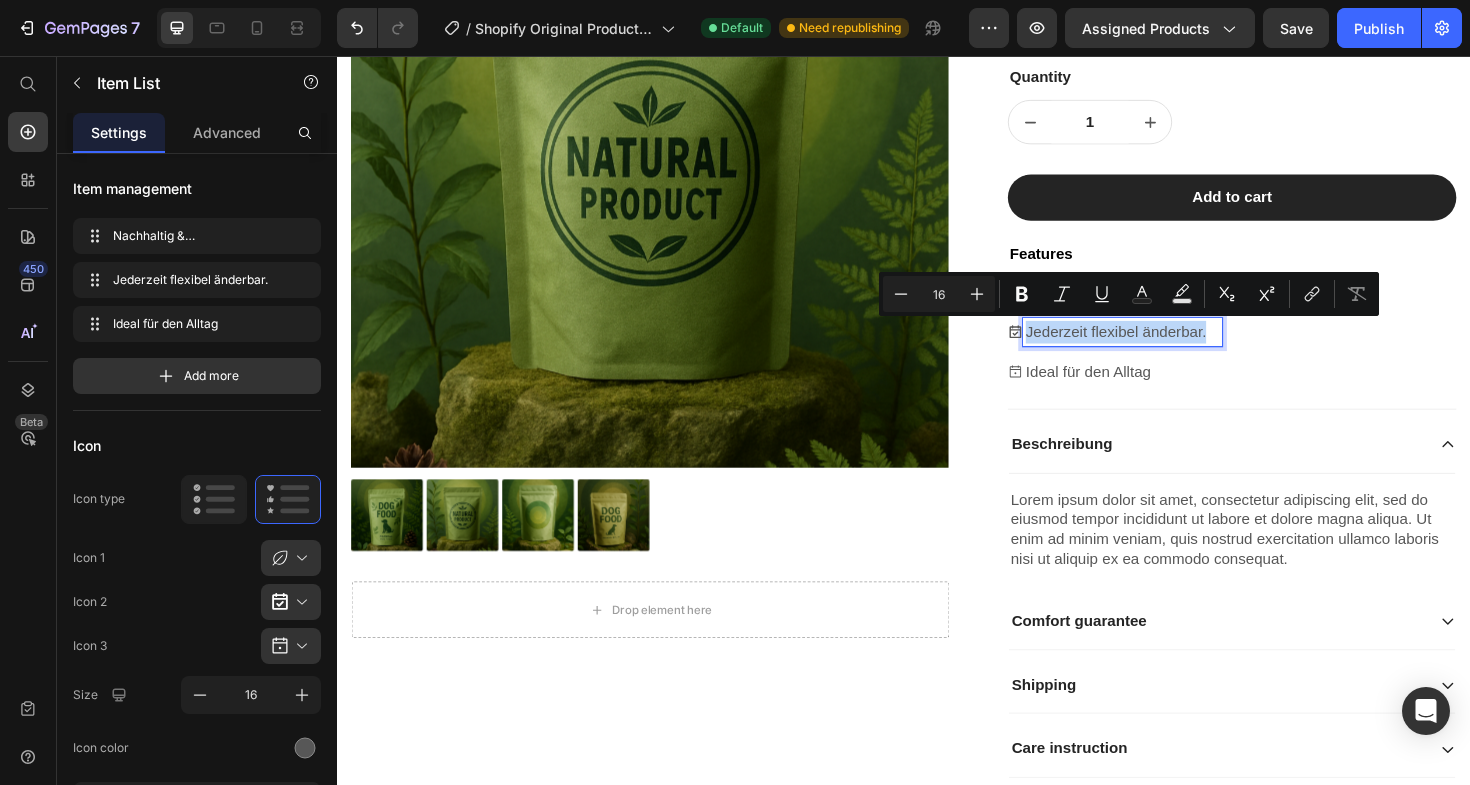 drag, startPoint x: 1262, startPoint y: 345, endPoint x: 1058, endPoint y: 360, distance: 204.55072 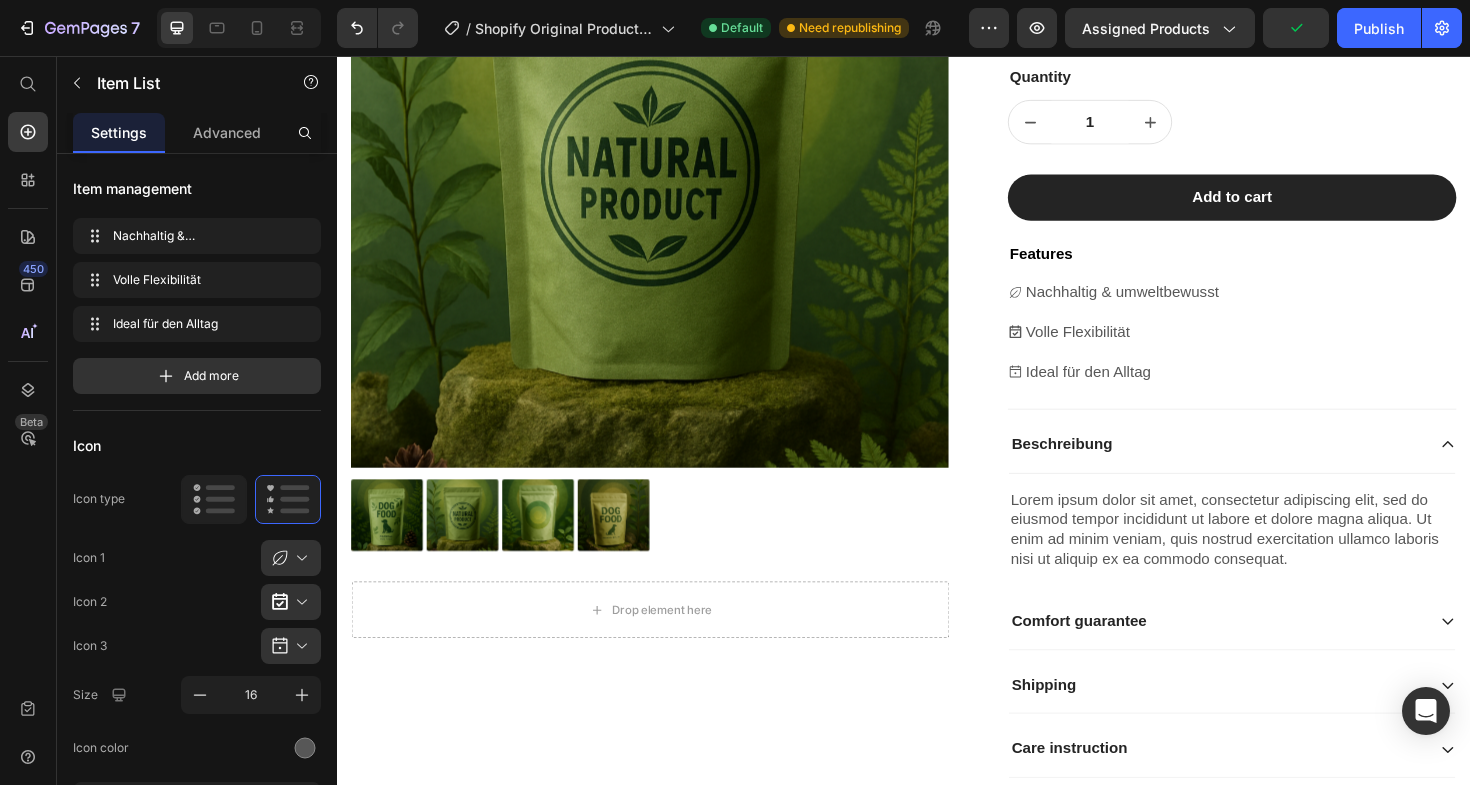 click on "Nachhaltig & umweltbewusst
Volle Flexibilität
Ideal für den Alltag" at bounding box center (1284, 349) 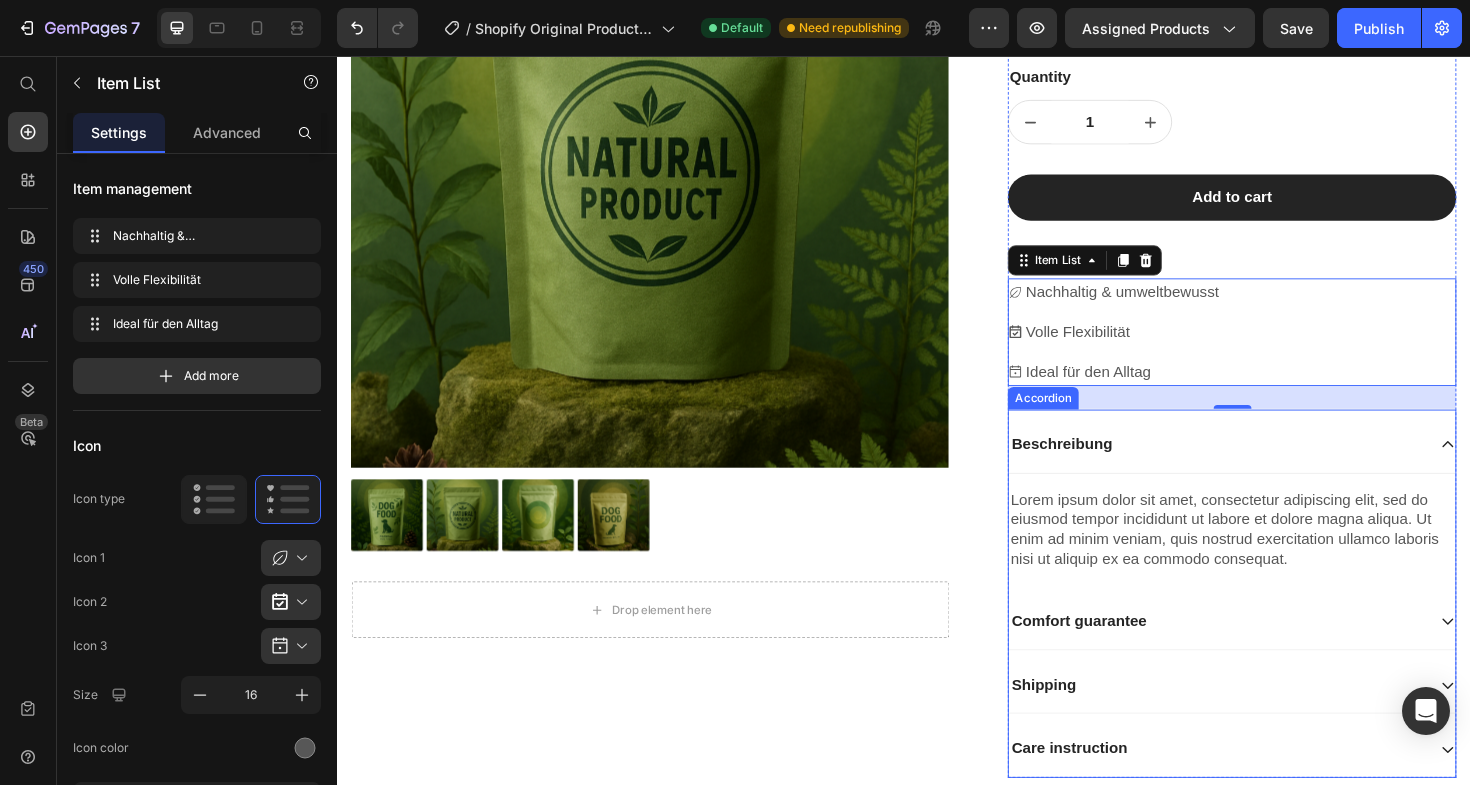 click on "Beschreibung" at bounding box center [1268, 468] 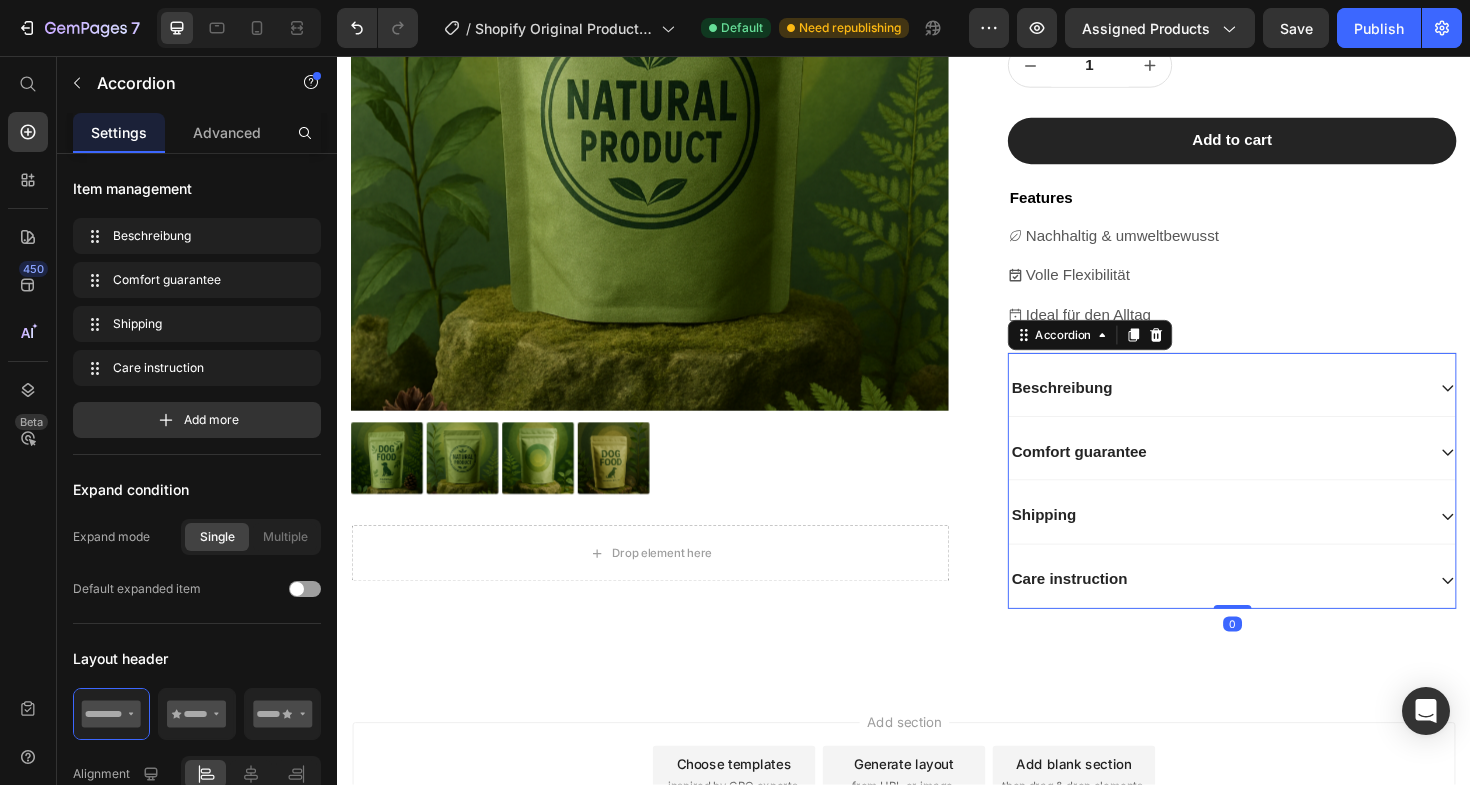scroll, scrollTop: 699, scrollLeft: 0, axis: vertical 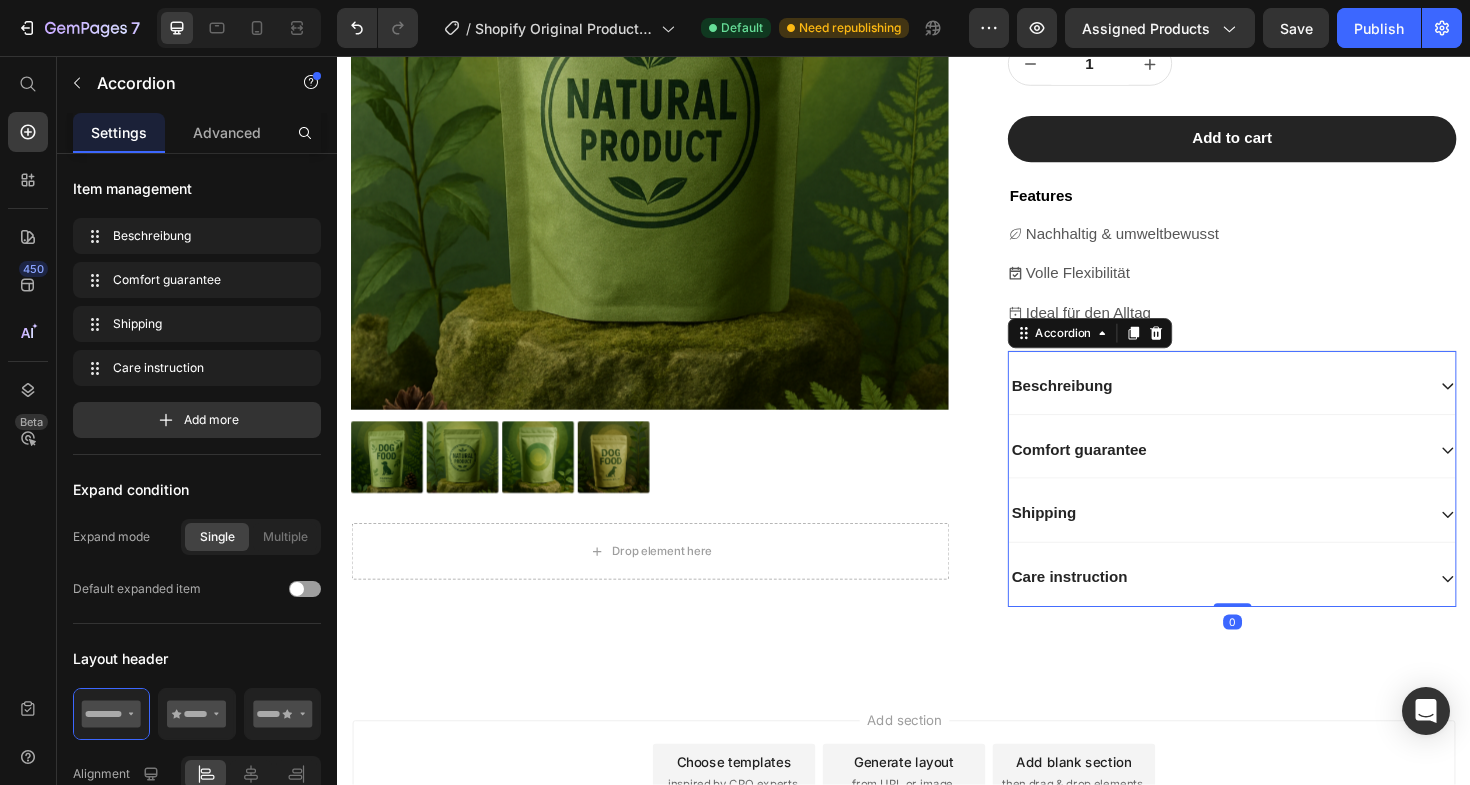 click on "Comfort guarantee" at bounding box center [1268, 474] 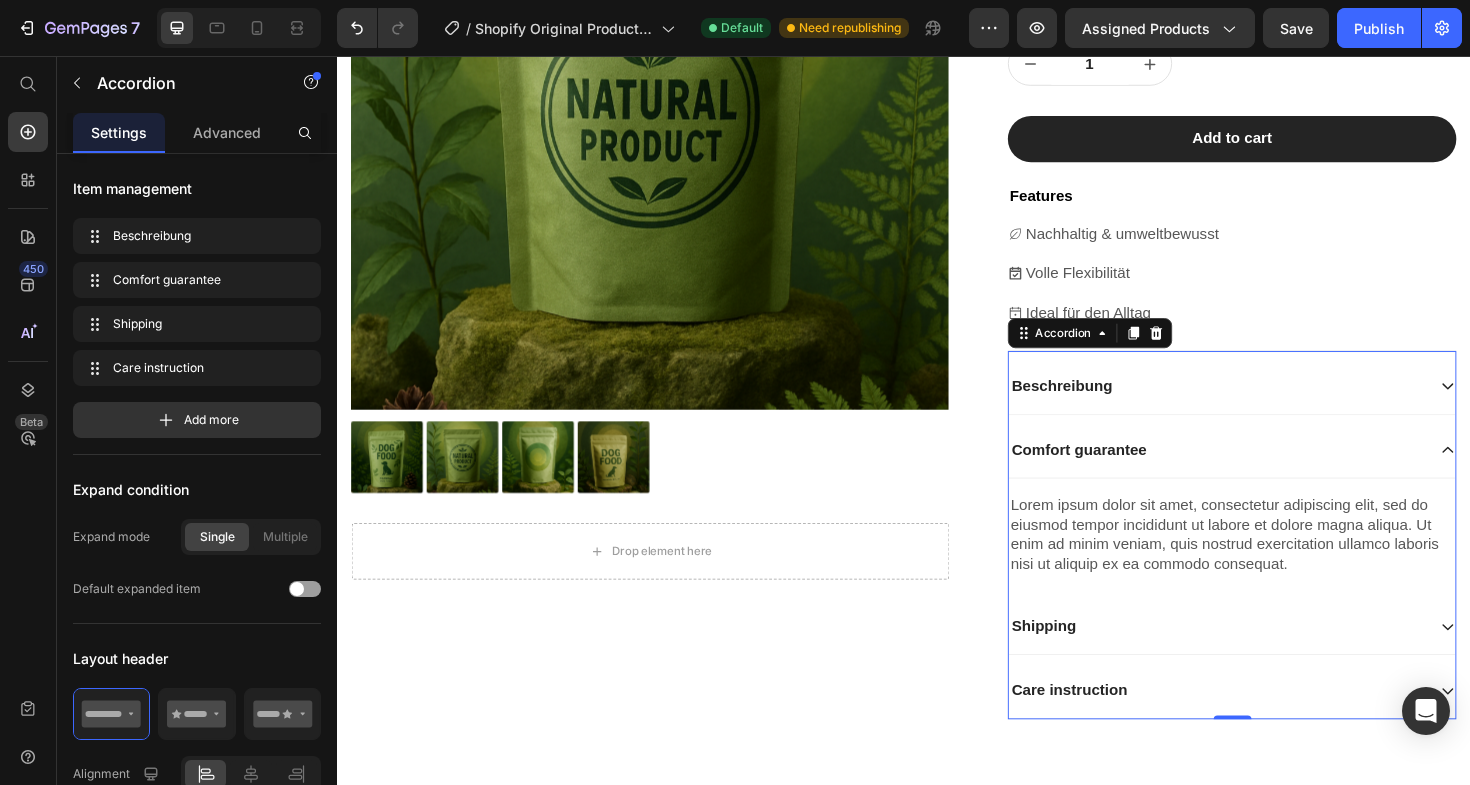 click on "Comfort guarantee" at bounding box center (1268, 474) 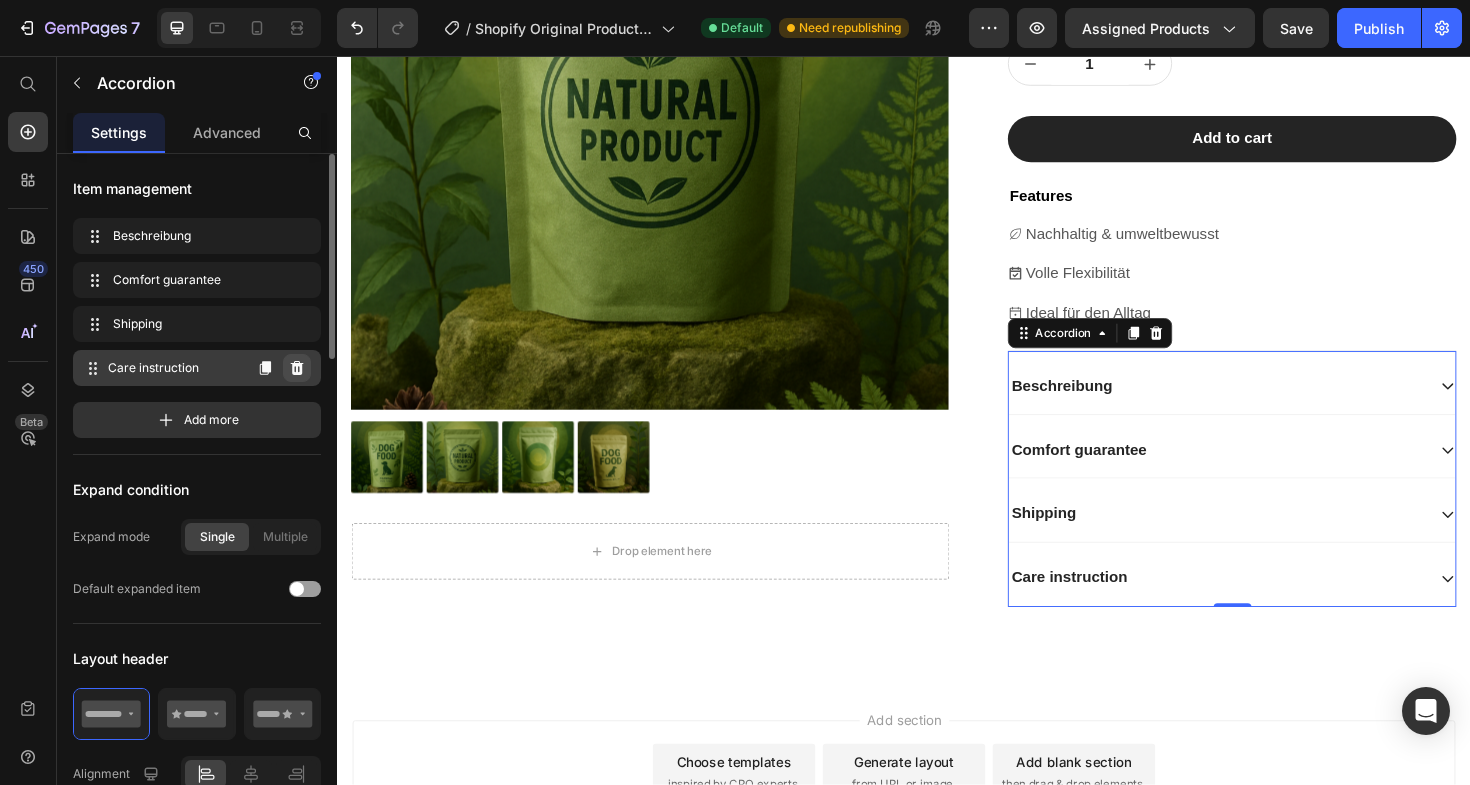 click 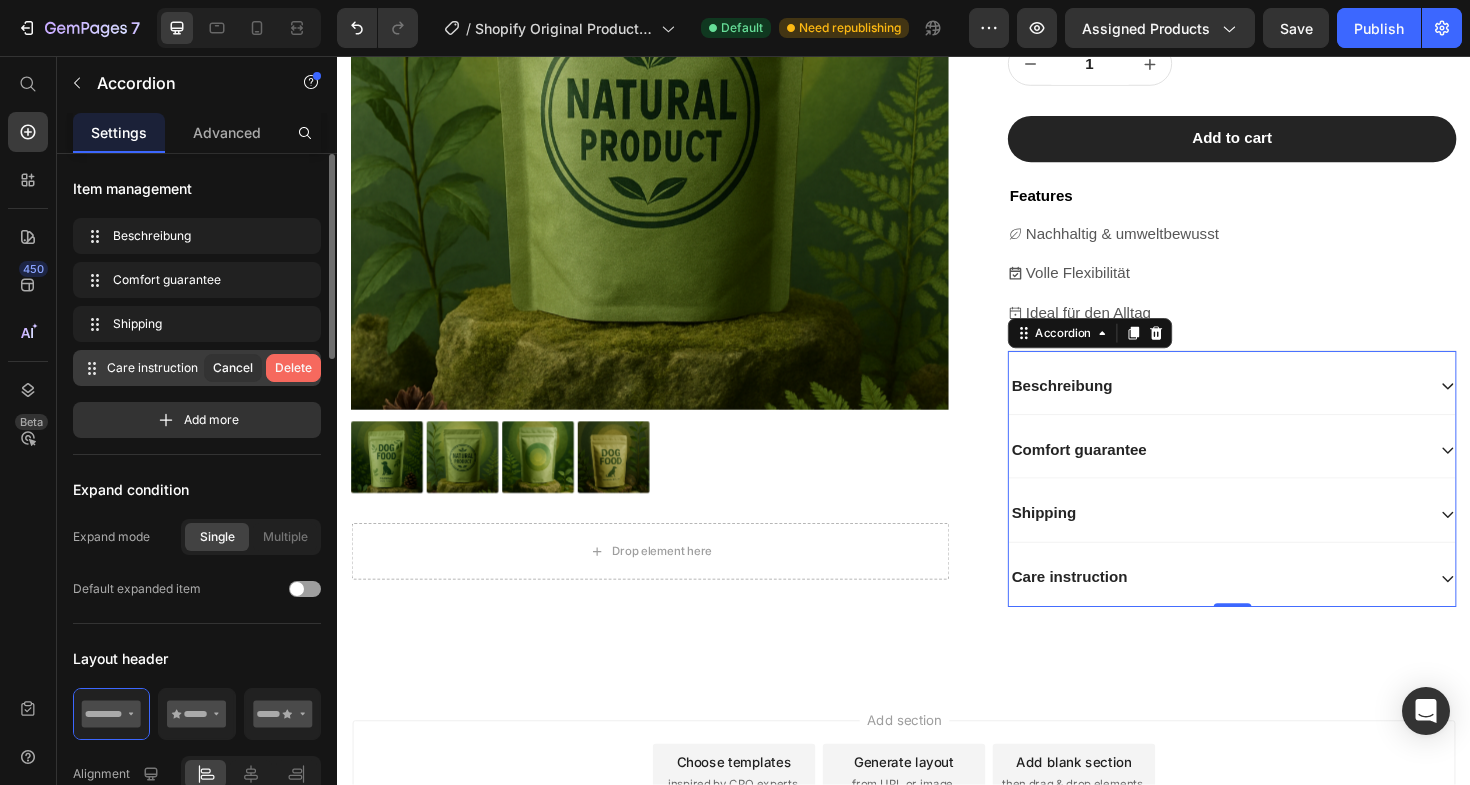 click on "Delete" at bounding box center (293, 368) 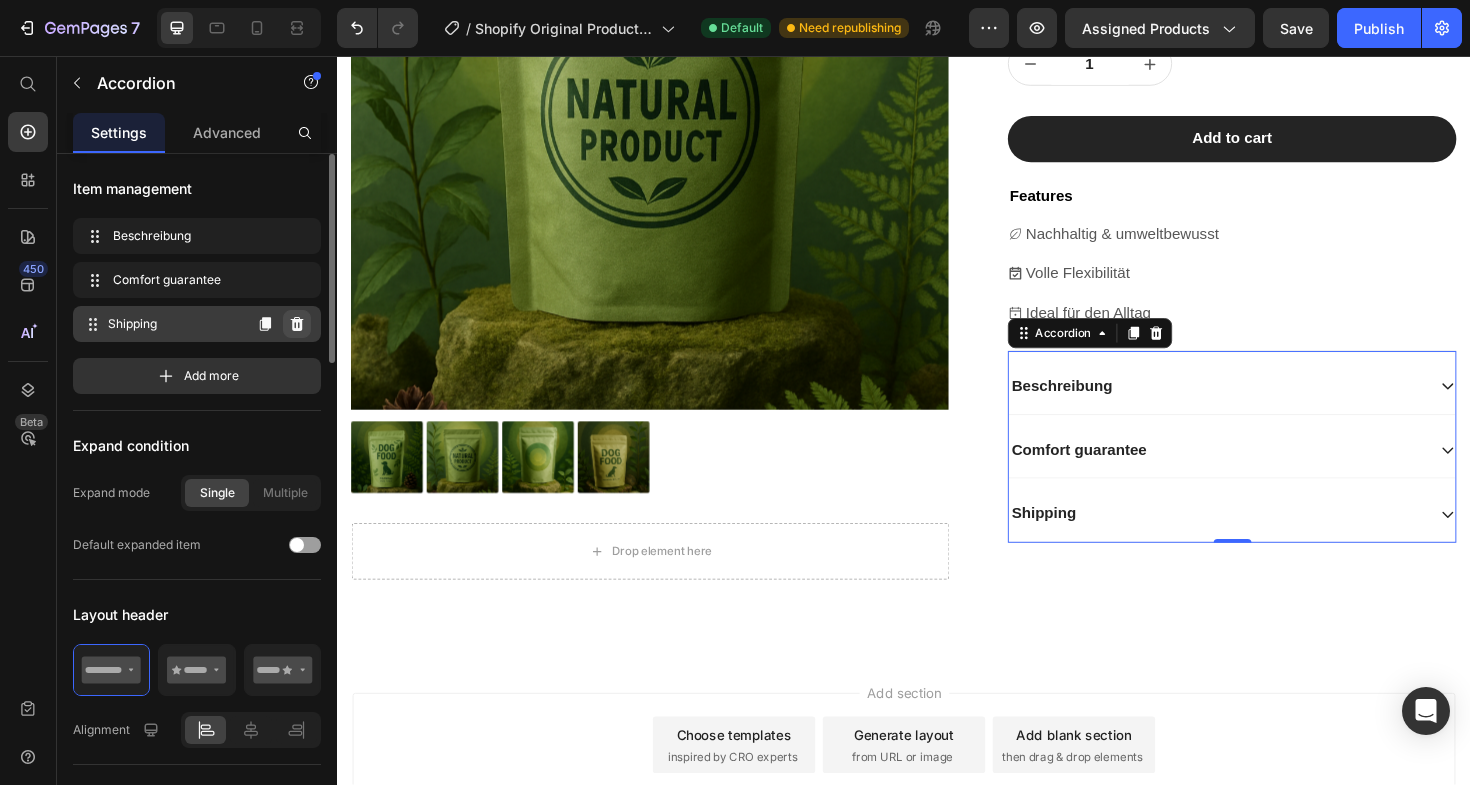 click 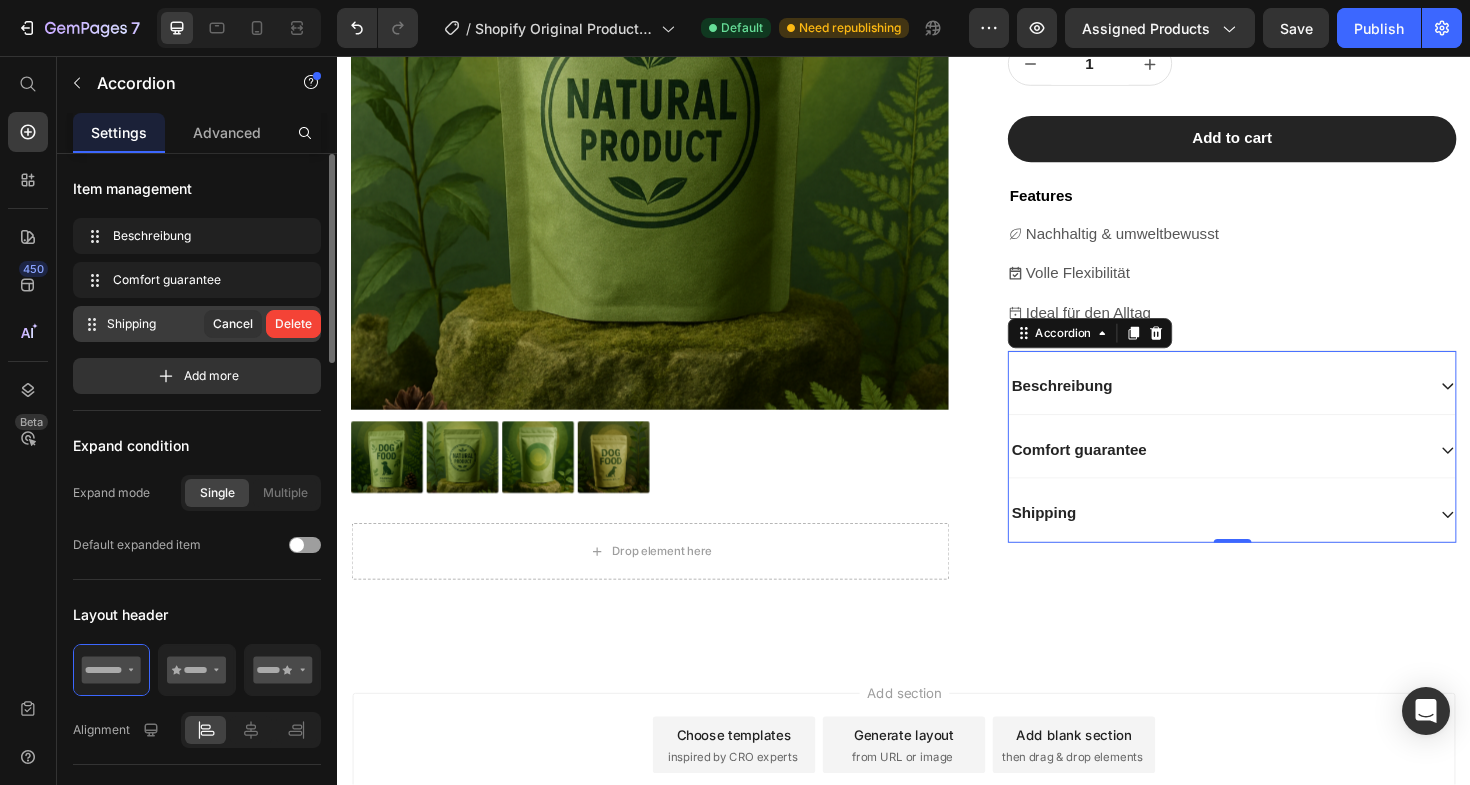 click on "Delete" at bounding box center [293, 324] 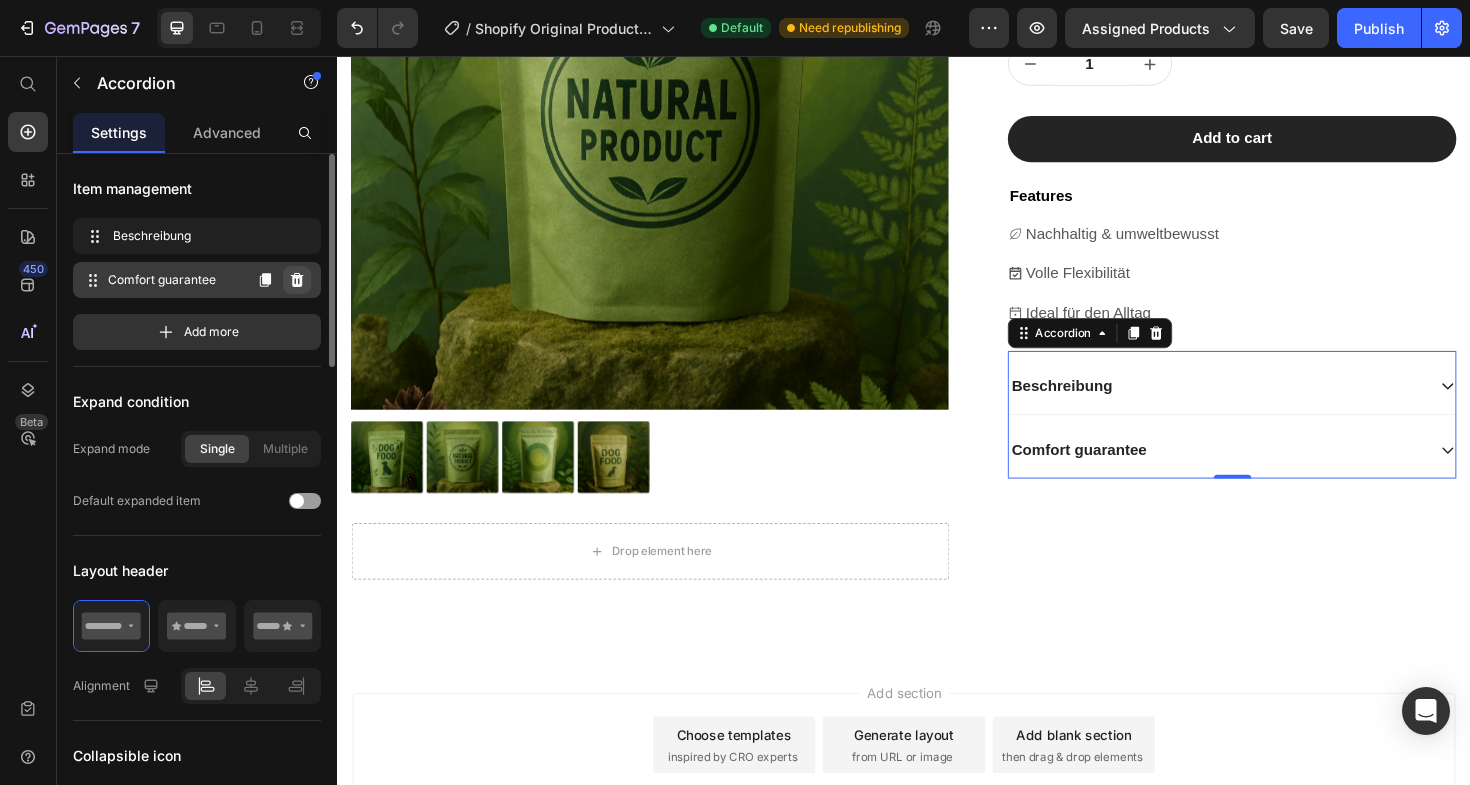 click 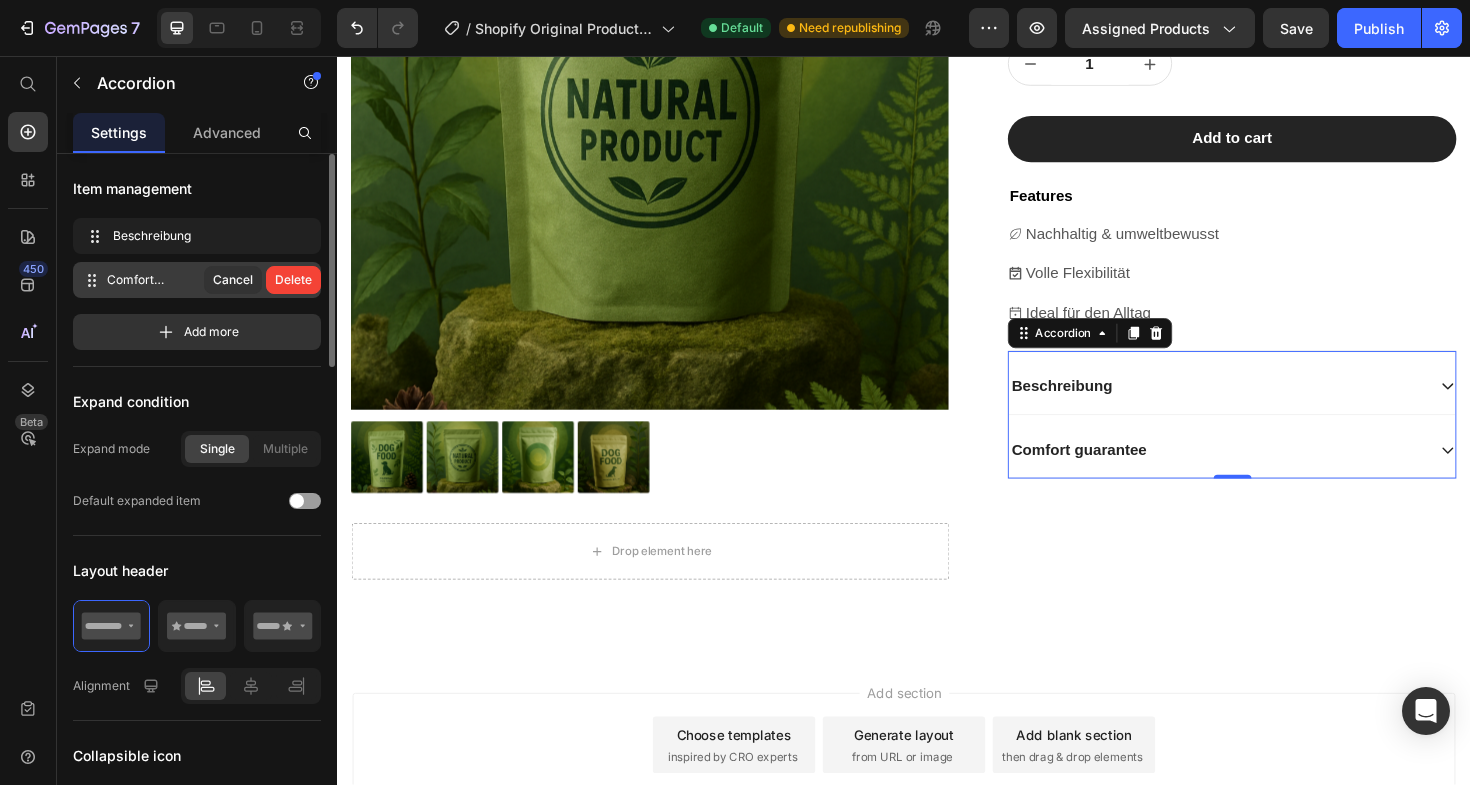 click on "Delete" at bounding box center (293, 280) 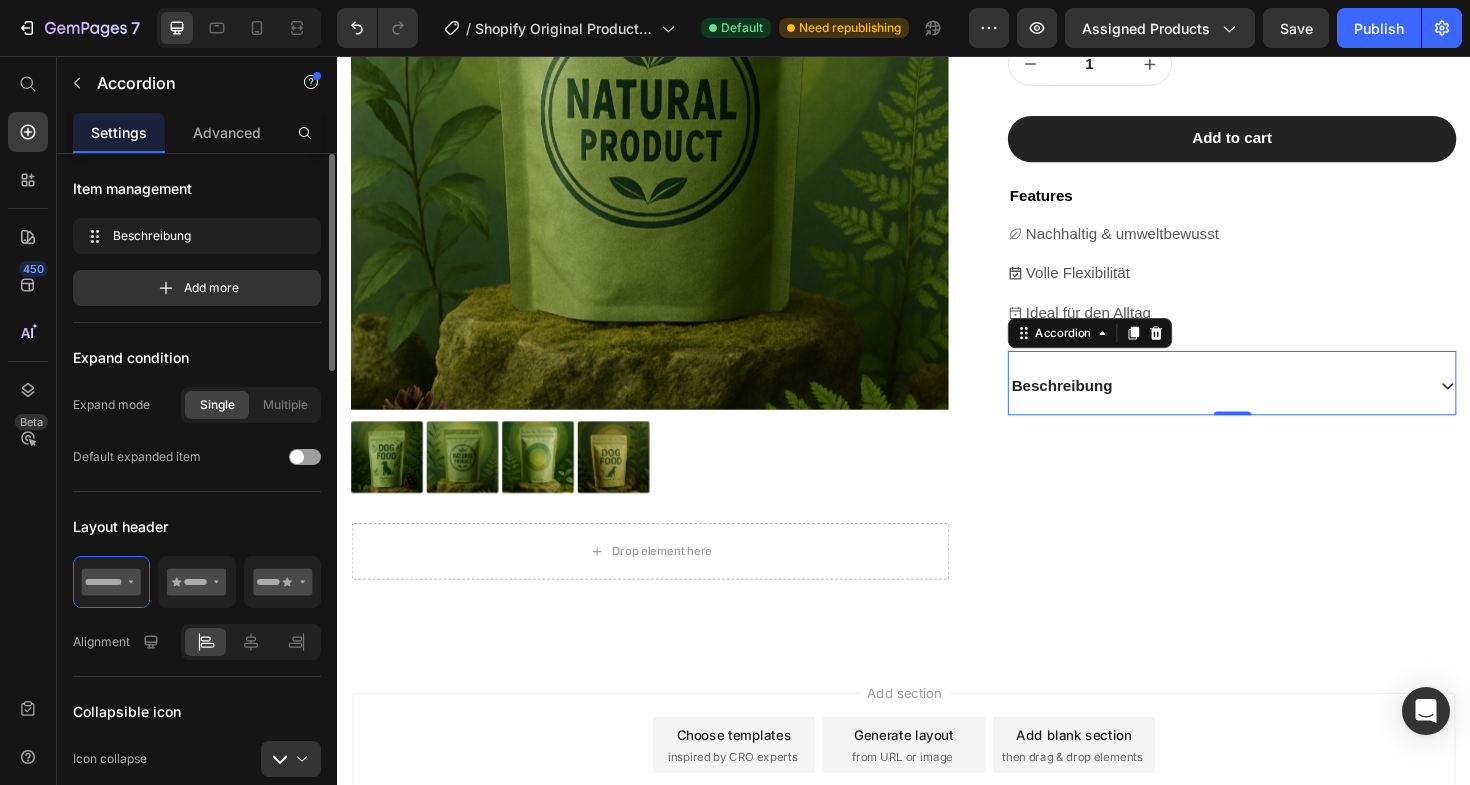 click on "Beschreibung" at bounding box center (1104, 406) 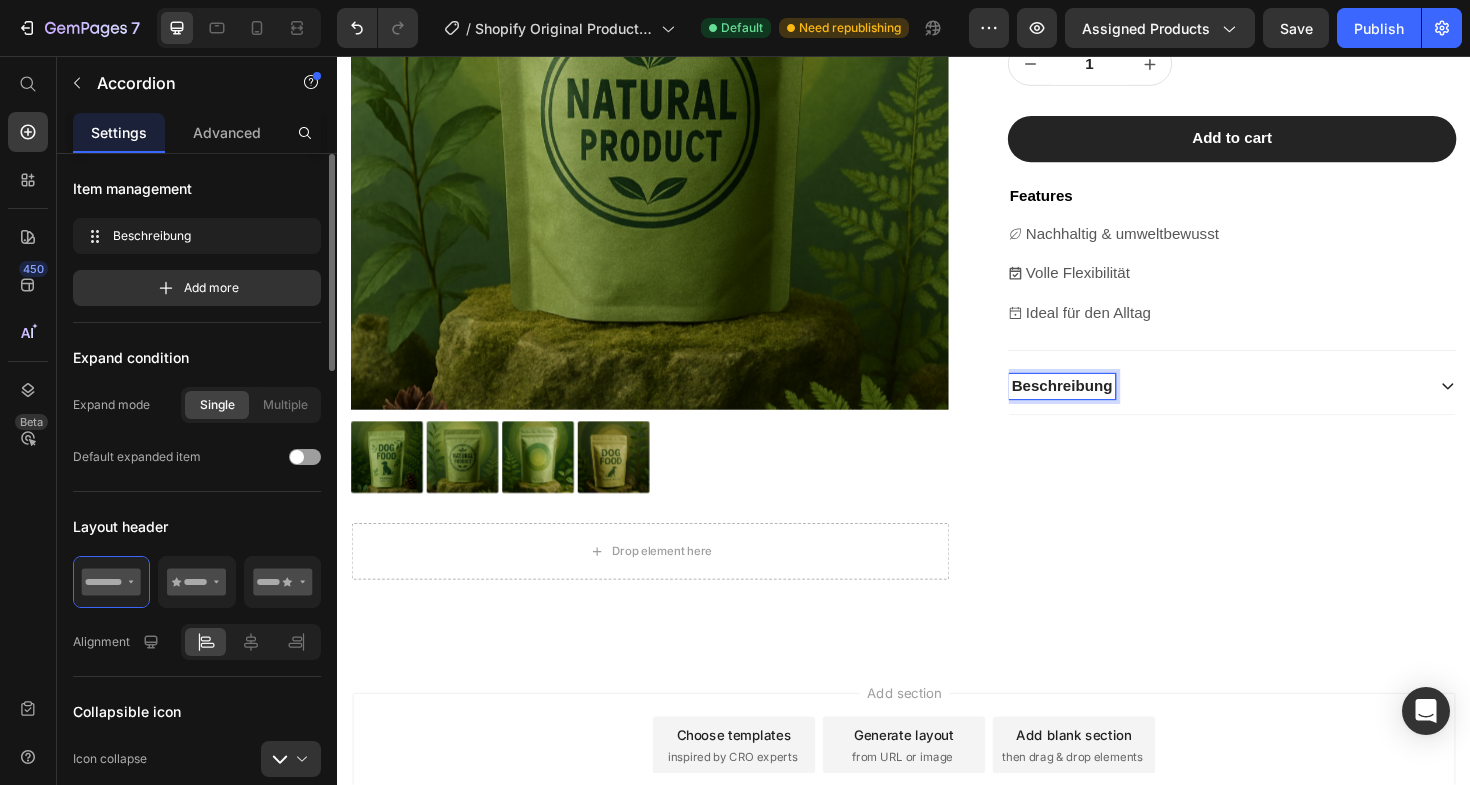 click on "Beschreibung" at bounding box center (1268, 406) 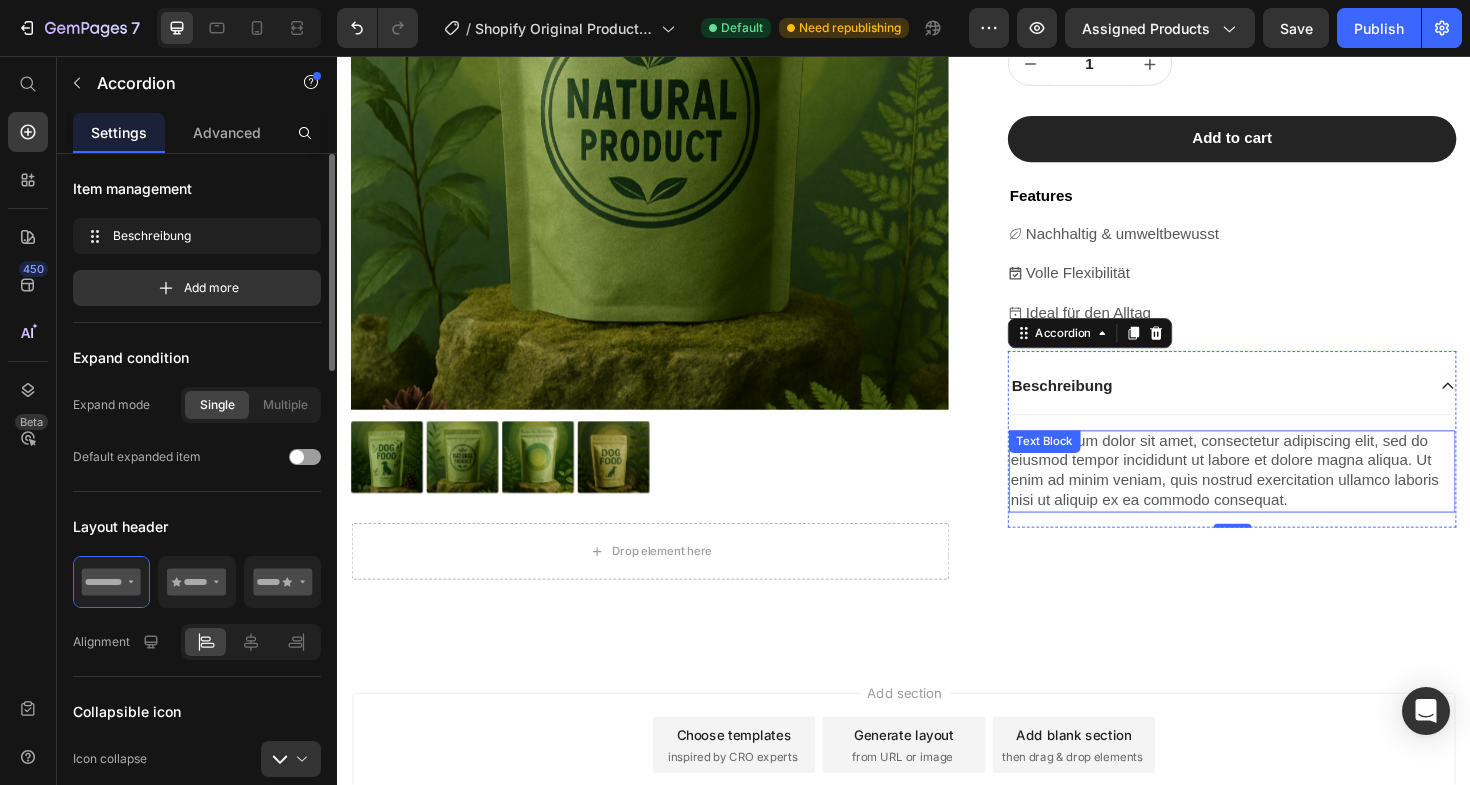 click on "Lorem ipsum dolor sit amet, consectetur adipiscing elit, sed do eiusmod tempor incididunt ut labore et dolore magna aliqua. Ut enim ad minim veniam, quis nostrud exercitation ullamco laboris nisi ut aliquip ex ea commodo consequat." at bounding box center [1284, 496] 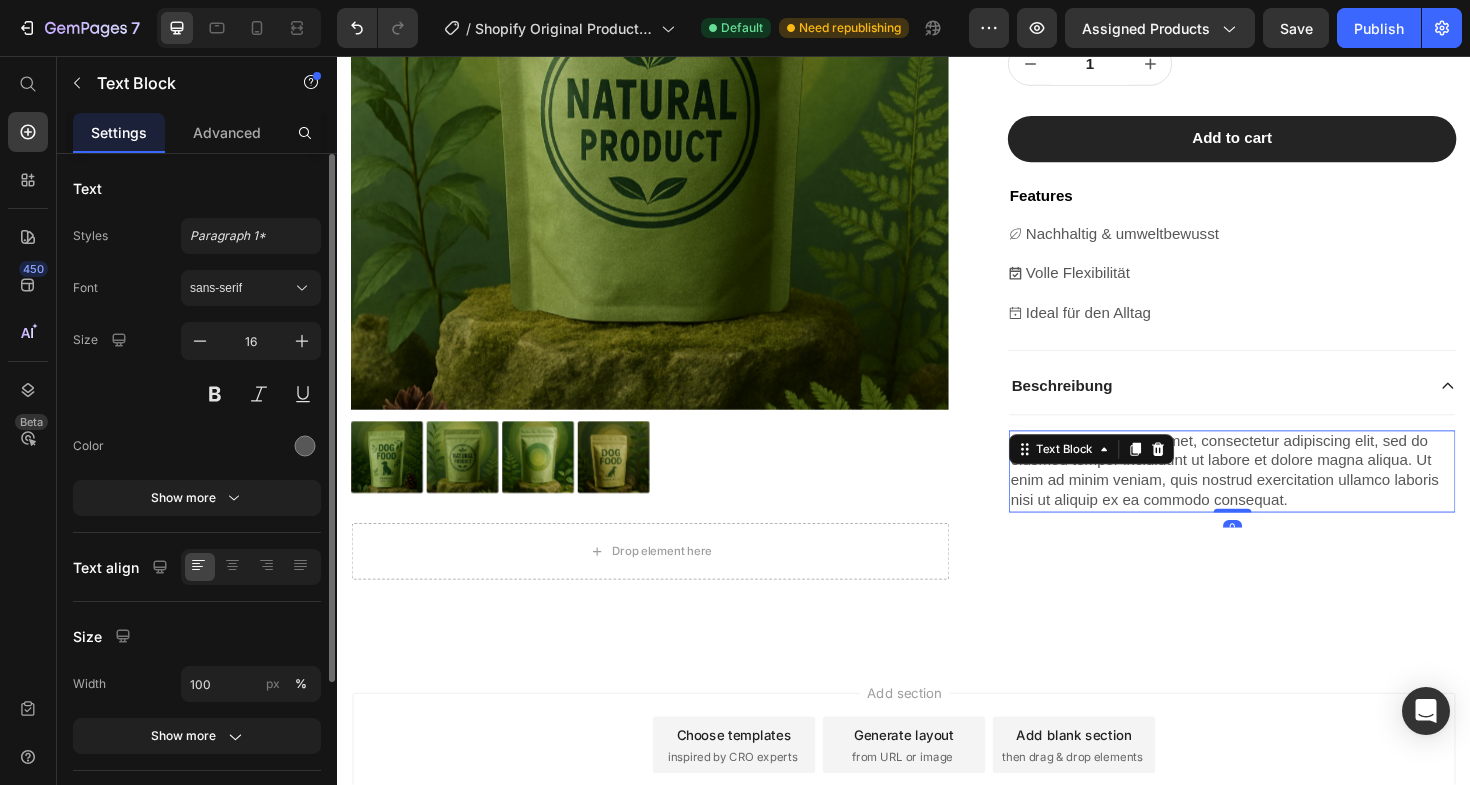 click on "Lorem ipsum dolor sit amet, consectetur adipiscing elit, sed do eiusmod tempor incididunt ut labore et dolore magna aliqua. Ut enim ad minim veniam, quis nostrud exercitation ullamco laboris nisi ut aliquip ex ea commodo consequat." at bounding box center [1284, 496] 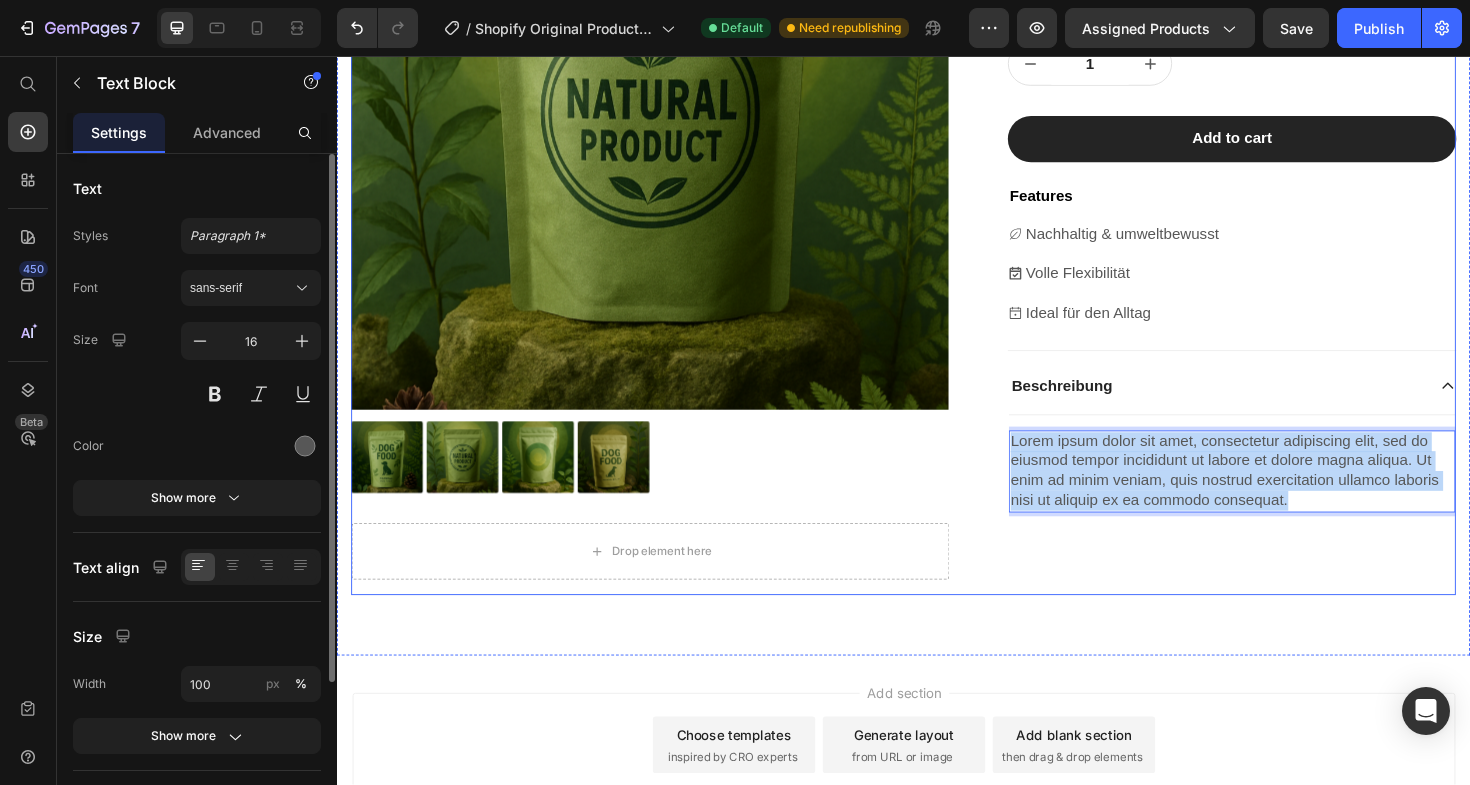drag, startPoint x: 1364, startPoint y: 528, endPoint x: 1033, endPoint y: 459, distance: 338.11536 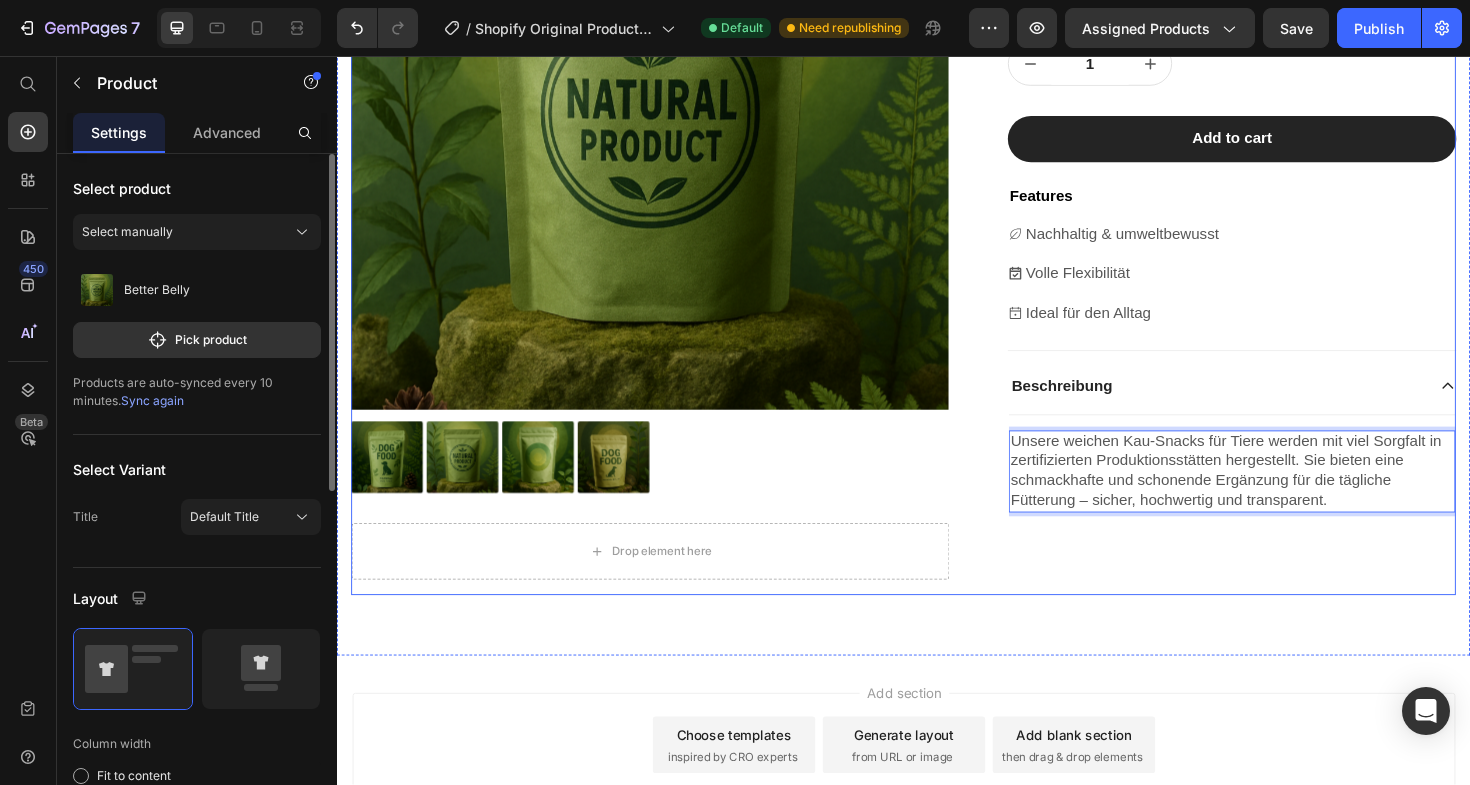 click on "Product Images
Drop element here Row
Drop element here
Drop element here Row Better Belly Product Title €46,00 Product Price €52,00 Product Price 12% off Product Badge Row This product has only default variant Product Variants & Swatches Row Quantity Text Block 1 Product Quantity Row Row Add to cart Add to Cart Features Text Block
Nachhaltig & umweltbewusst
Volle Flexibilität
Ideal für den Alltag Item List
Beschreibung Unsere weichen Kau-Snacks für Tiere werden mit viel Sorgfalt in zertifizierten Produktionsstätten hergestellt. Sie bieten eine schmackhafte und schonende Ergänzung für die tägliche Fütterung – sicher, hochwertig und transparent. Text Block   0 Accordion Row Product" at bounding box center [937, 212] 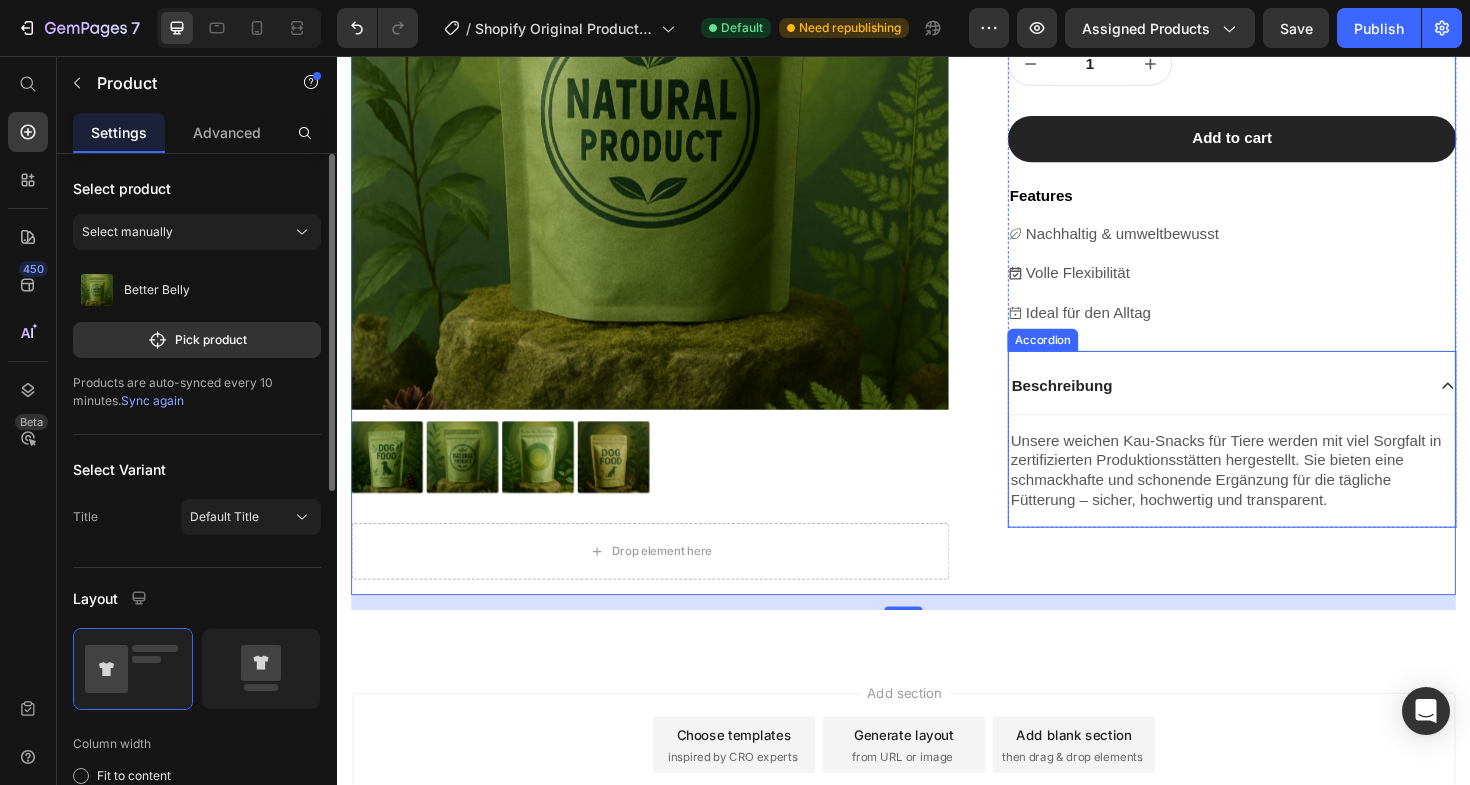 click 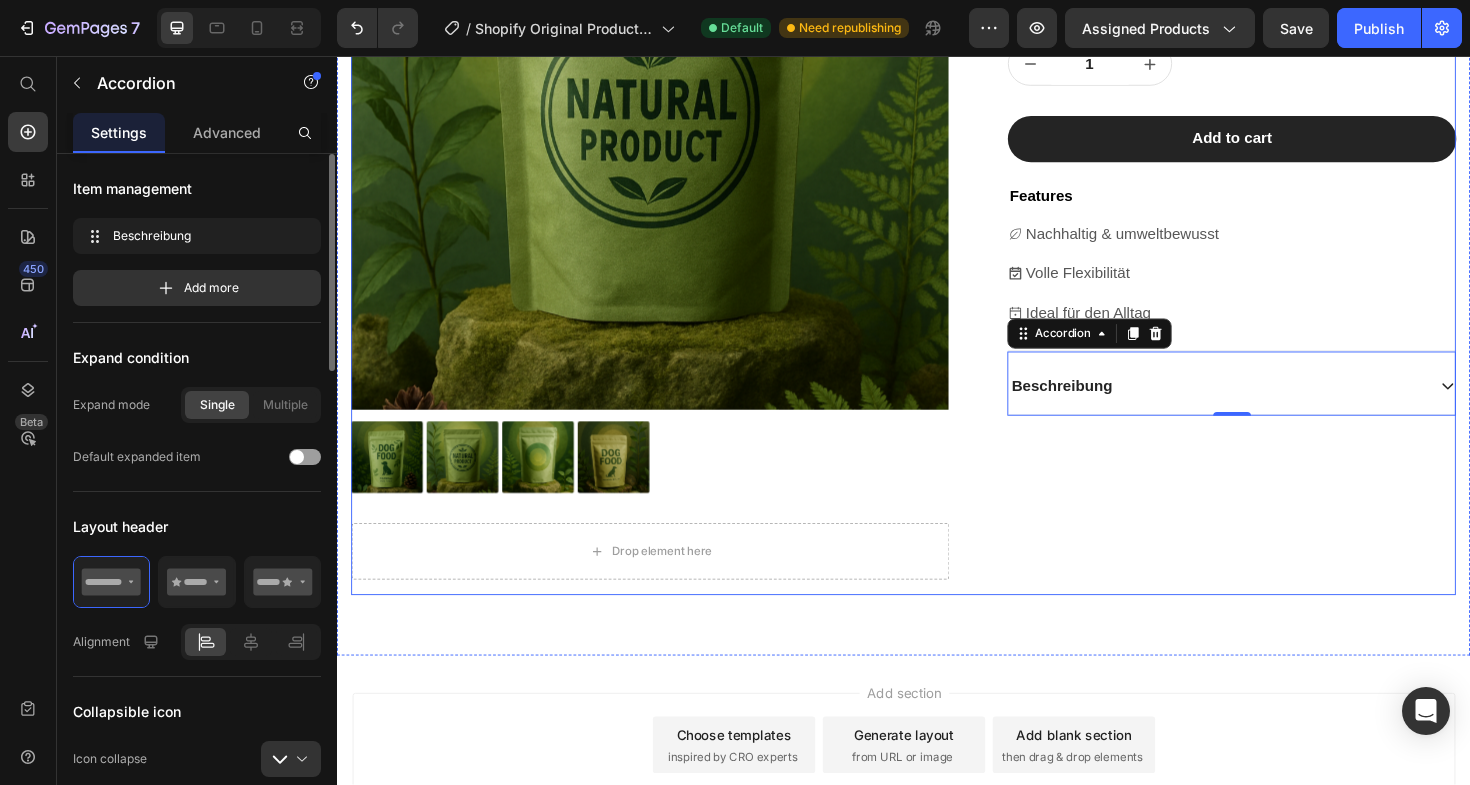 click on "Drop element here
Drop element here Row Better Belly Product Title €46,00 Product Price €52,00 Product Price 12% off Product Badge Row This product has only default variant Product Variants & Swatches Row Quantity Text Block 1 Product Quantity Row Row Add to cart Add to Cart Features Text Block
Nachhaltig & umweltbewusst
Volle Flexibilität
Ideal für den Alltag Item List
Beschreibung Accordion   0 Row" at bounding box center [1284, 212] 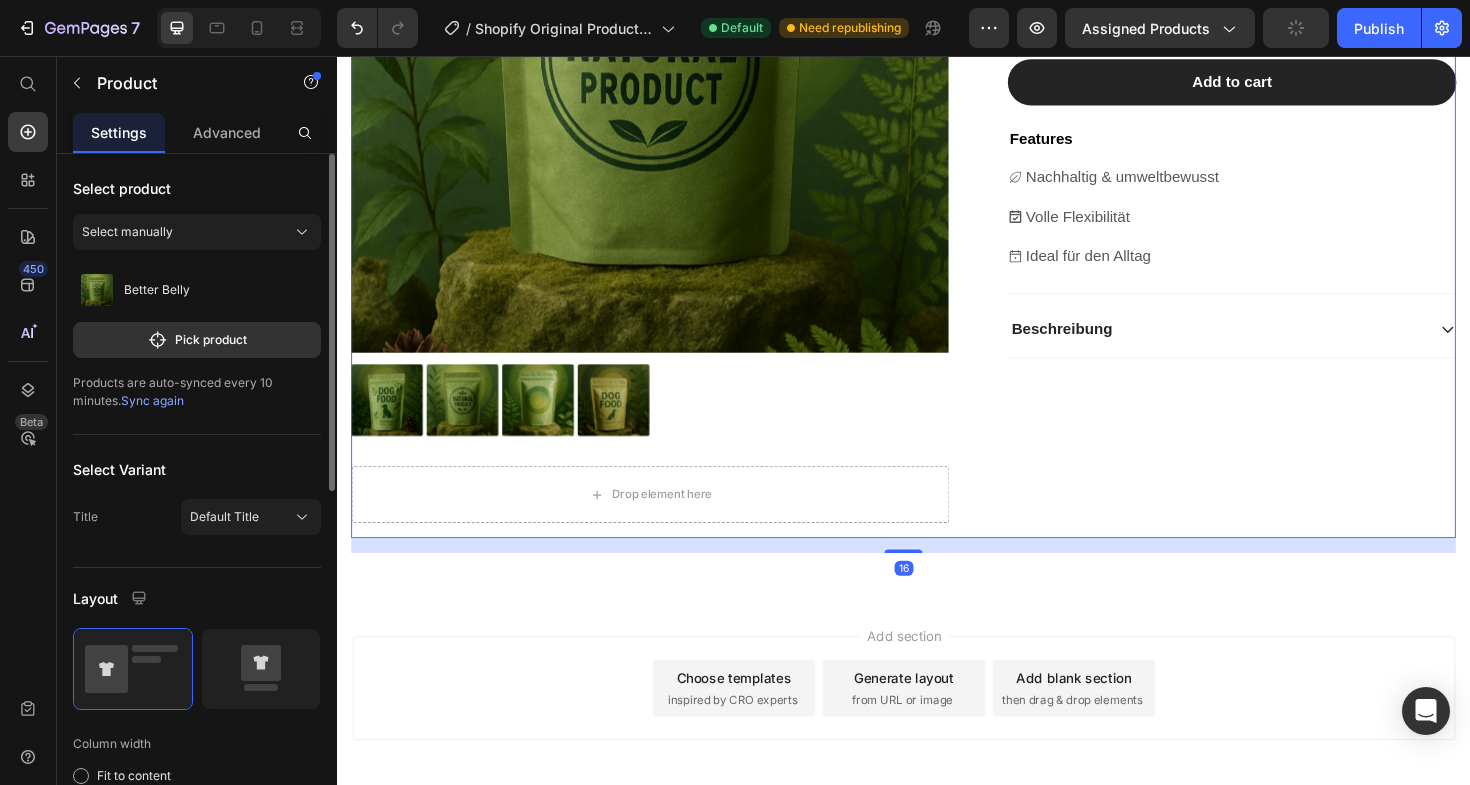 scroll, scrollTop: 802, scrollLeft: 0, axis: vertical 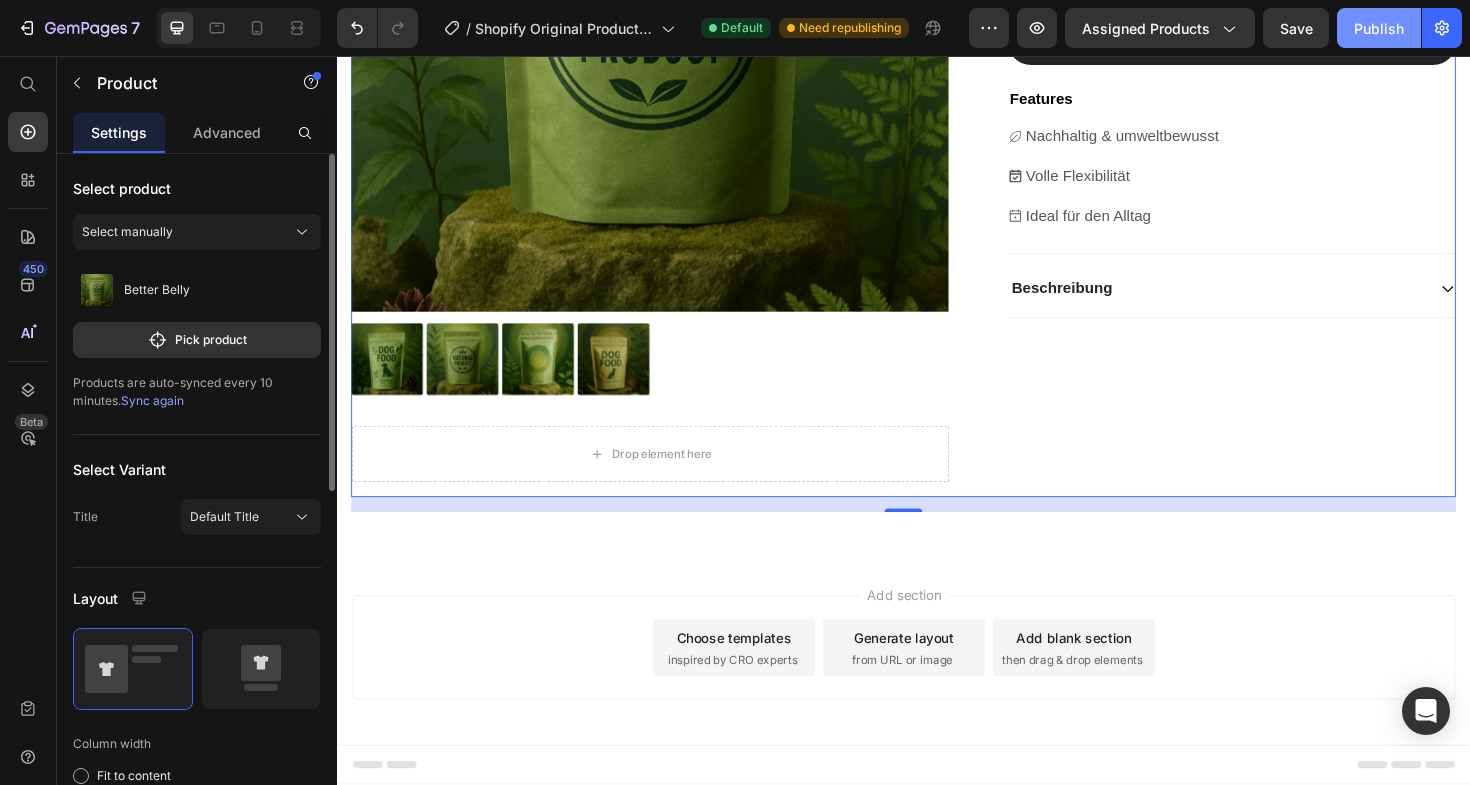 click on "Publish" at bounding box center [1379, 28] 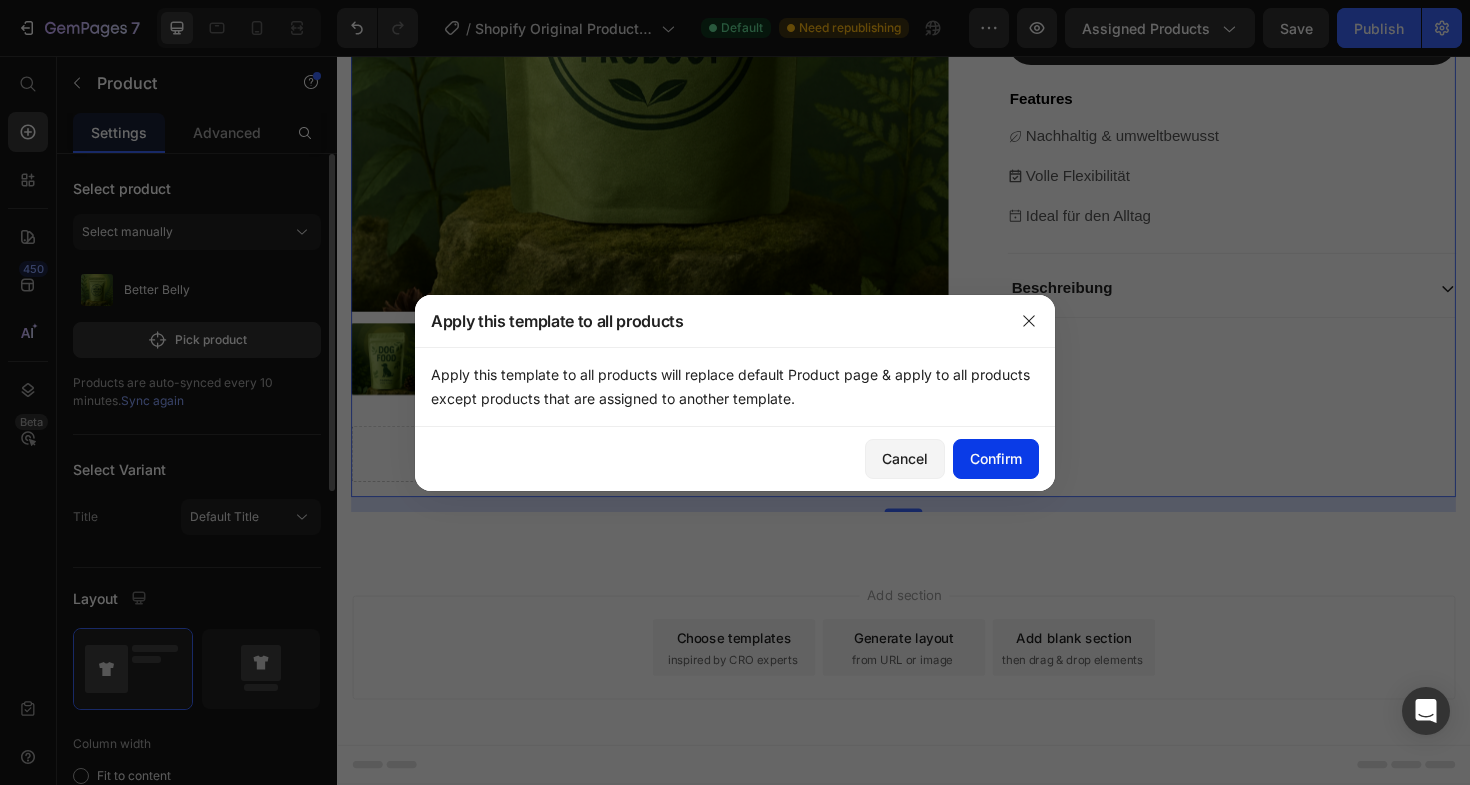 click on "Confirm" at bounding box center (996, 458) 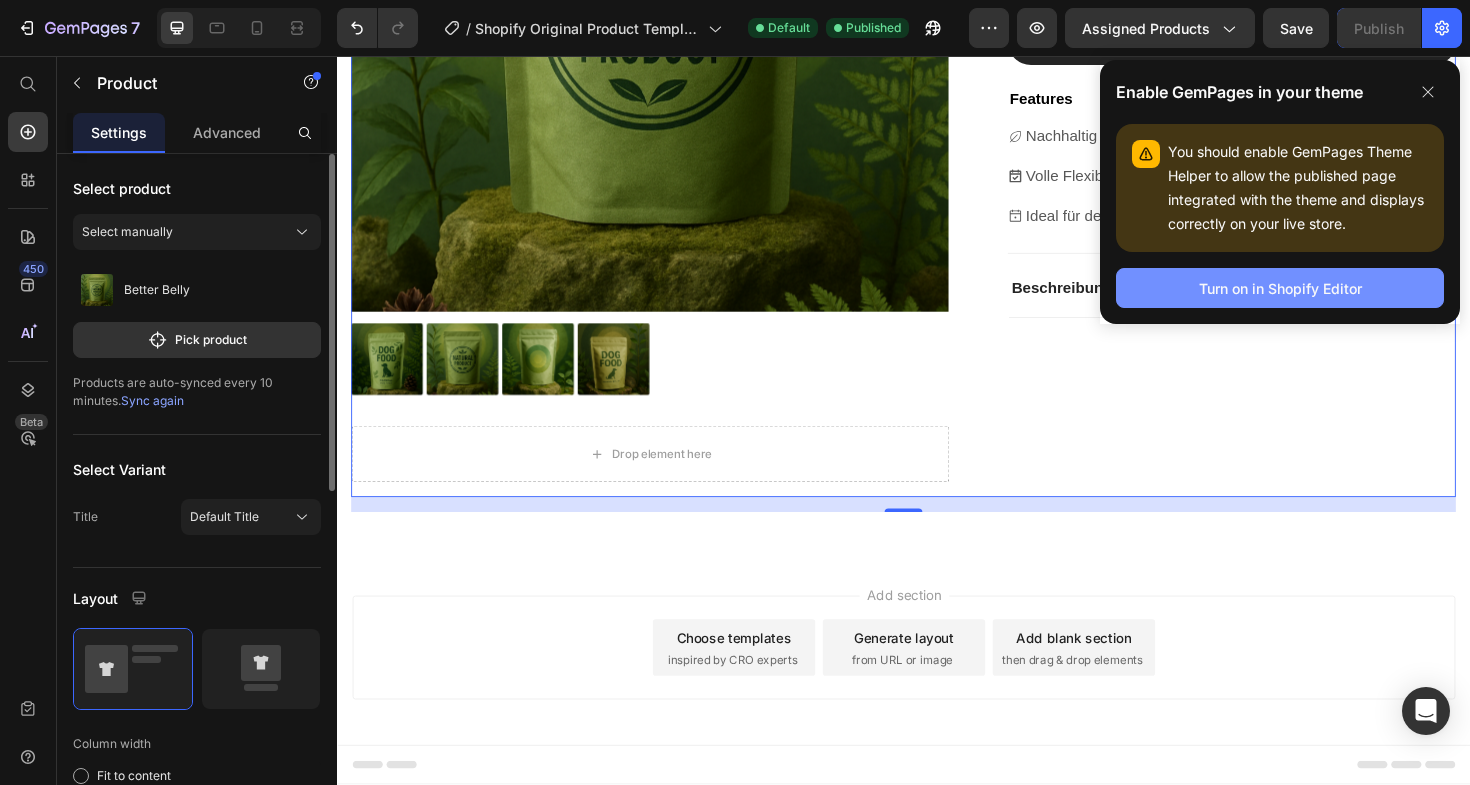 click on "Turn on in Shopify Editor" at bounding box center [1280, 288] 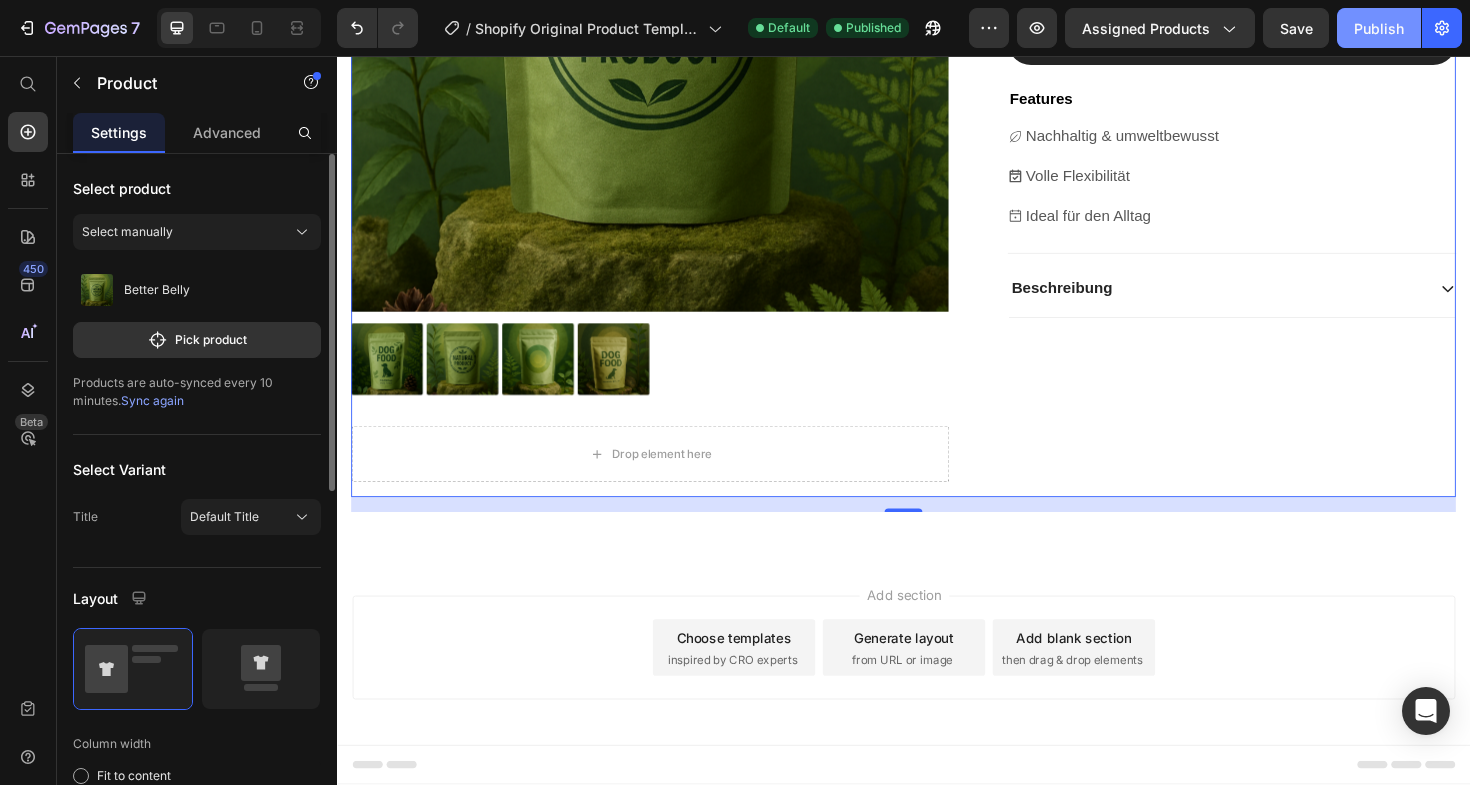 click on "Publish" at bounding box center [1379, 28] 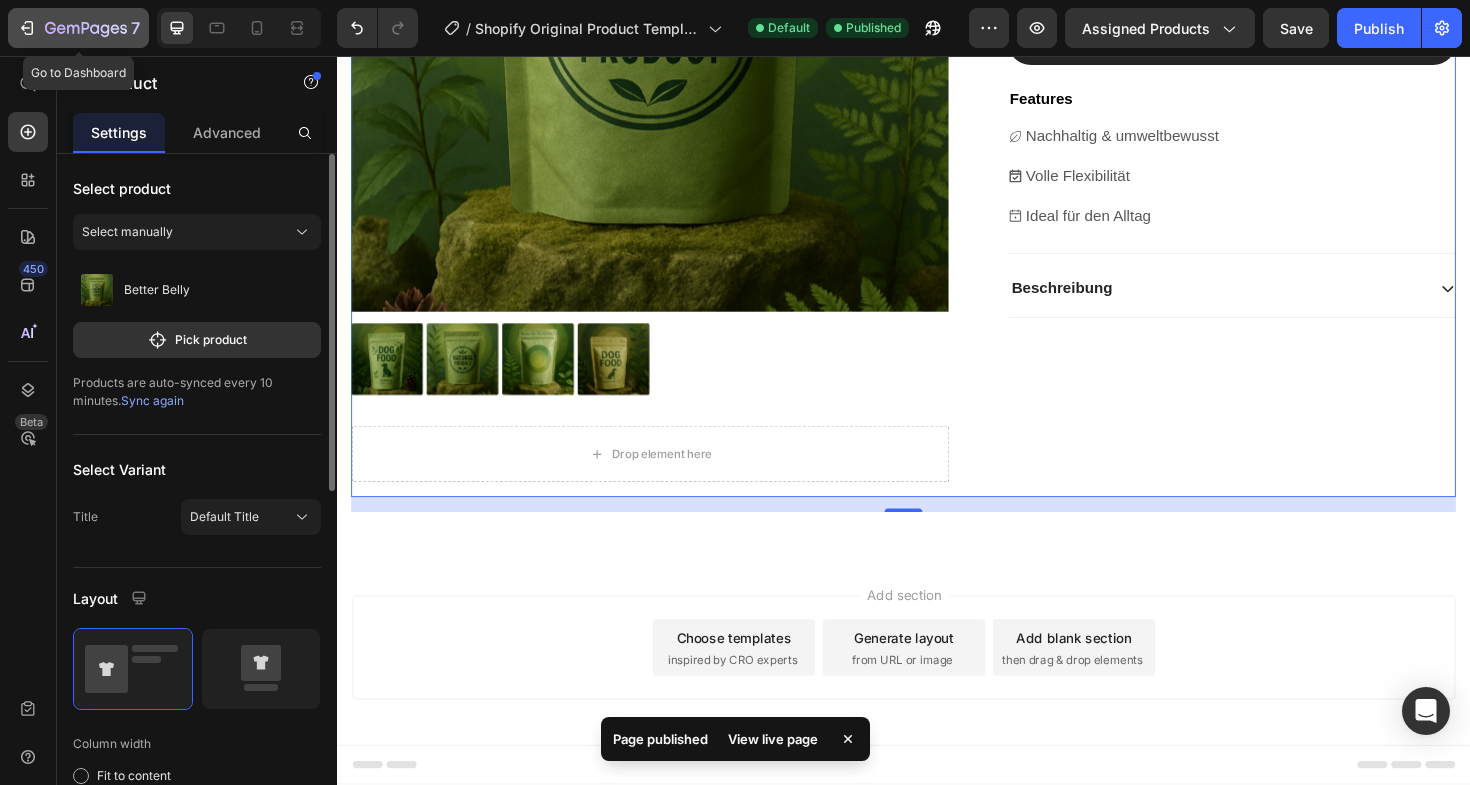 click 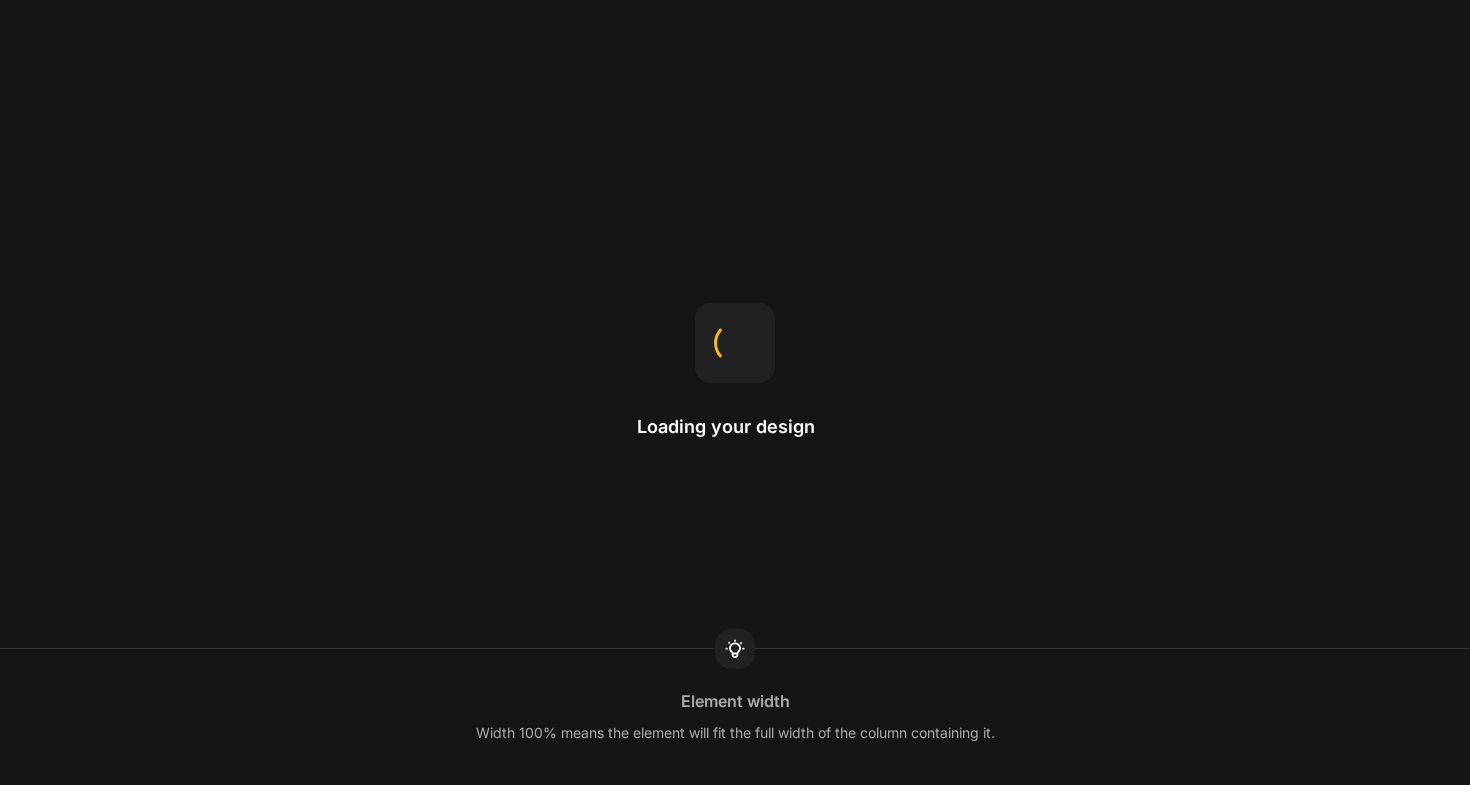 scroll, scrollTop: 0, scrollLeft: 0, axis: both 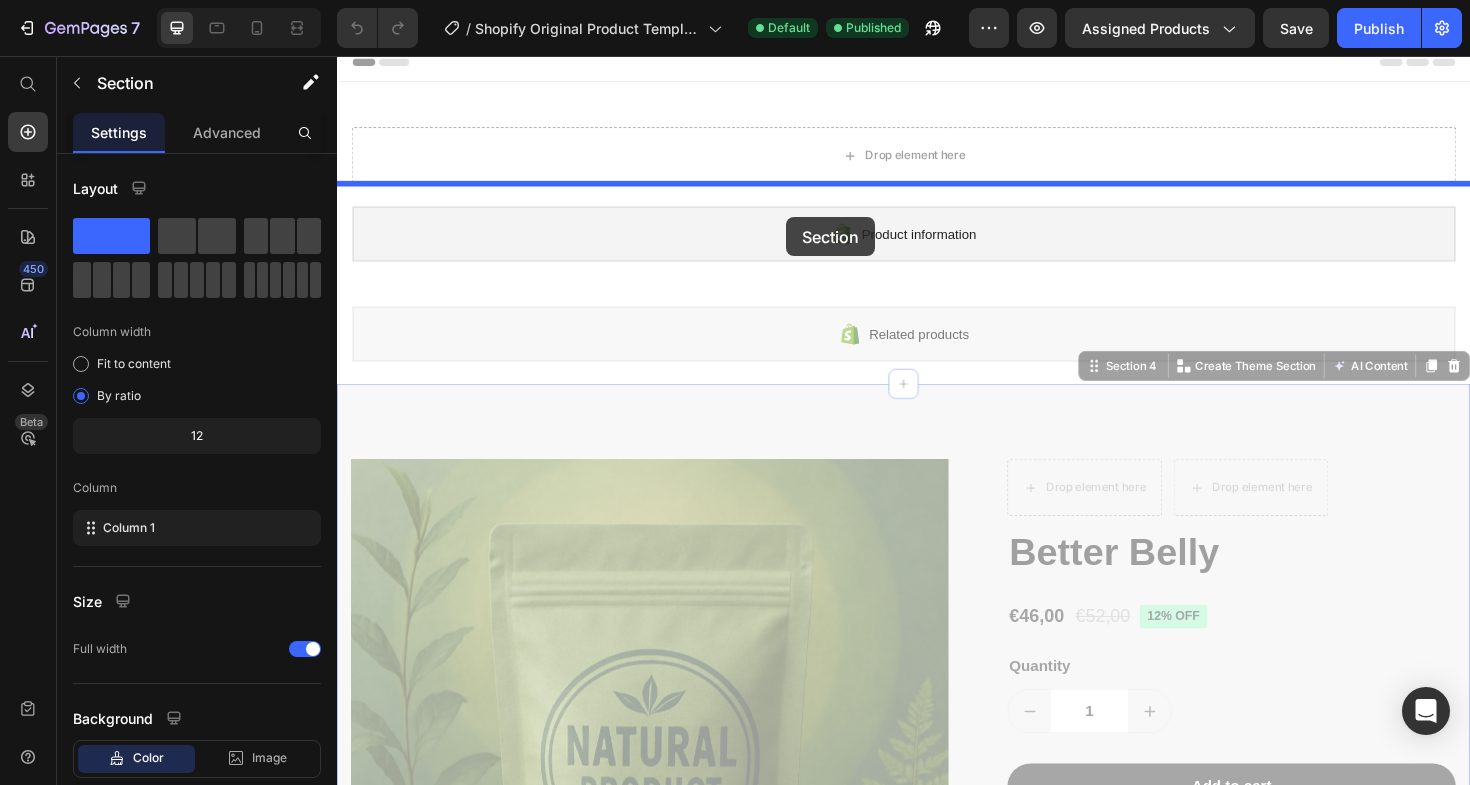 drag, startPoint x: 758, startPoint y: 440, endPoint x: 813, endPoint y: 227, distance: 219.98636 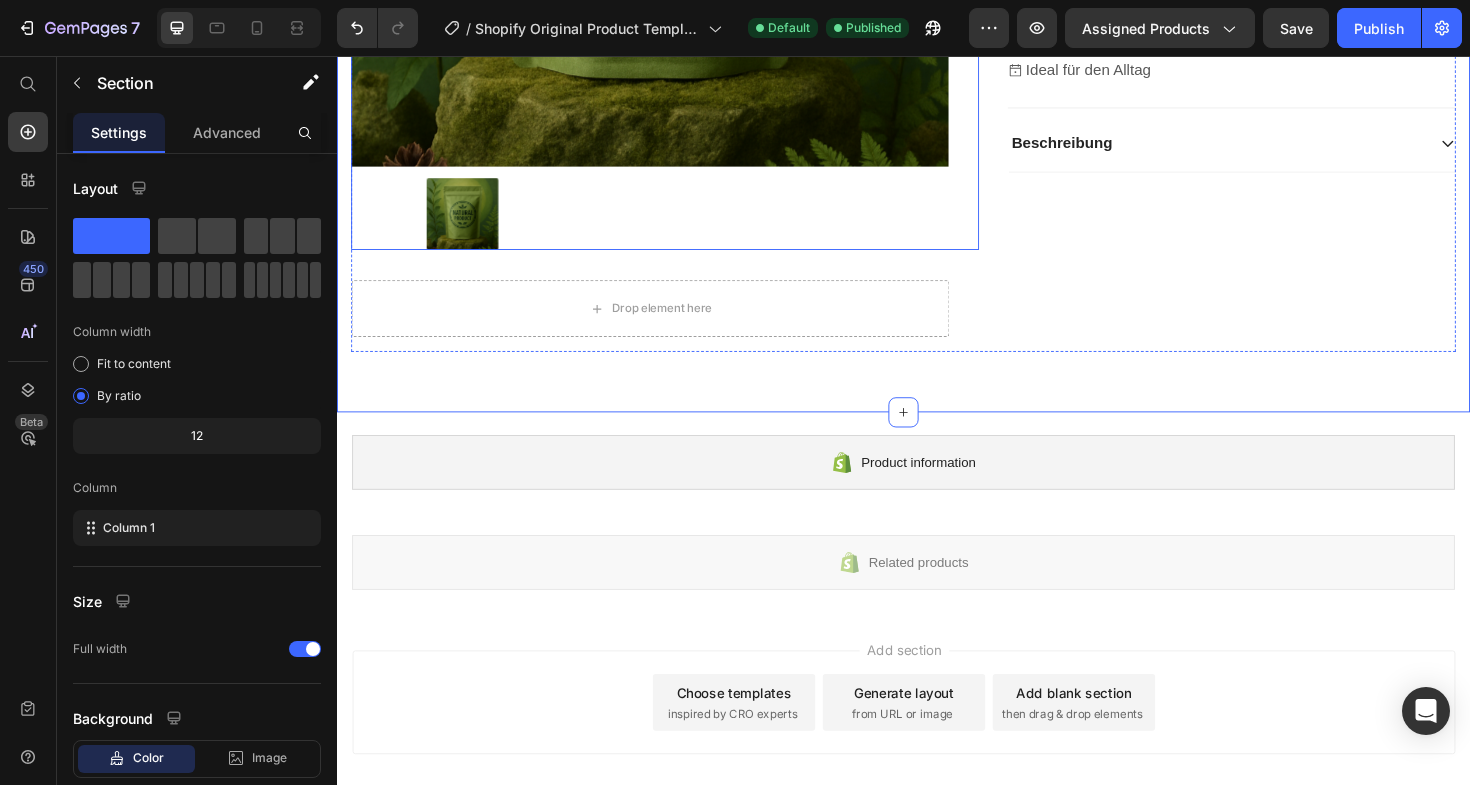 scroll, scrollTop: 766, scrollLeft: 0, axis: vertical 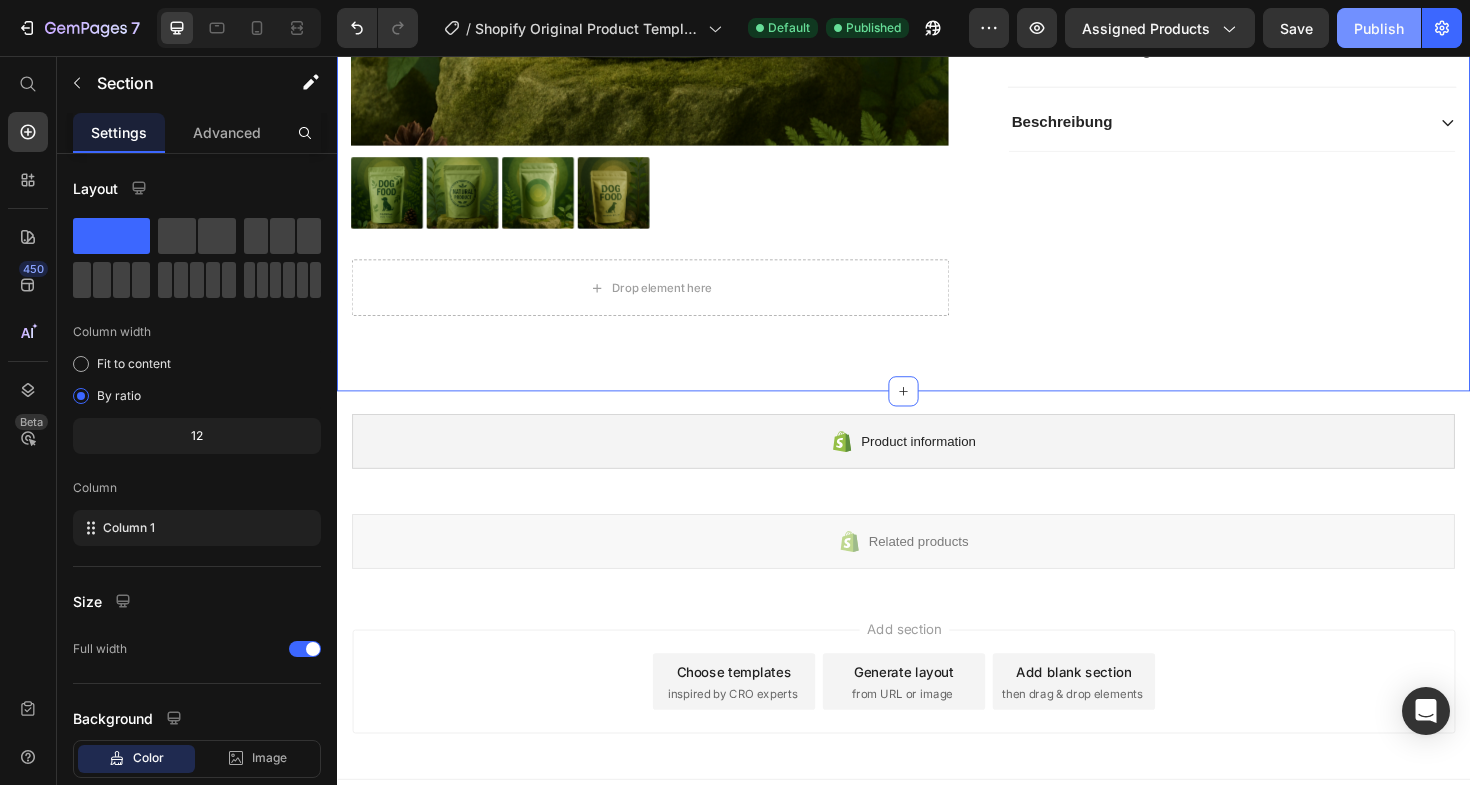 click on "Publish" 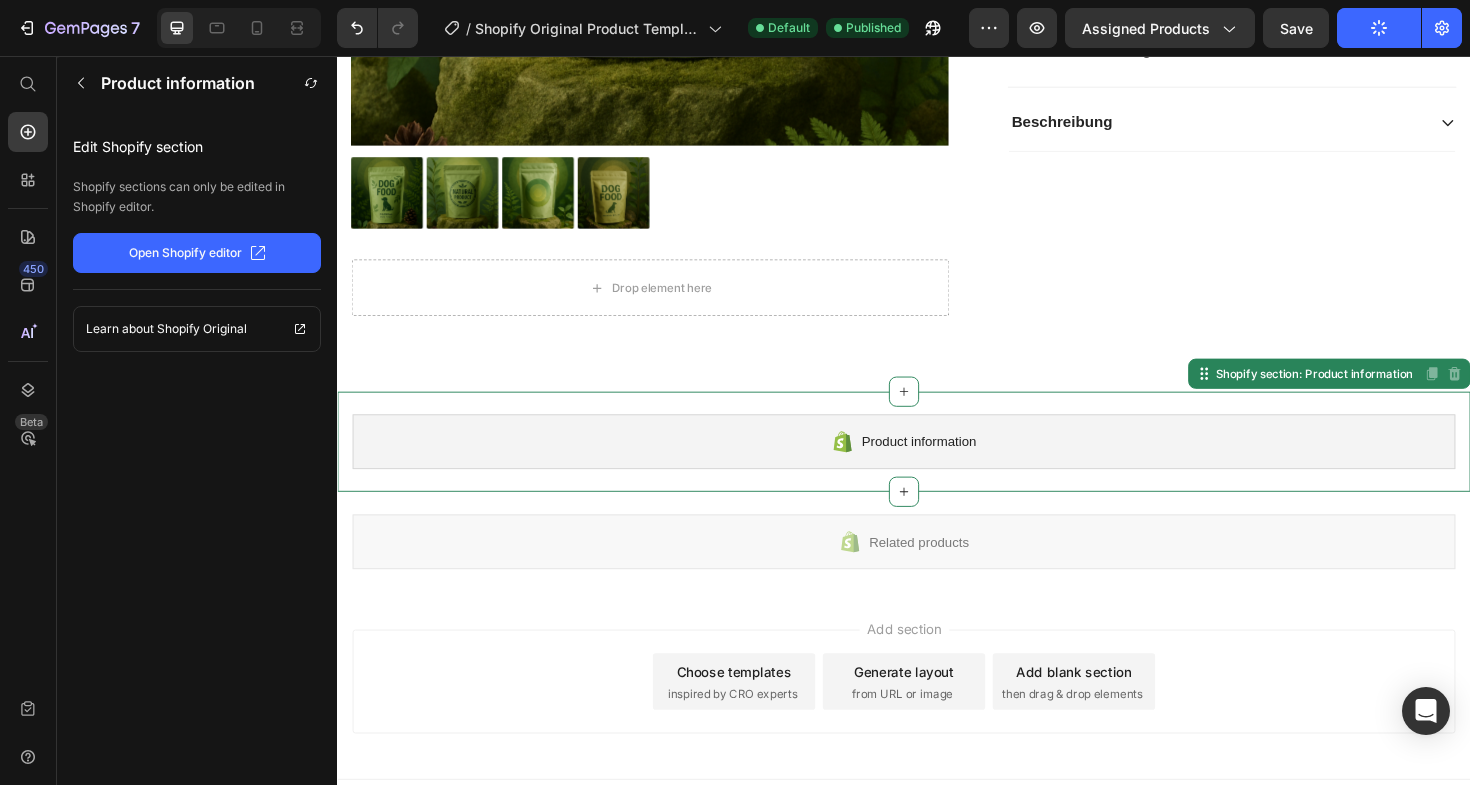click on "Product information" at bounding box center (937, 465) 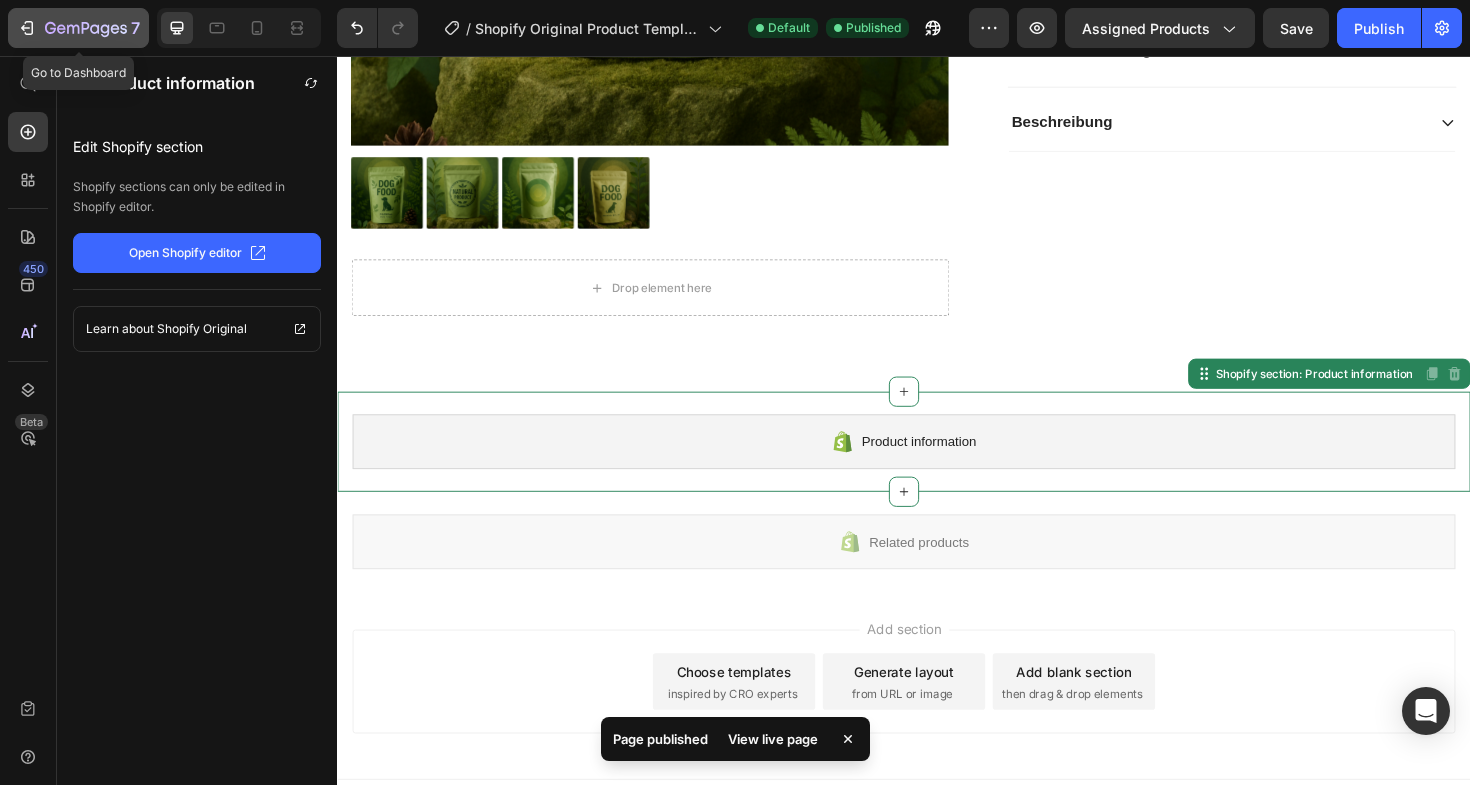 click 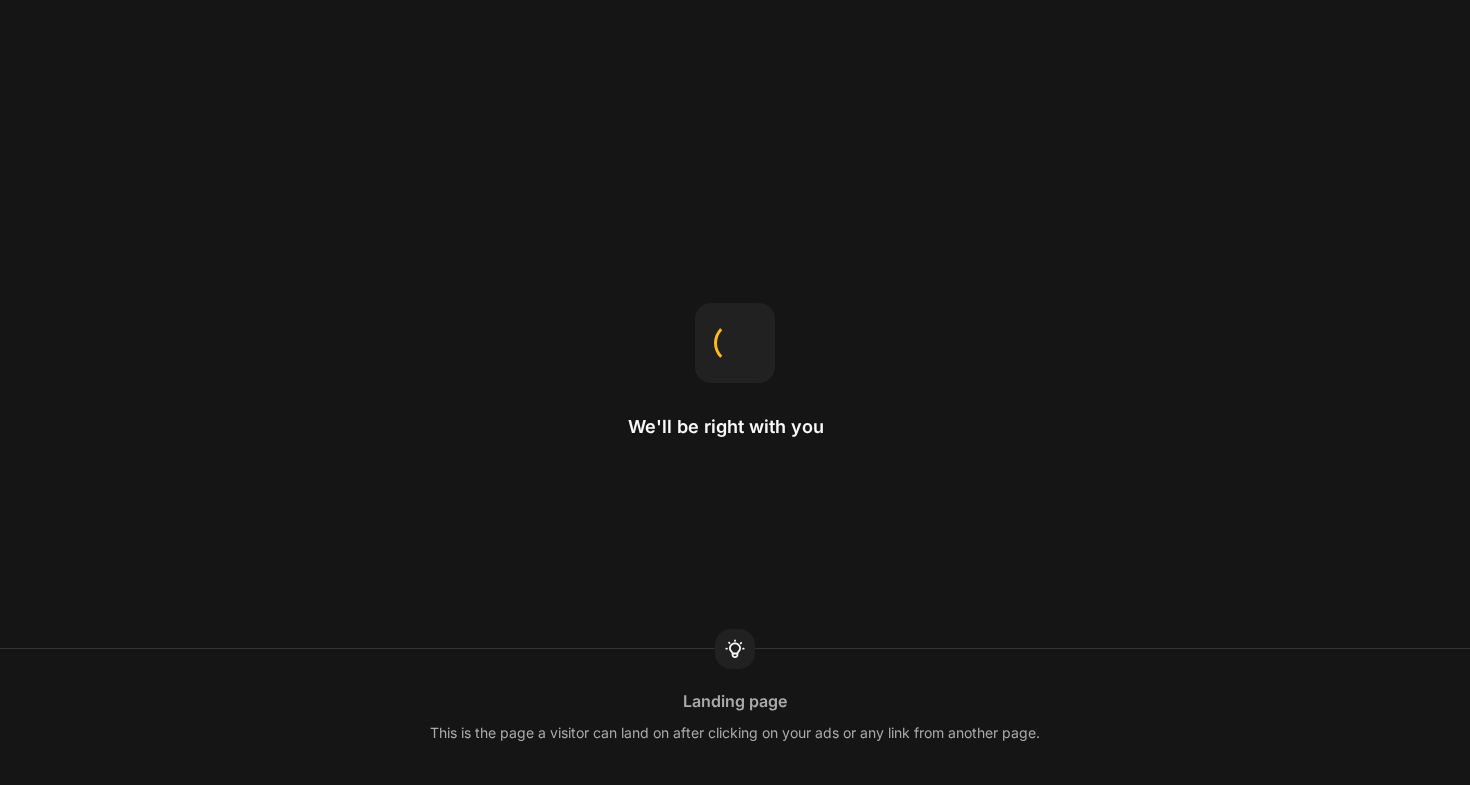 scroll, scrollTop: 0, scrollLeft: 0, axis: both 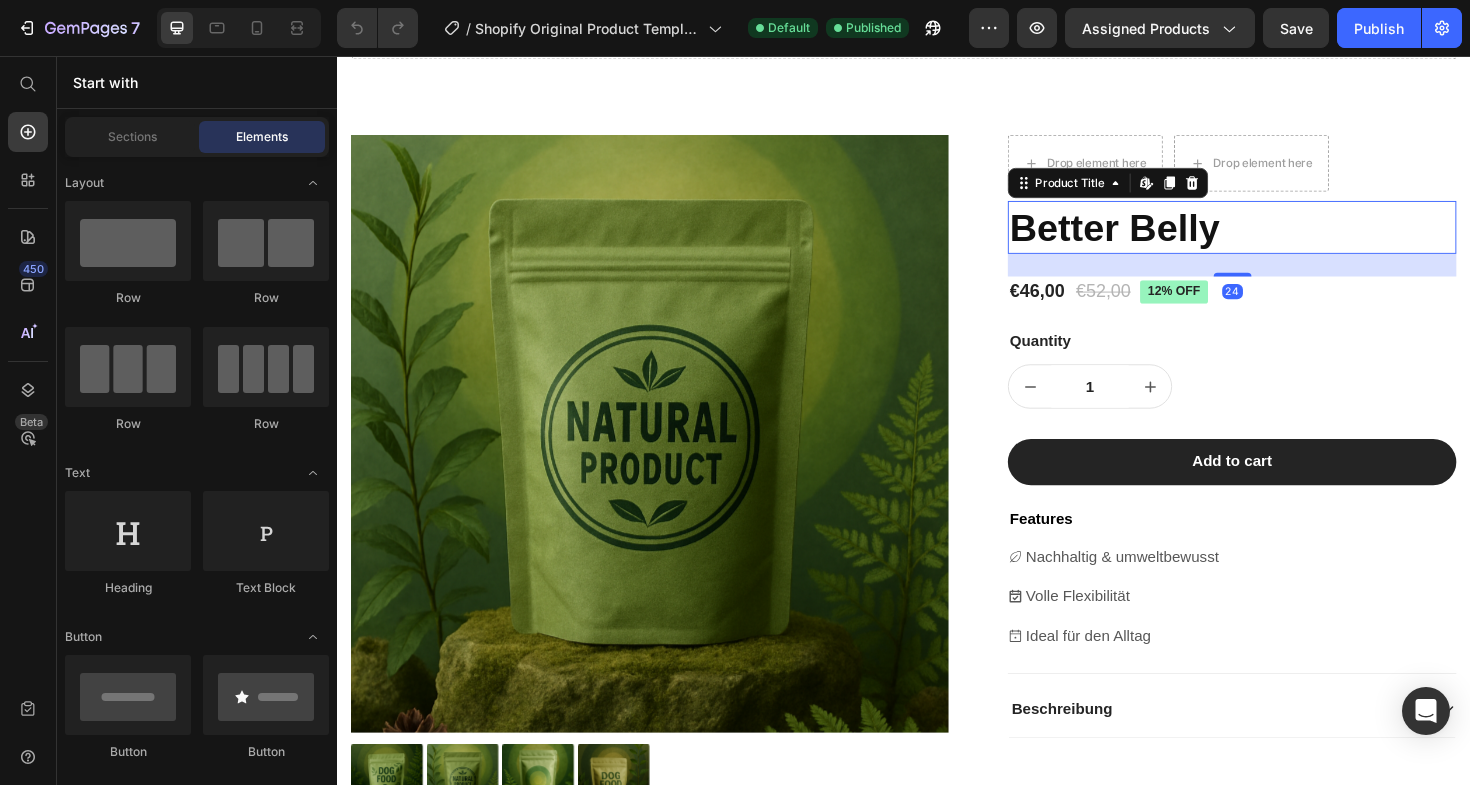 click on "Better Belly" at bounding box center (1284, 238) 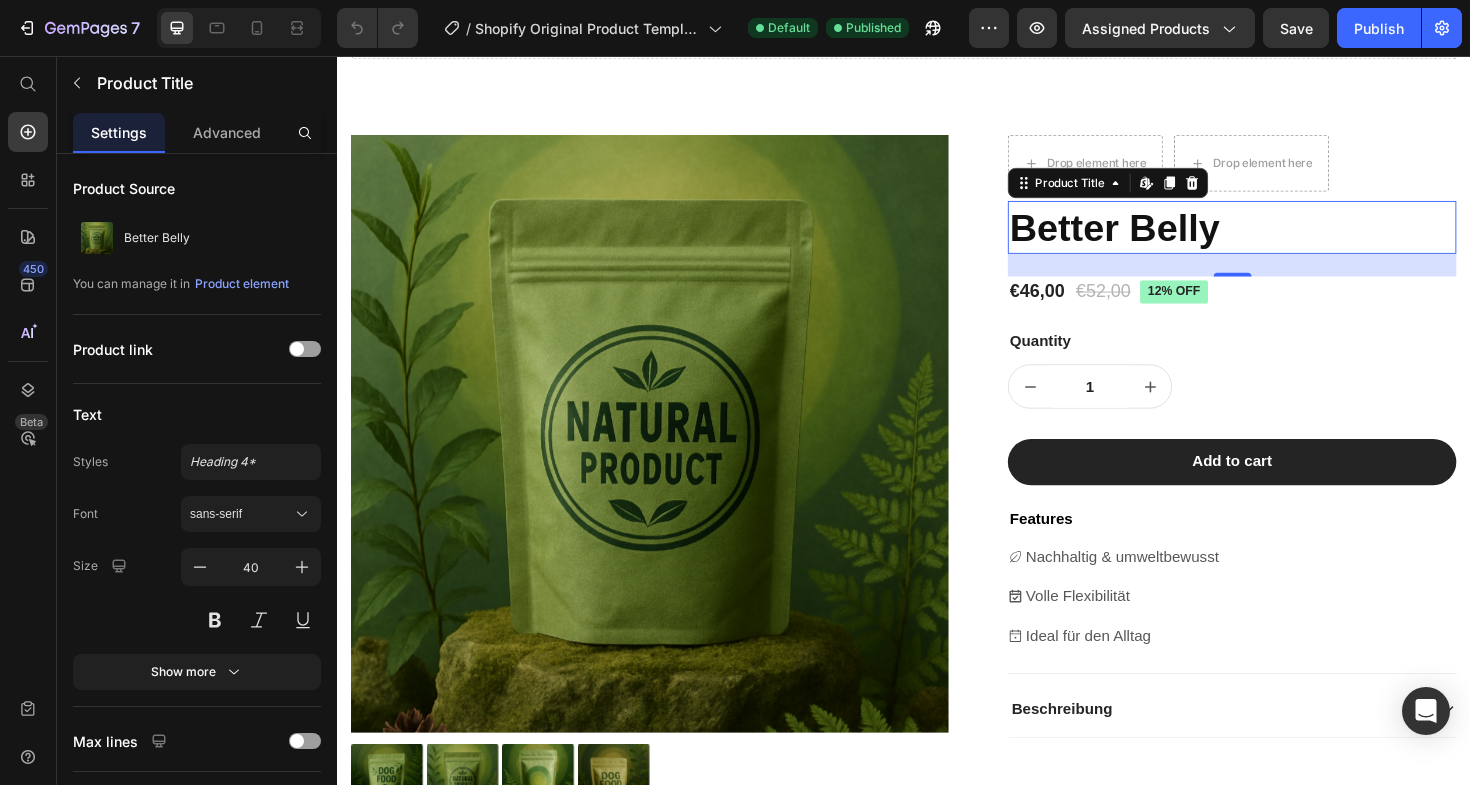 click on "Better Belly" at bounding box center (1284, 238) 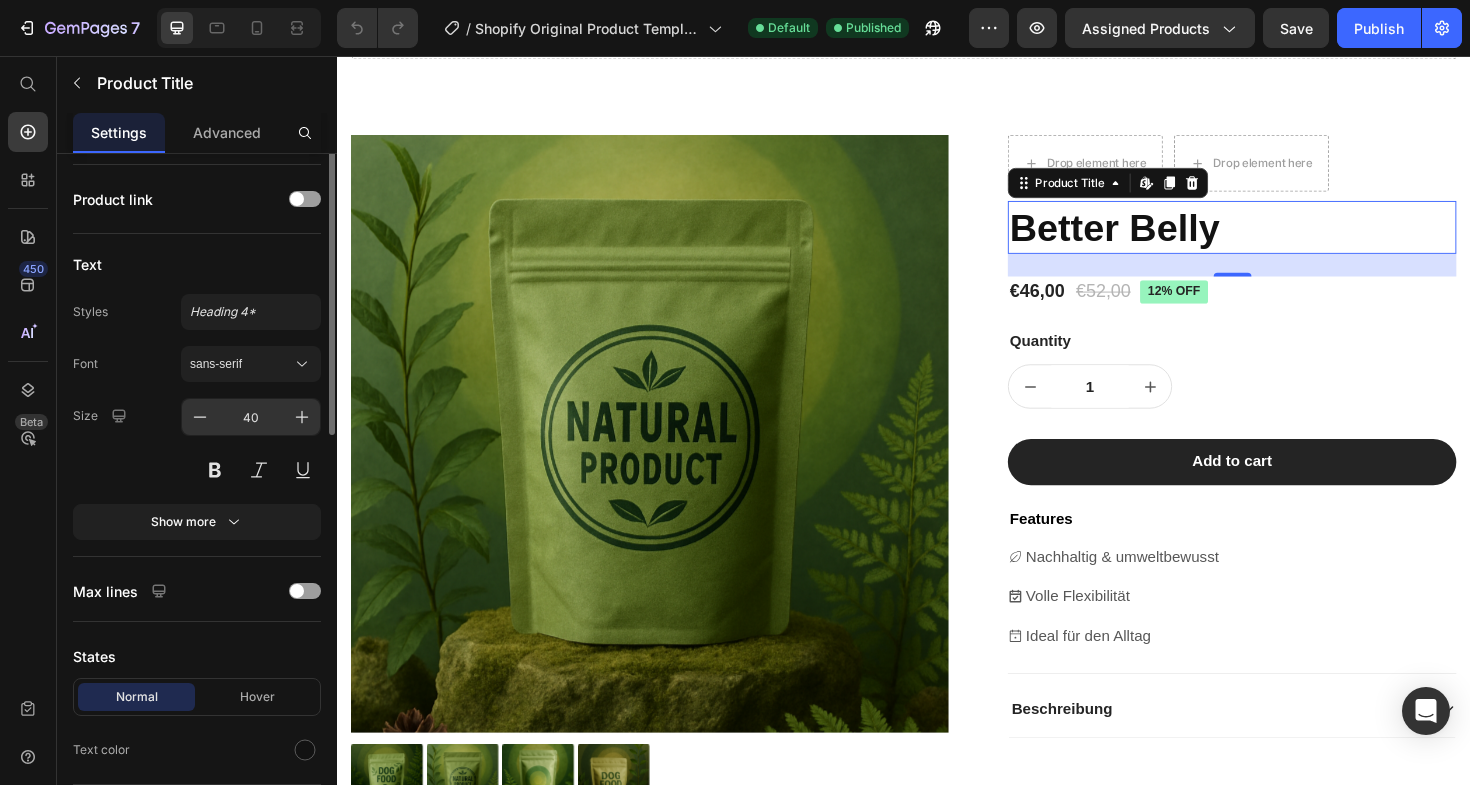 scroll, scrollTop: 0, scrollLeft: 0, axis: both 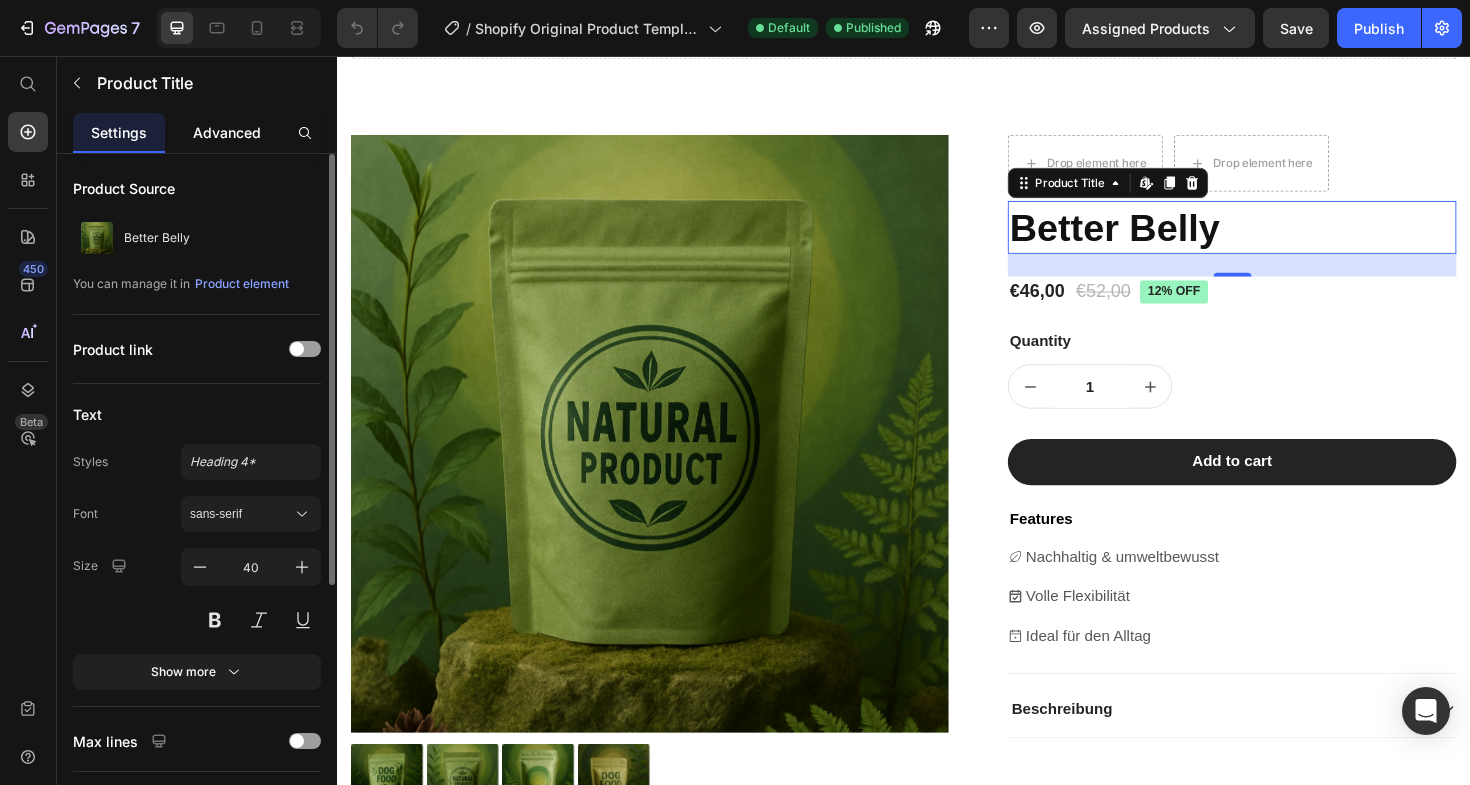 click on "Advanced" 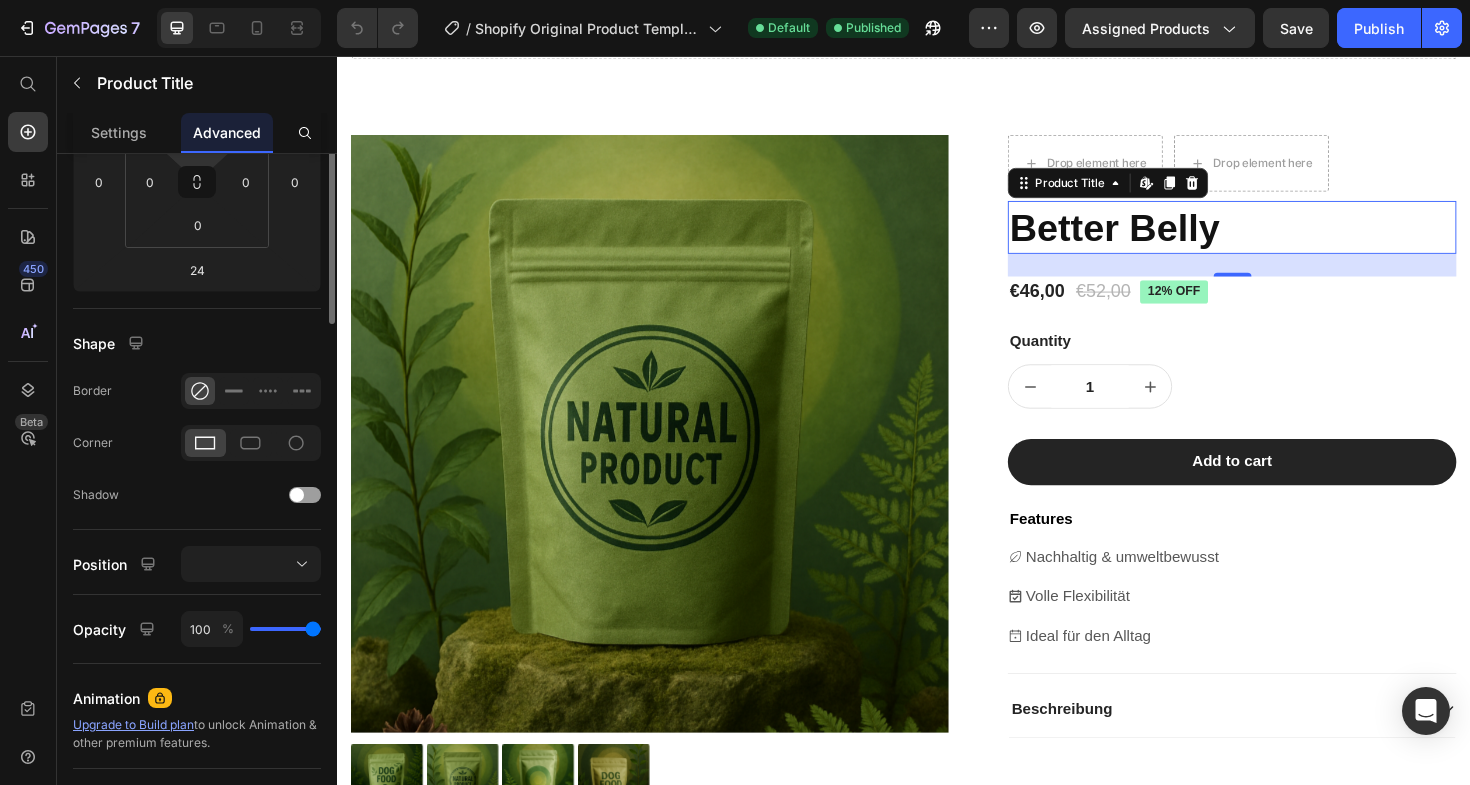 scroll, scrollTop: 0, scrollLeft: 0, axis: both 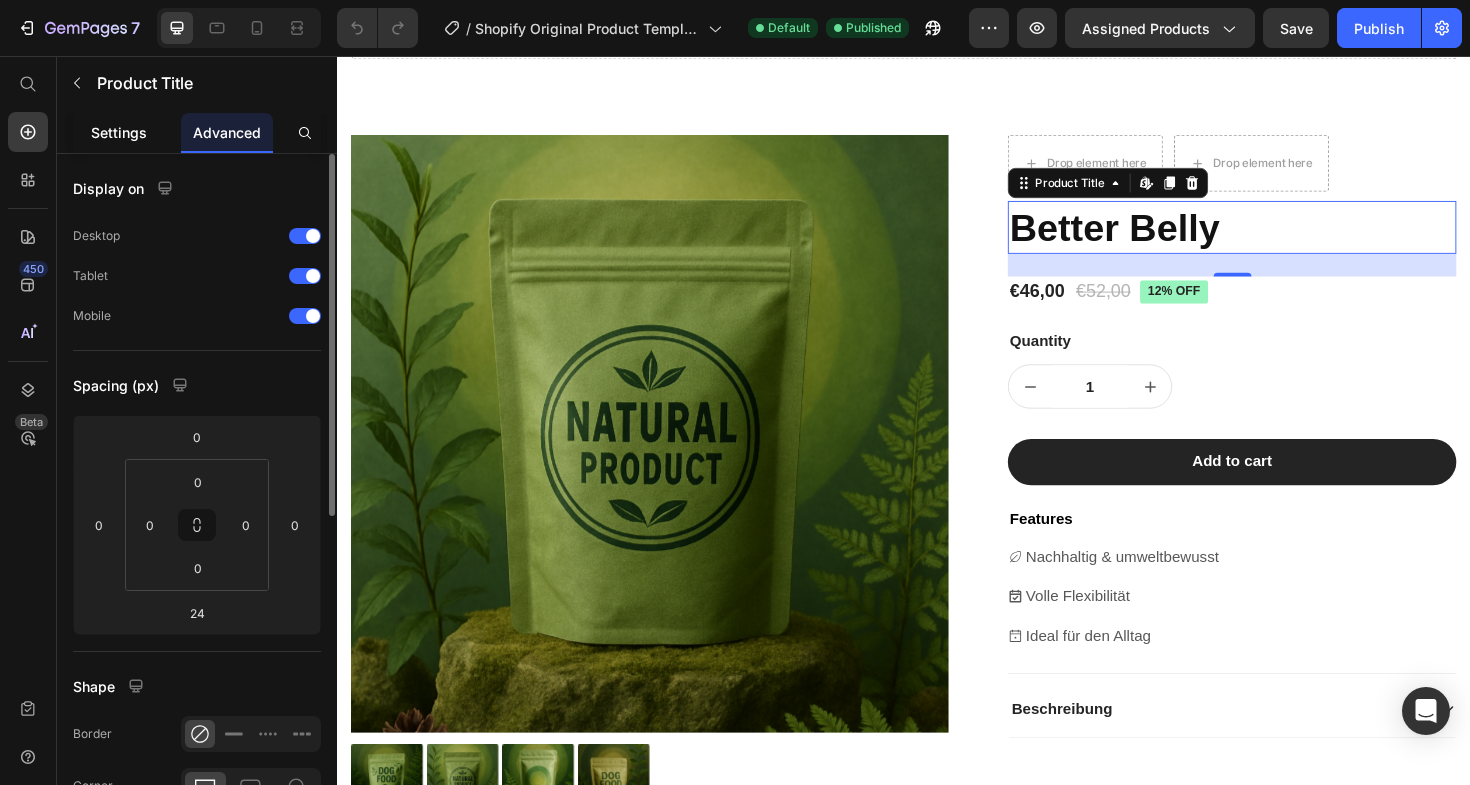 click on "Settings" at bounding box center (119, 132) 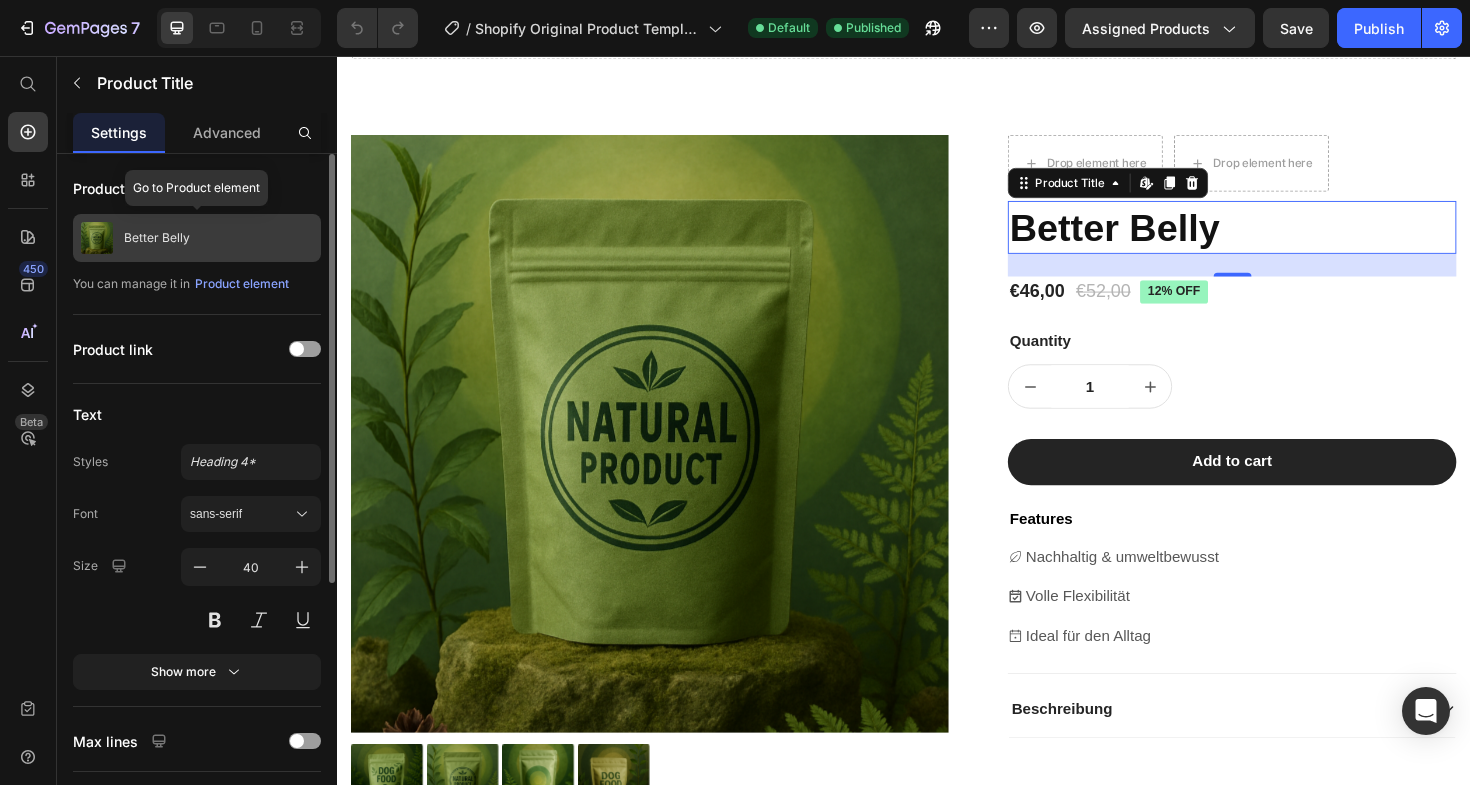 click on "Better Belly" at bounding box center (157, 238) 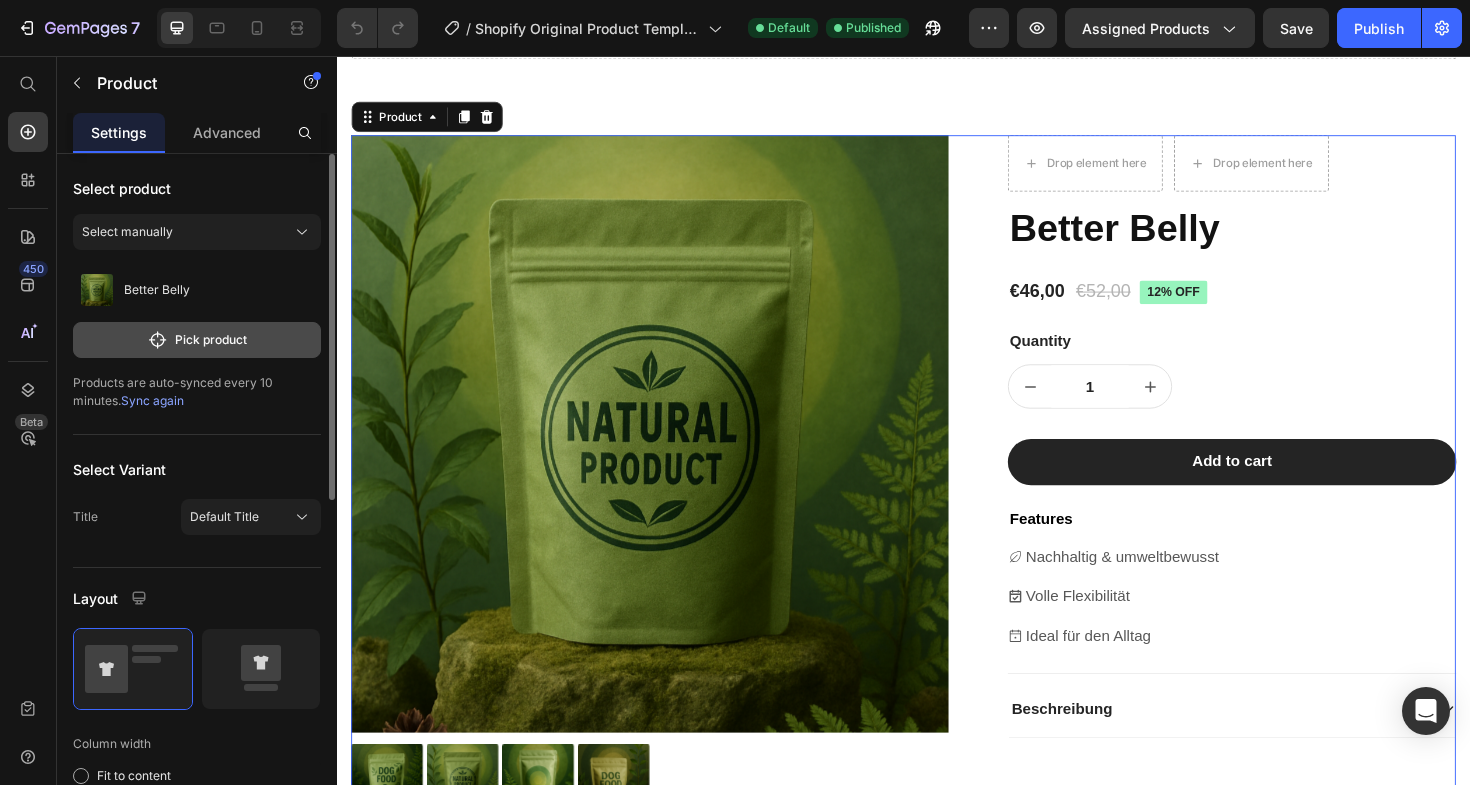 click on "Pick product" 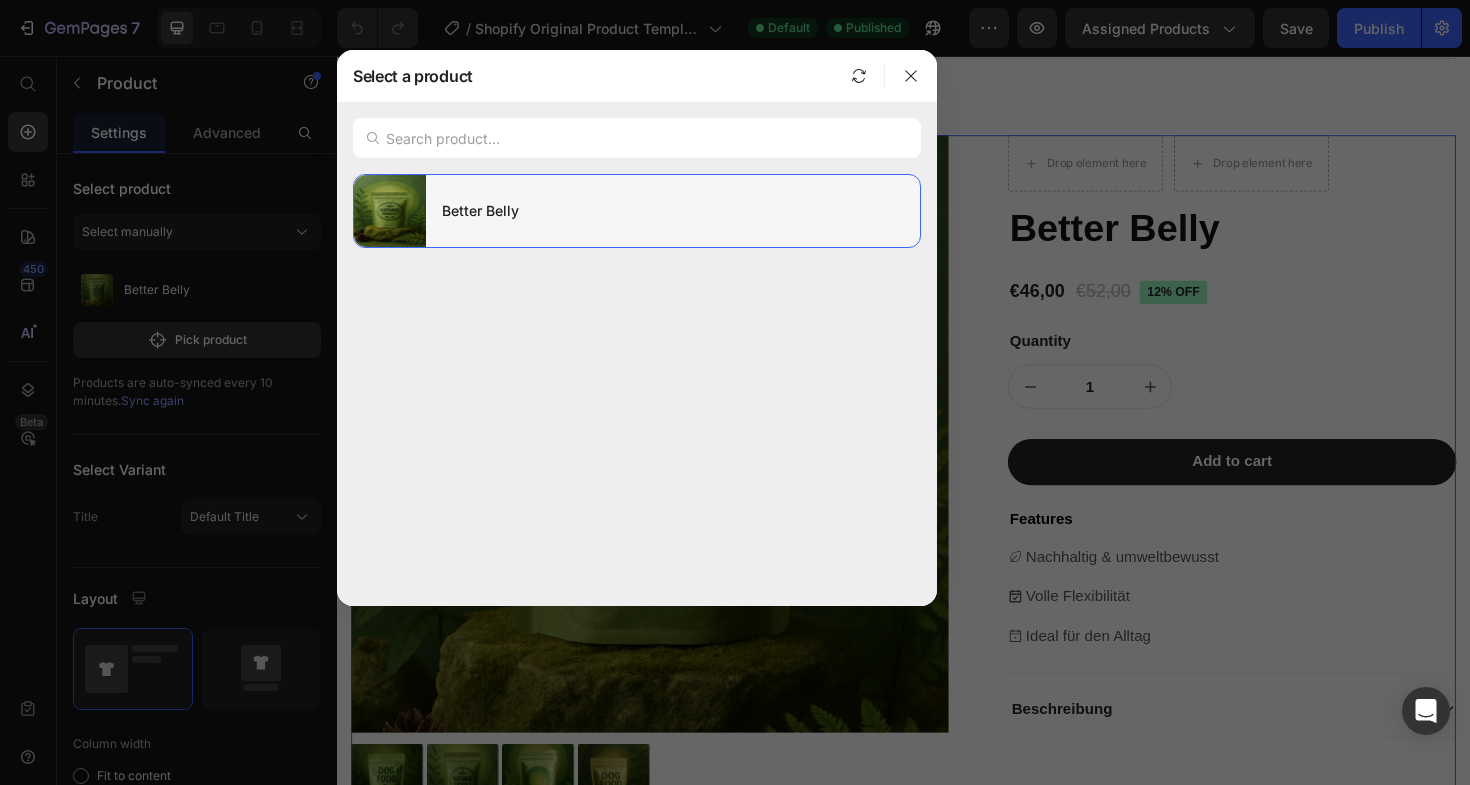 click on "Better Belly" at bounding box center (673, 211) 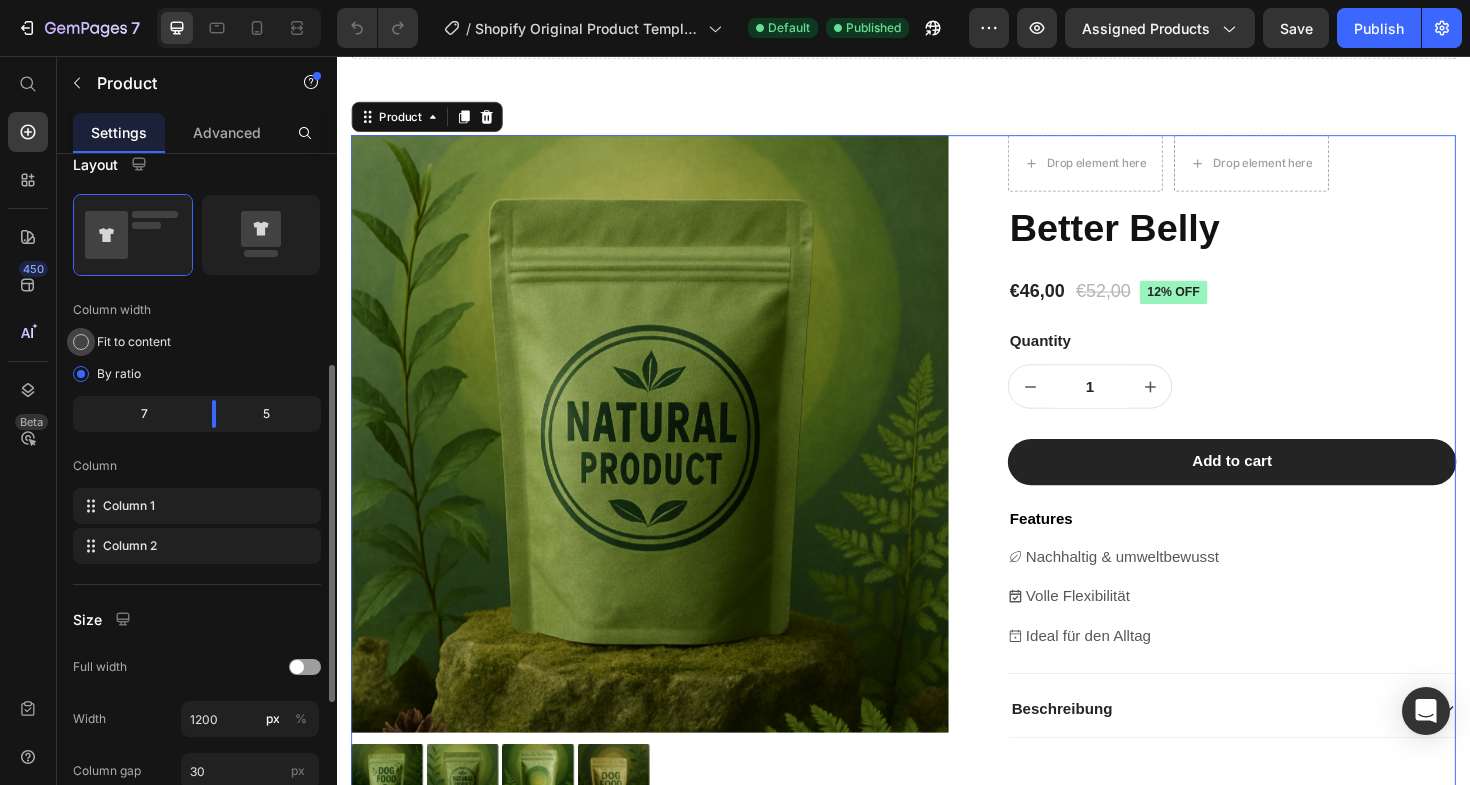 scroll, scrollTop: 436, scrollLeft: 0, axis: vertical 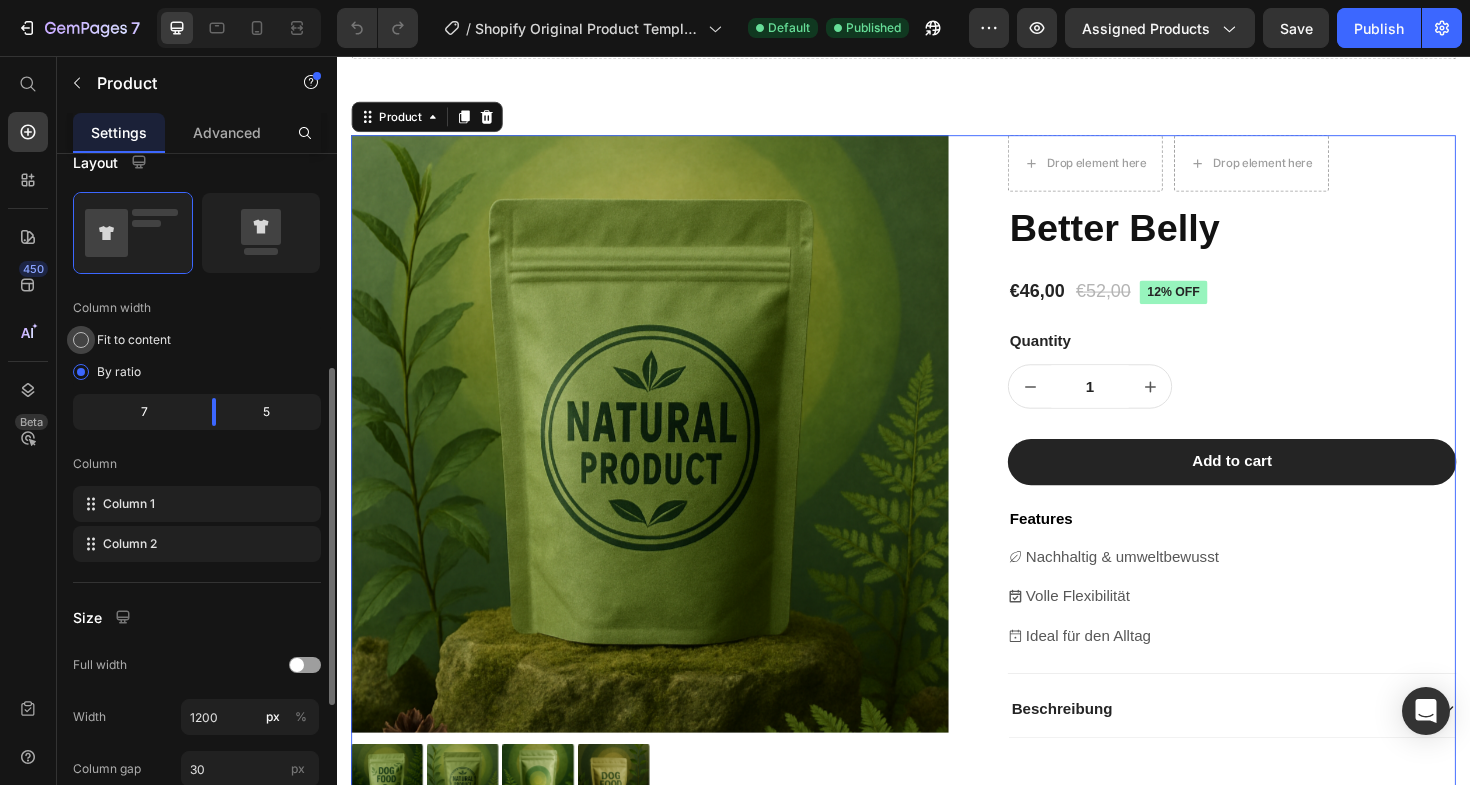 click on "Fit to content" at bounding box center [134, 340] 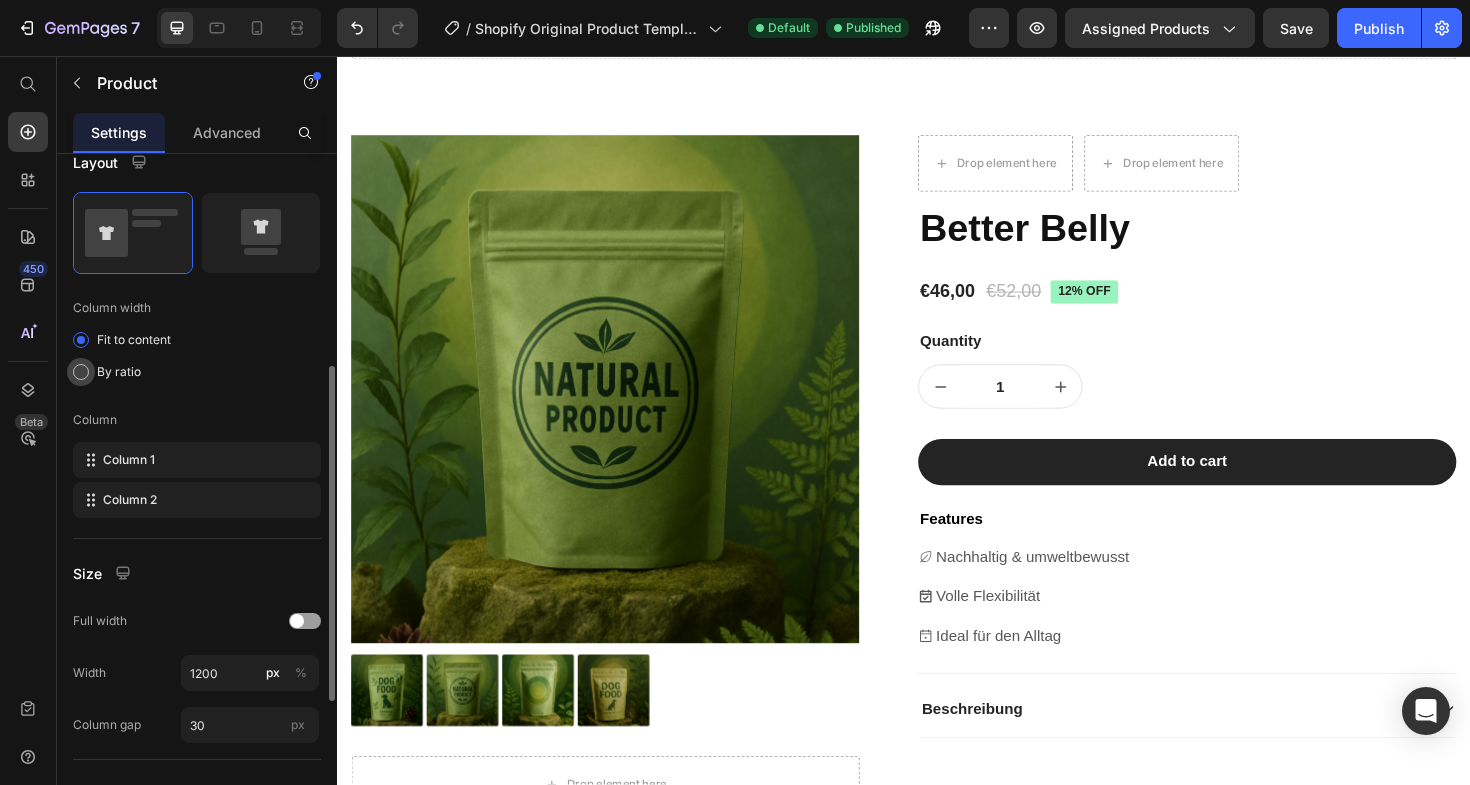 click on "By ratio" at bounding box center (119, 372) 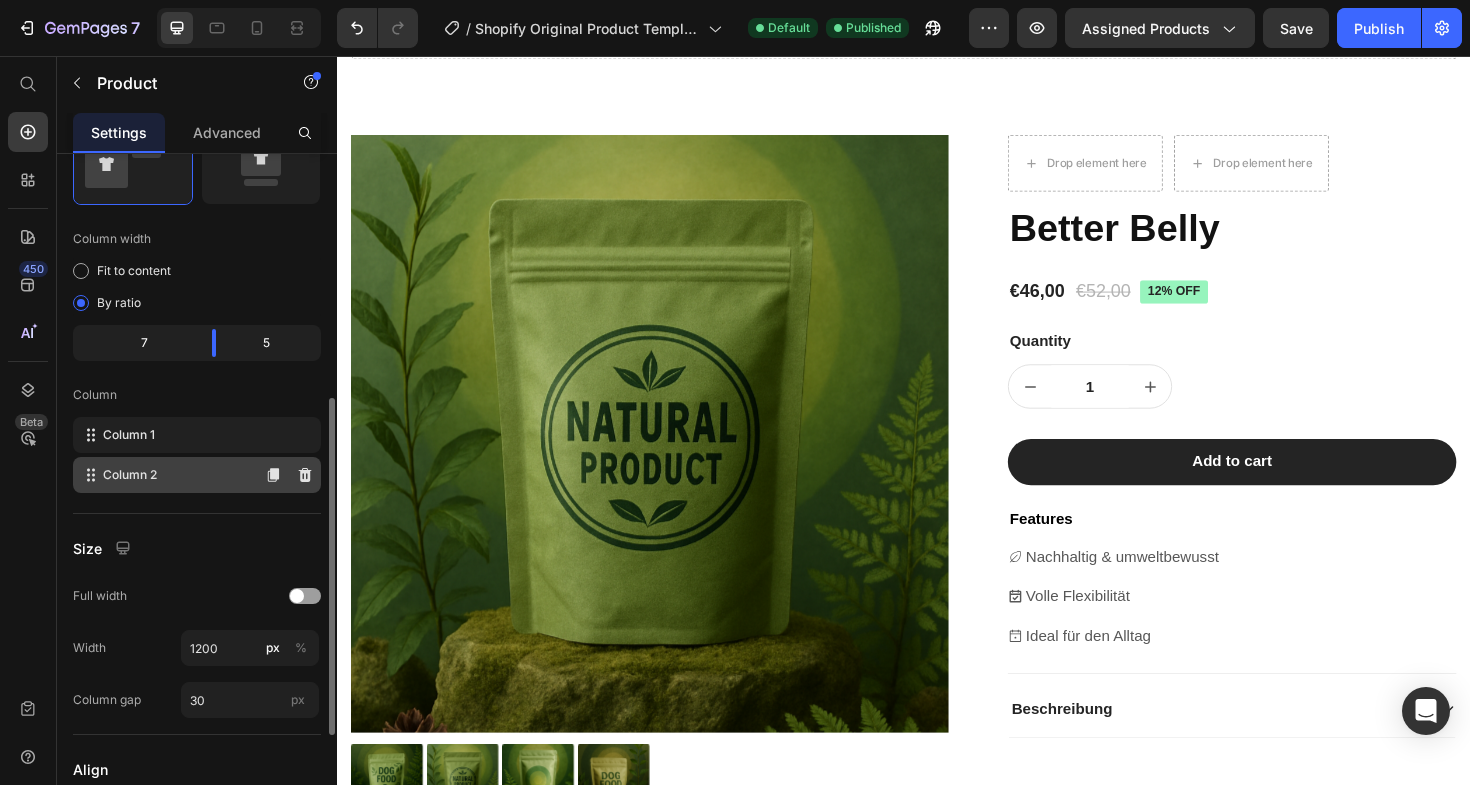 scroll, scrollTop: 509, scrollLeft: 0, axis: vertical 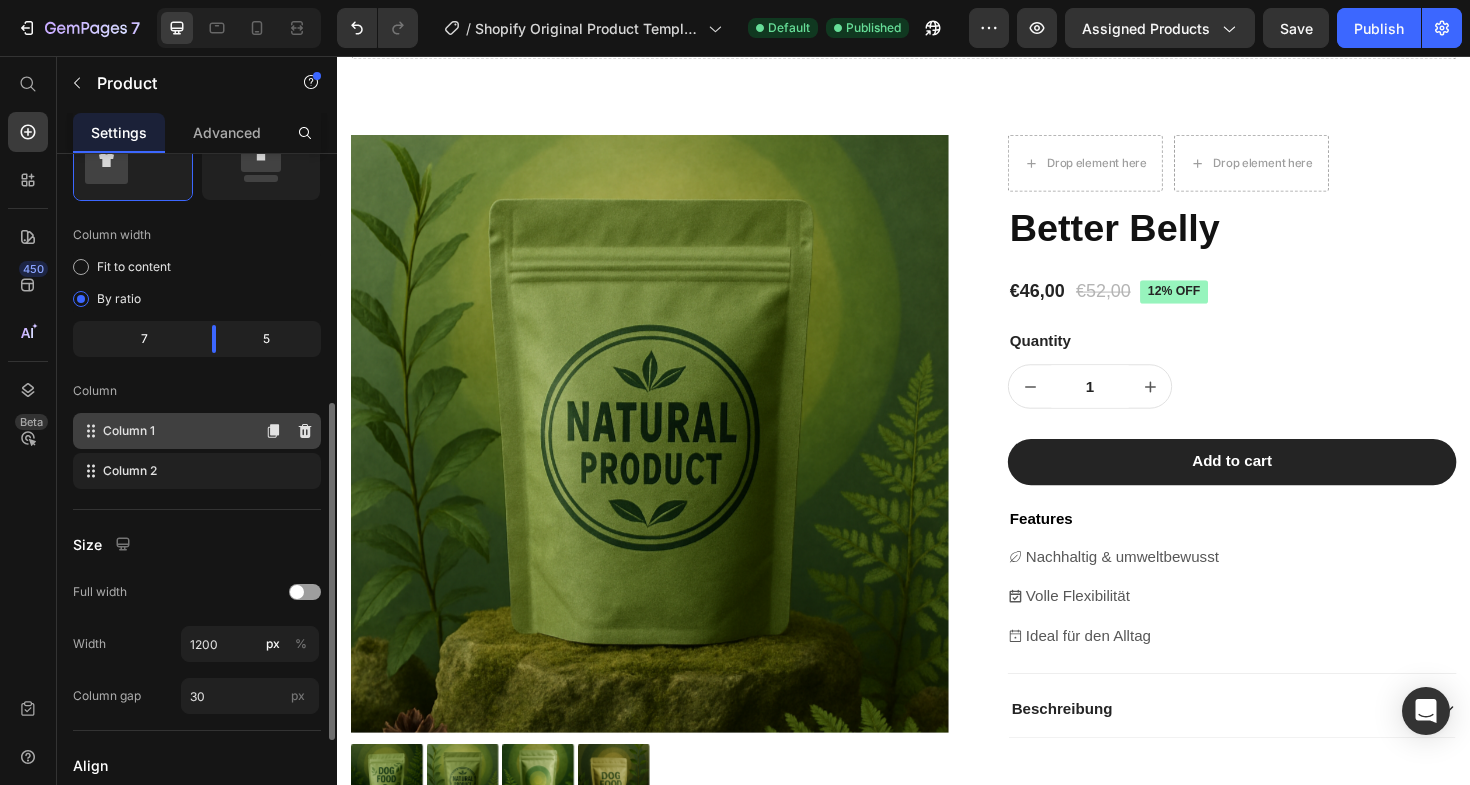 click on "Column 1" 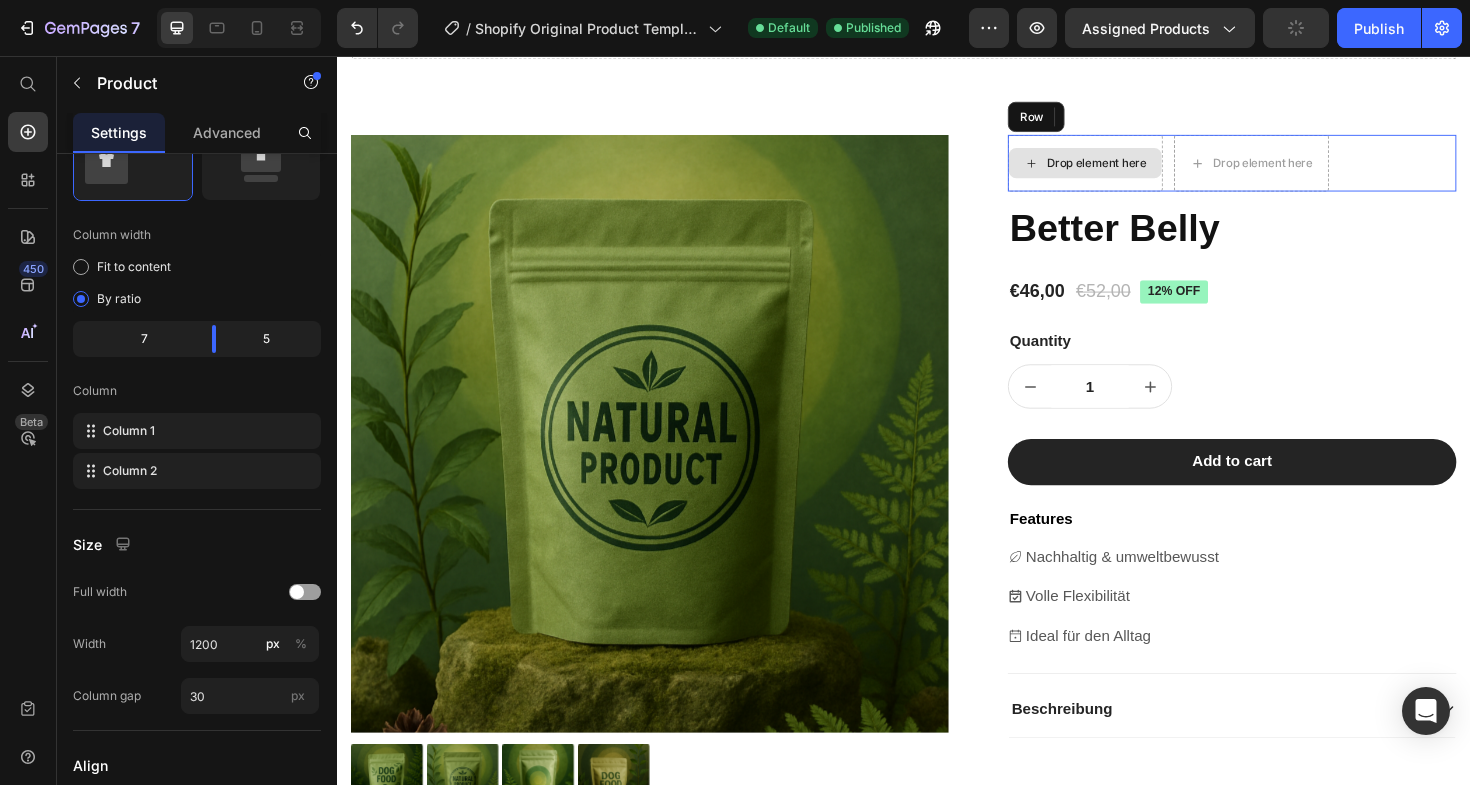 click on "Drop element here" at bounding box center [1129, 170] 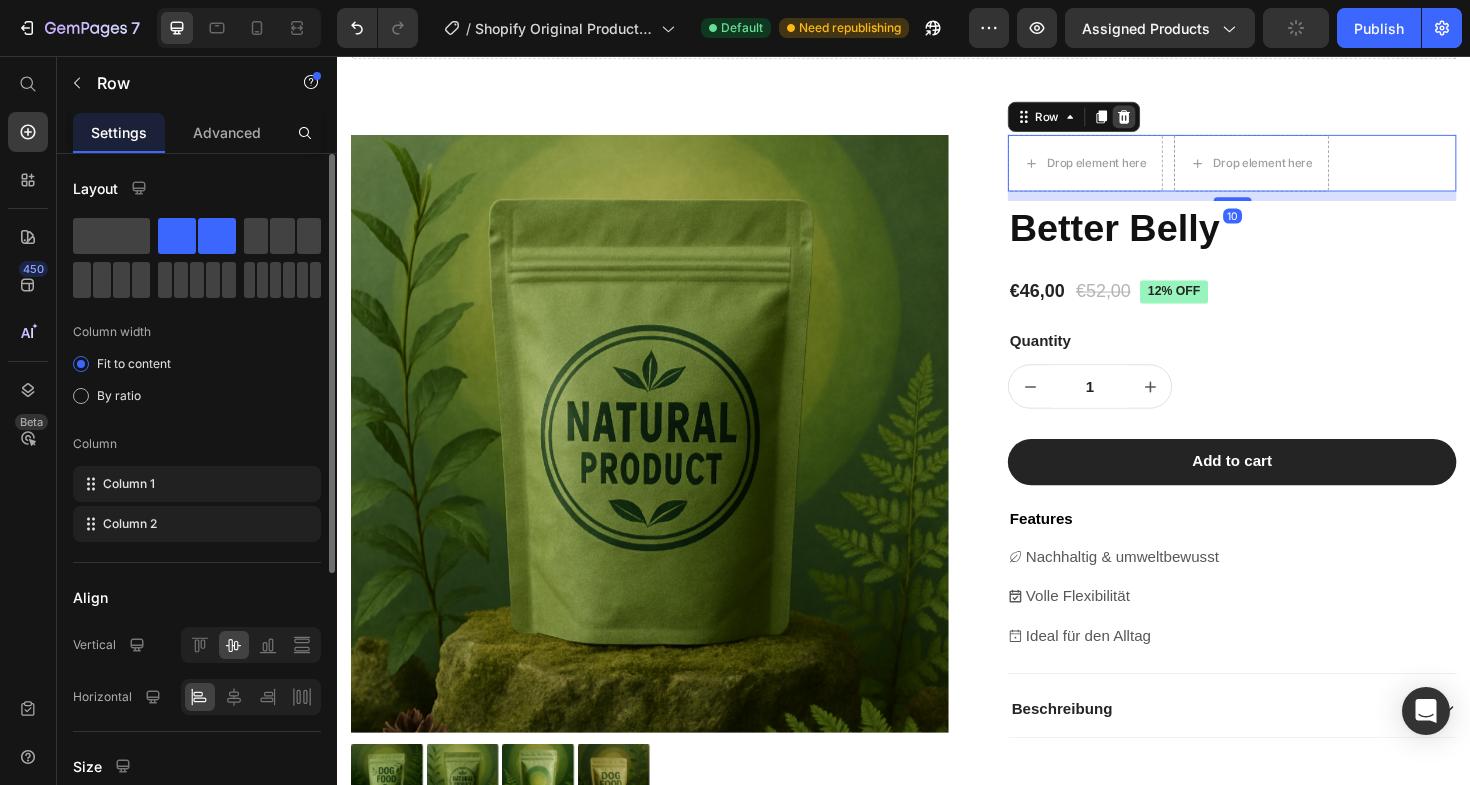 click 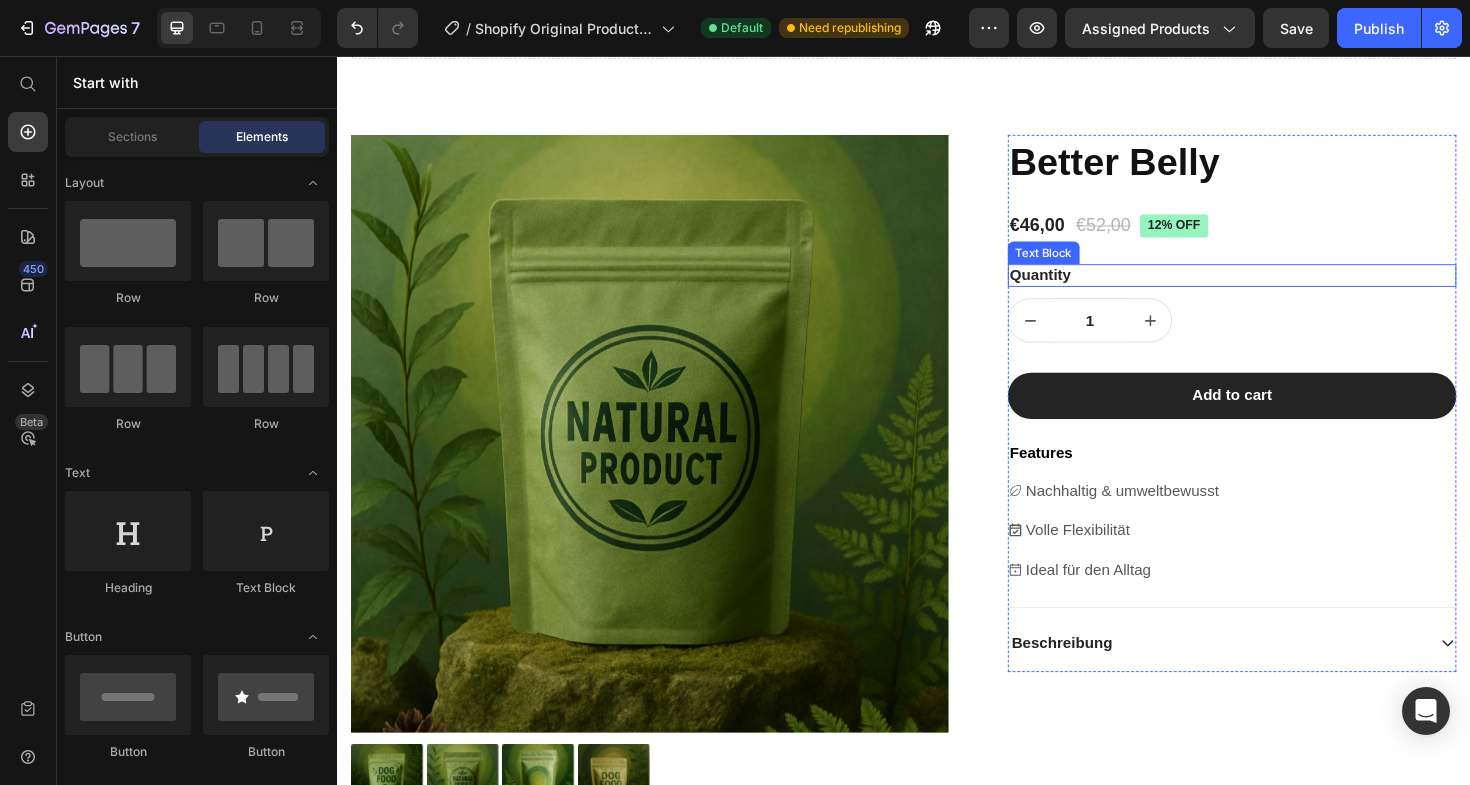 click on "Quantity" at bounding box center (1284, 289) 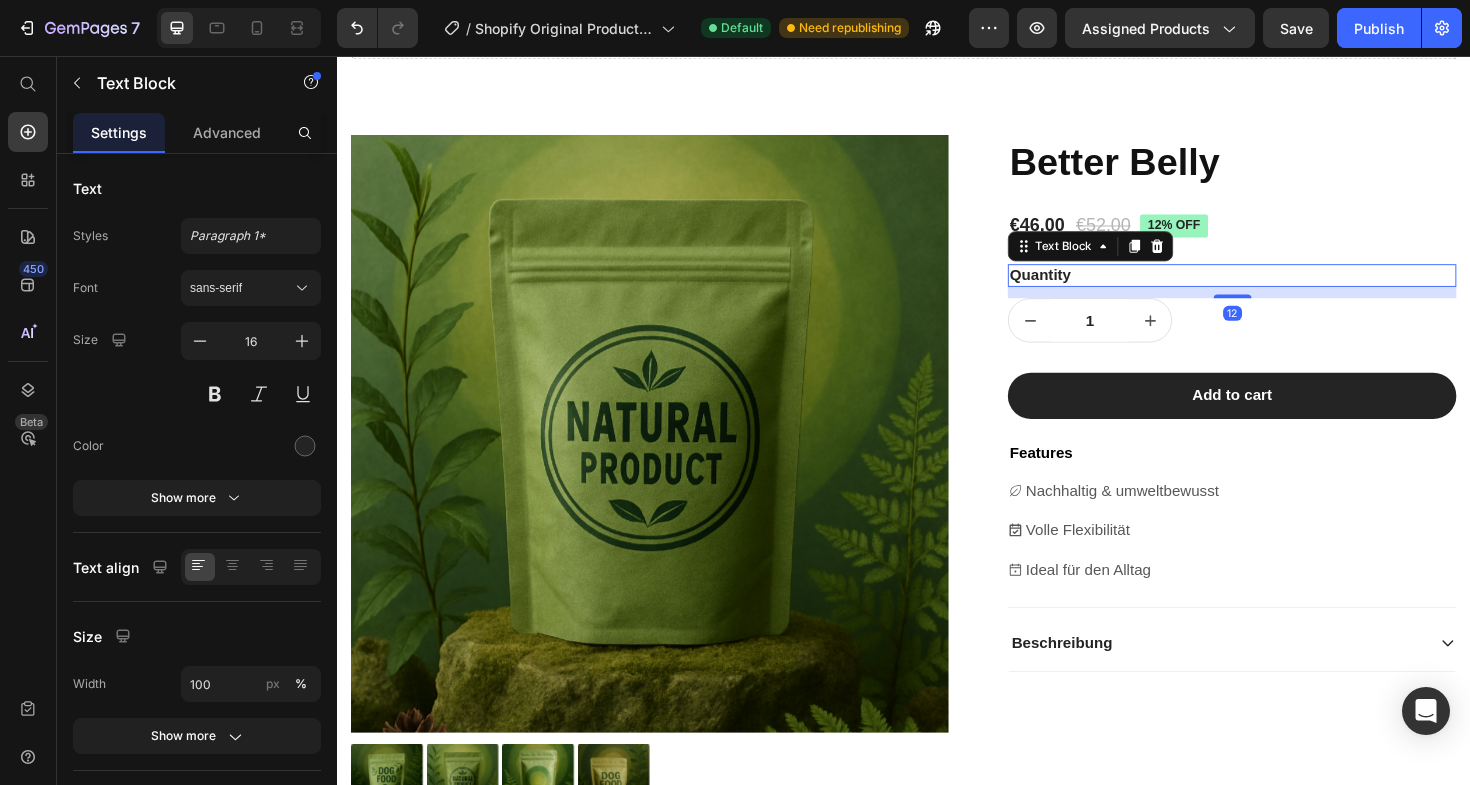 click on "Quantity" at bounding box center [1284, 289] 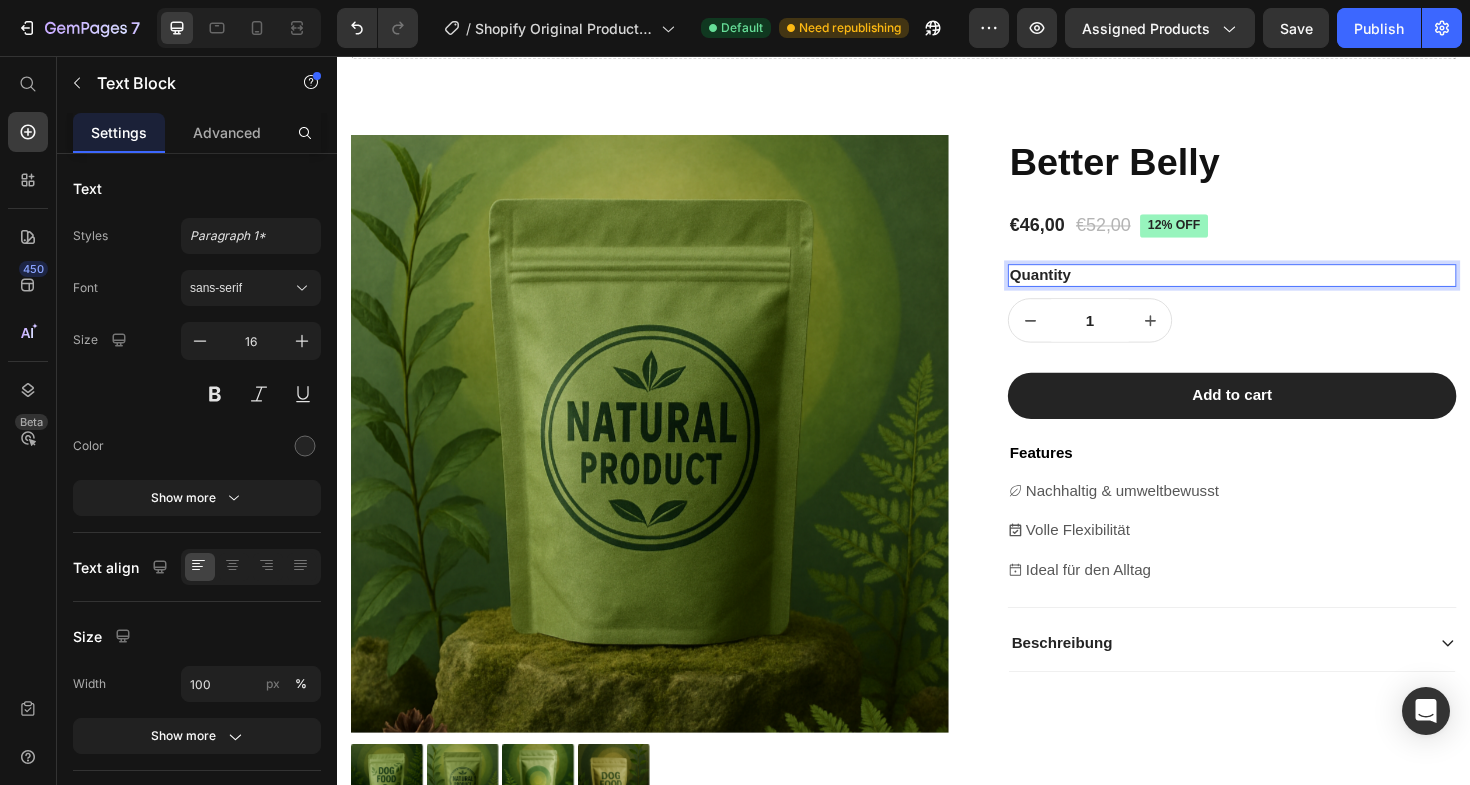 click on "Quantity" at bounding box center [1284, 289] 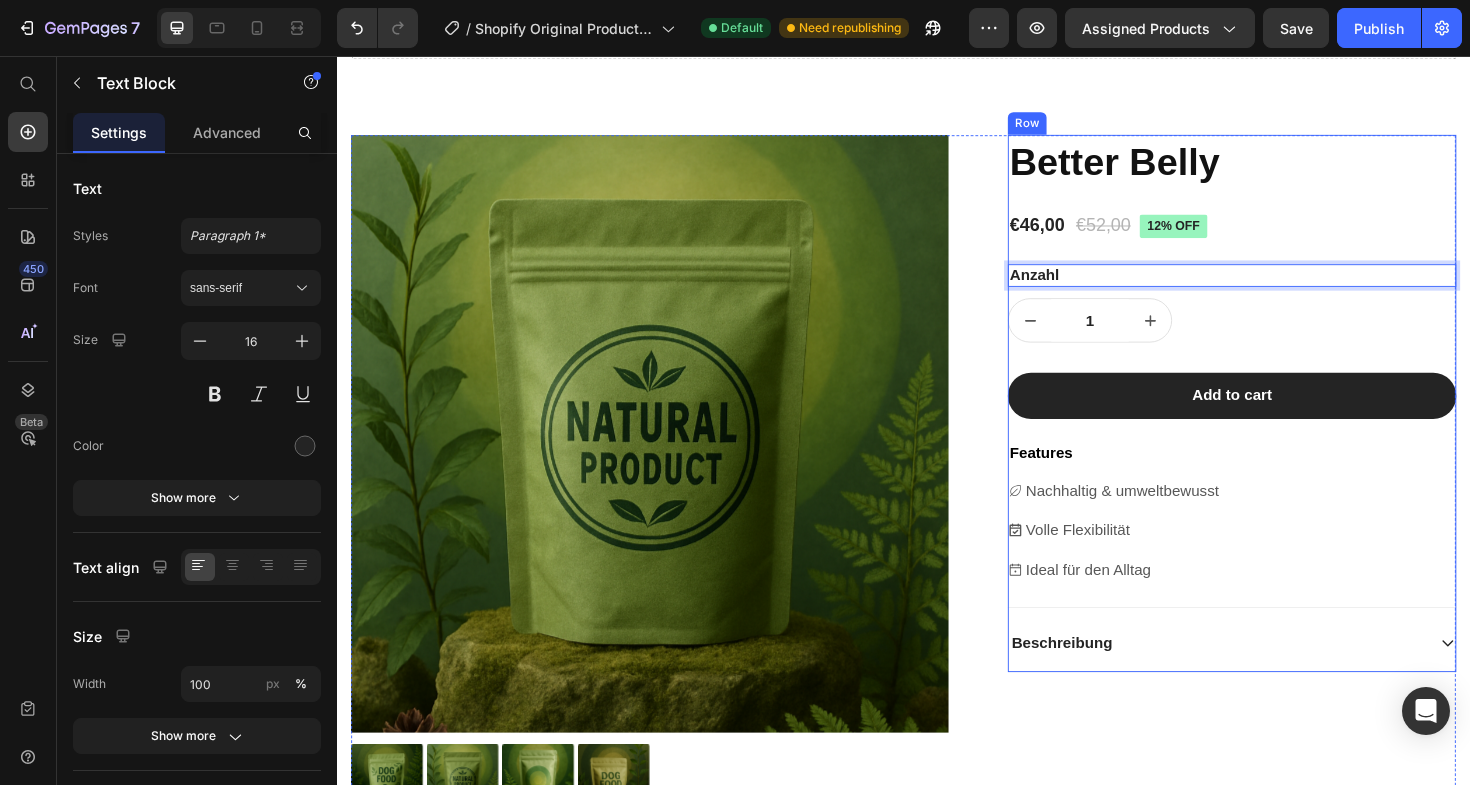 click on "Better Belly Product Title €46,00 Product Price €52,00 Product Price 12% off Product Badge Row This product has only default variant Product Variants & Swatches Row Anzahl Text Block   12 1 Product Quantity Row Row Add to cart Add to Cart Features Text Block
Nachhaltig & umweltbewusst
Volle Flexibilität
Ideal für den Alltag Item List
Beschreibung Accordion" at bounding box center [1284, 424] 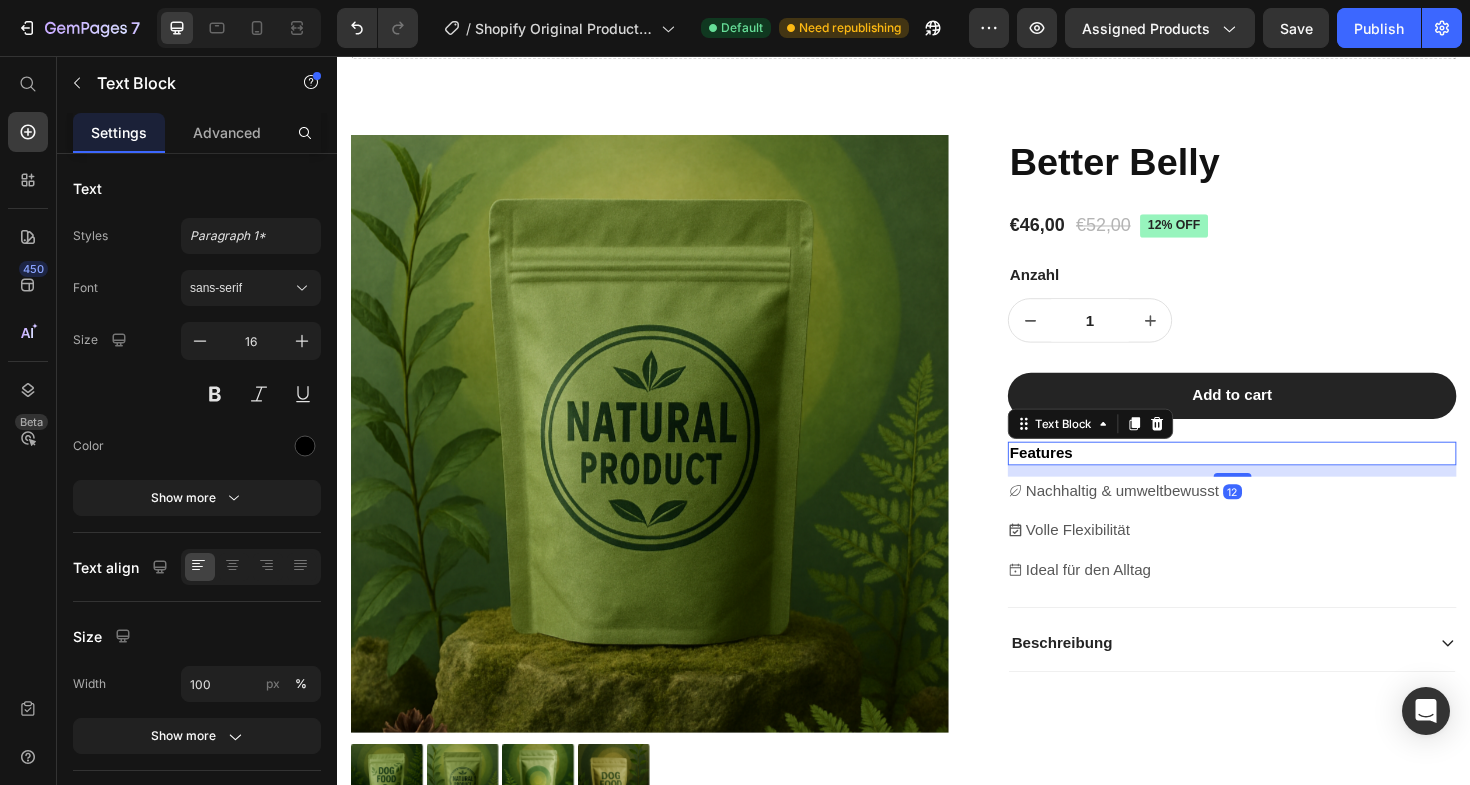 click on "Features" at bounding box center (1284, 477) 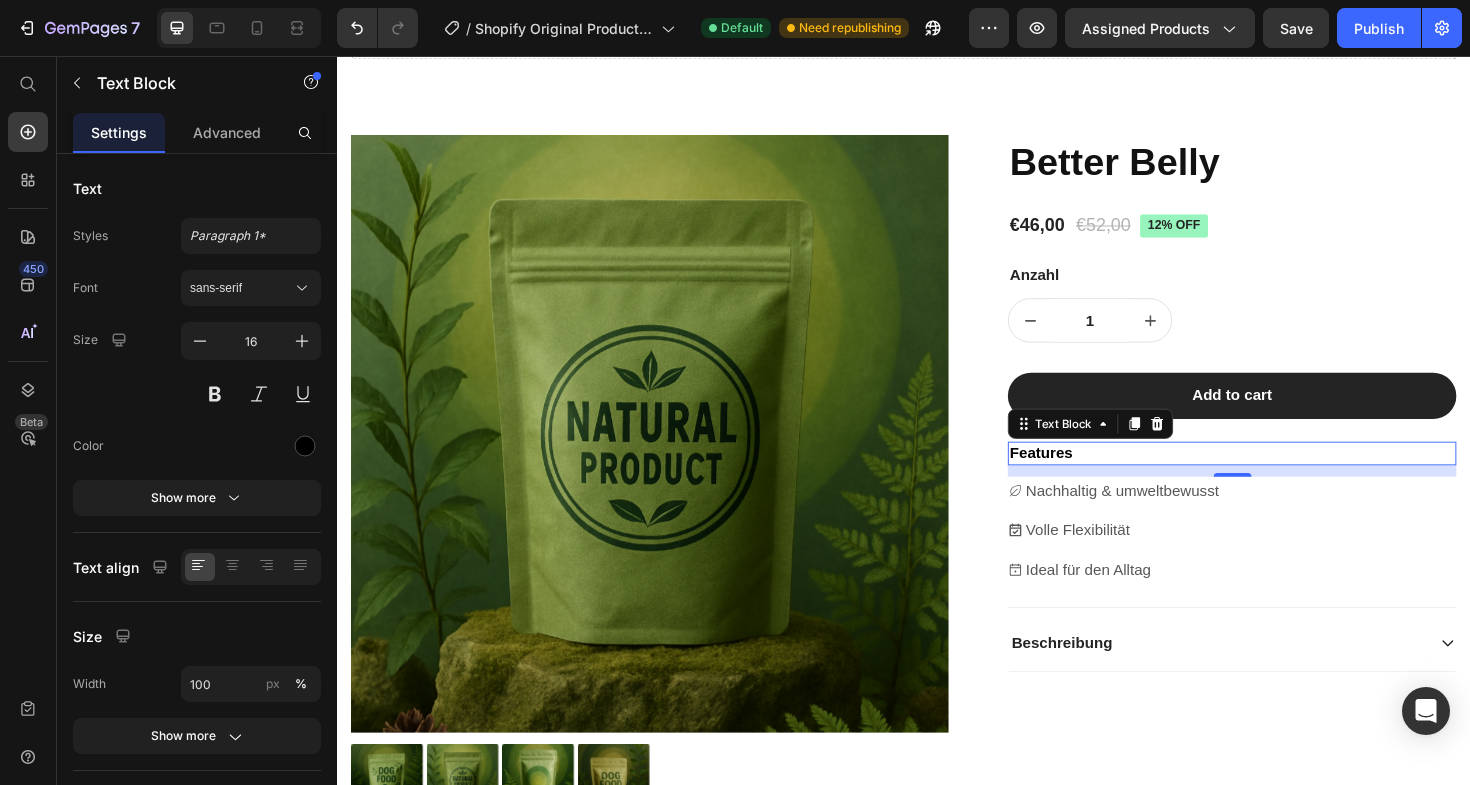 click on "Features" at bounding box center [1284, 477] 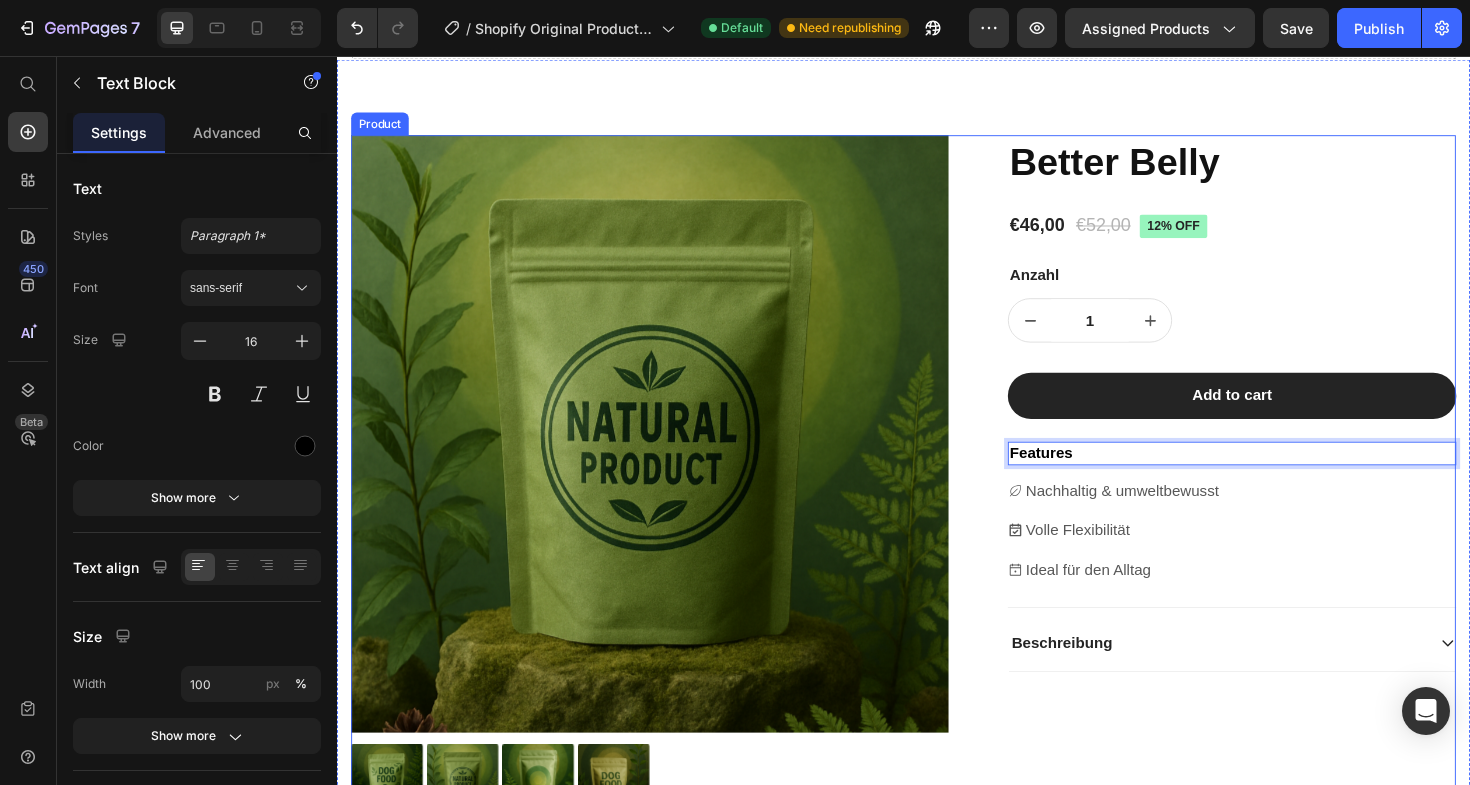 click on "Product Images
Drop element here Row Better Belly Product Title €46,00 Product Price €52,00 Product Price 12% off Product Badge Row This product has only default variant Product Variants & Swatches Row Anzahl Text Block 1 Product Quantity Row Row Add to cart Add to Cart Features Text Block   12
Nachhaltig & umweltbewusst
Volle Flexibilität
Ideal für den Alltag Item List
Beschreibung Accordion Row Product" at bounding box center (937, 554) 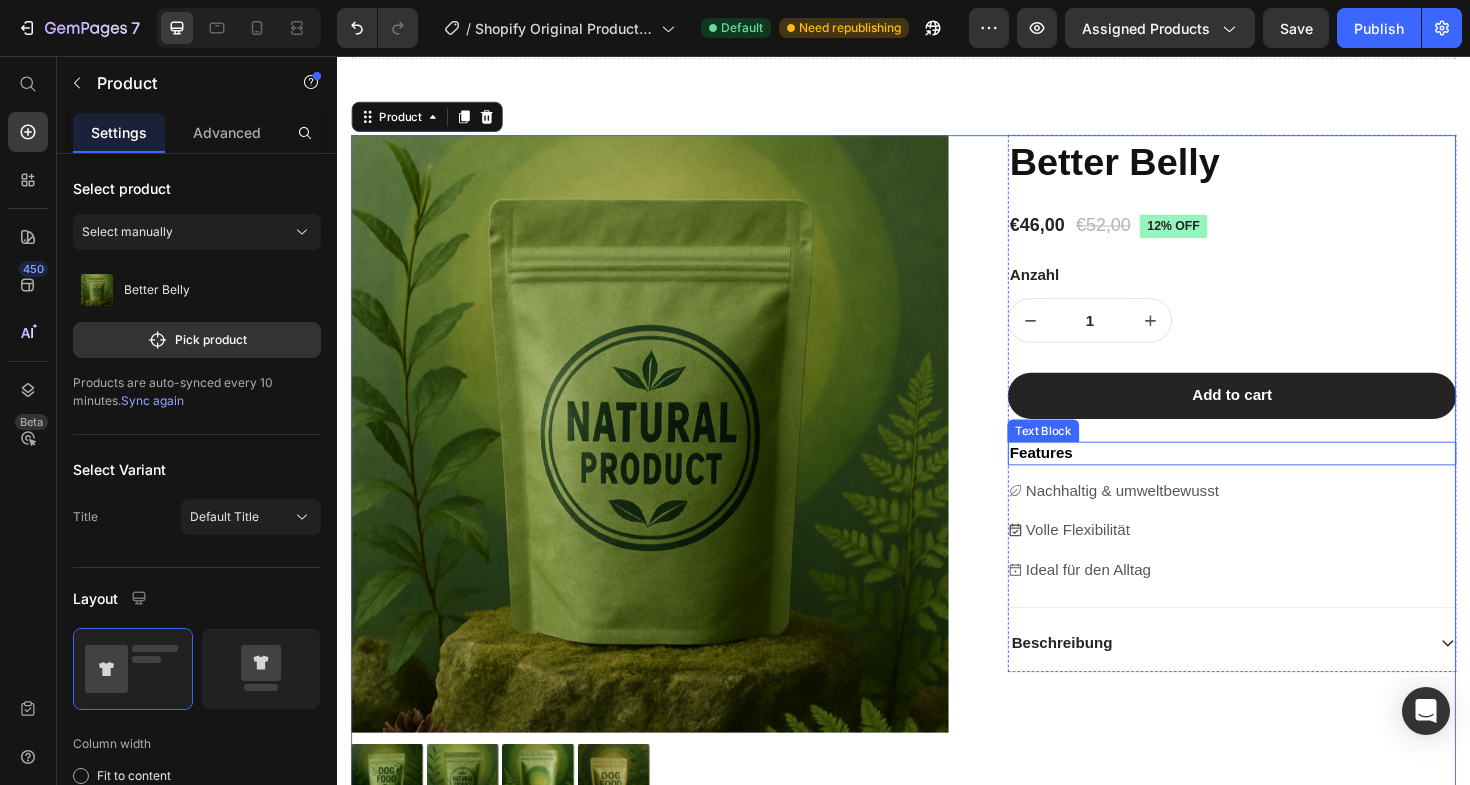click on "Features" at bounding box center [1284, 477] 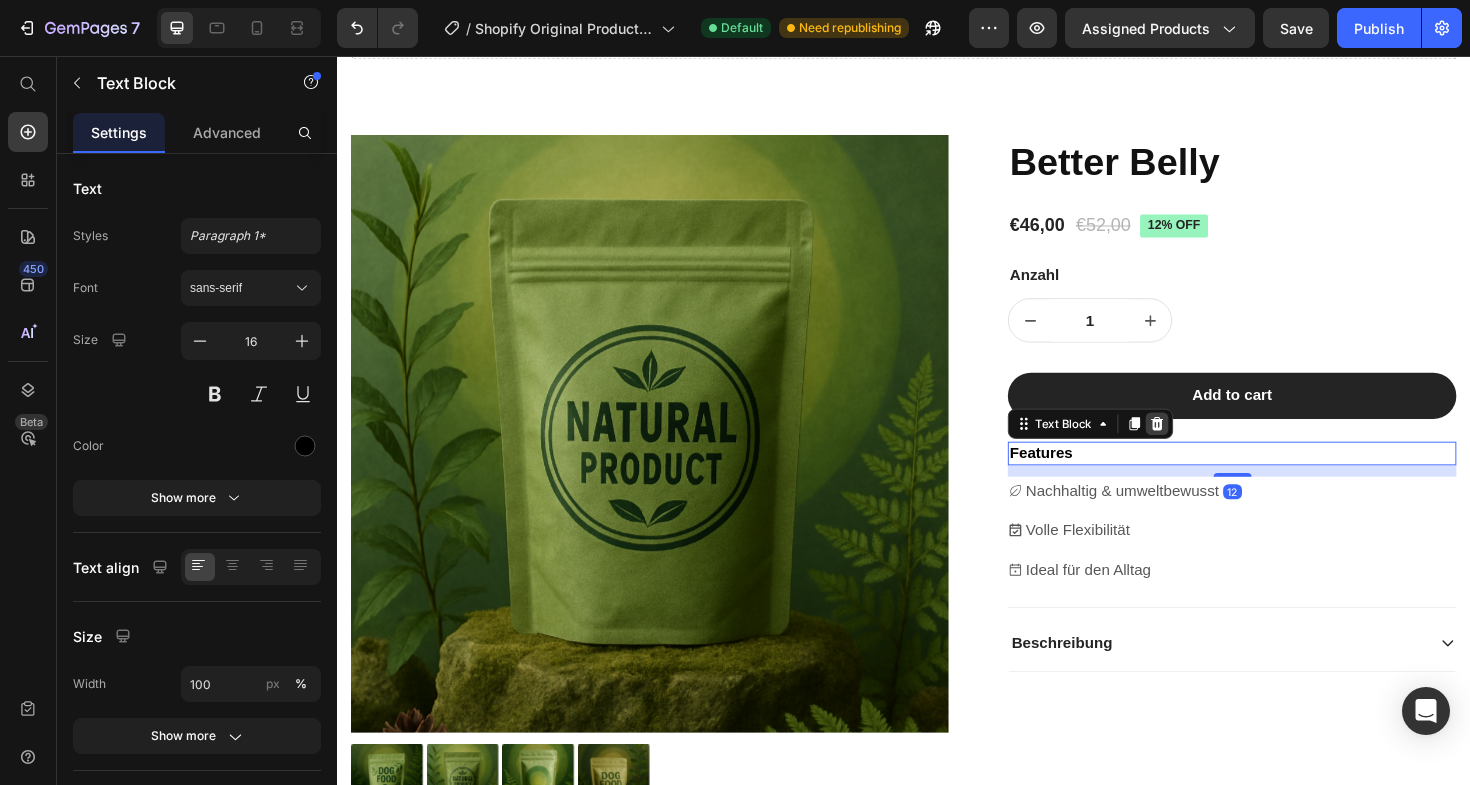 click 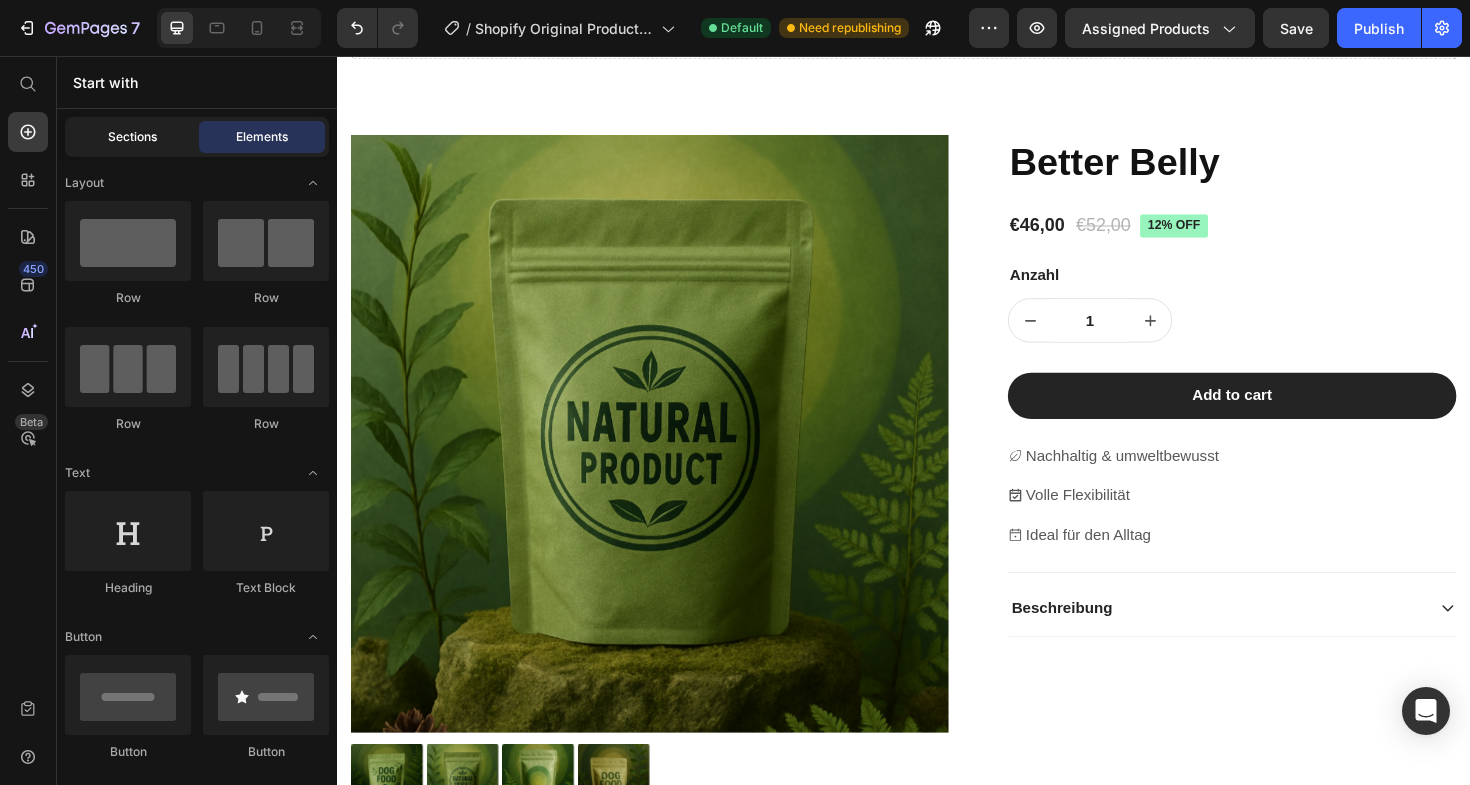 click on "Sections" at bounding box center (132, 137) 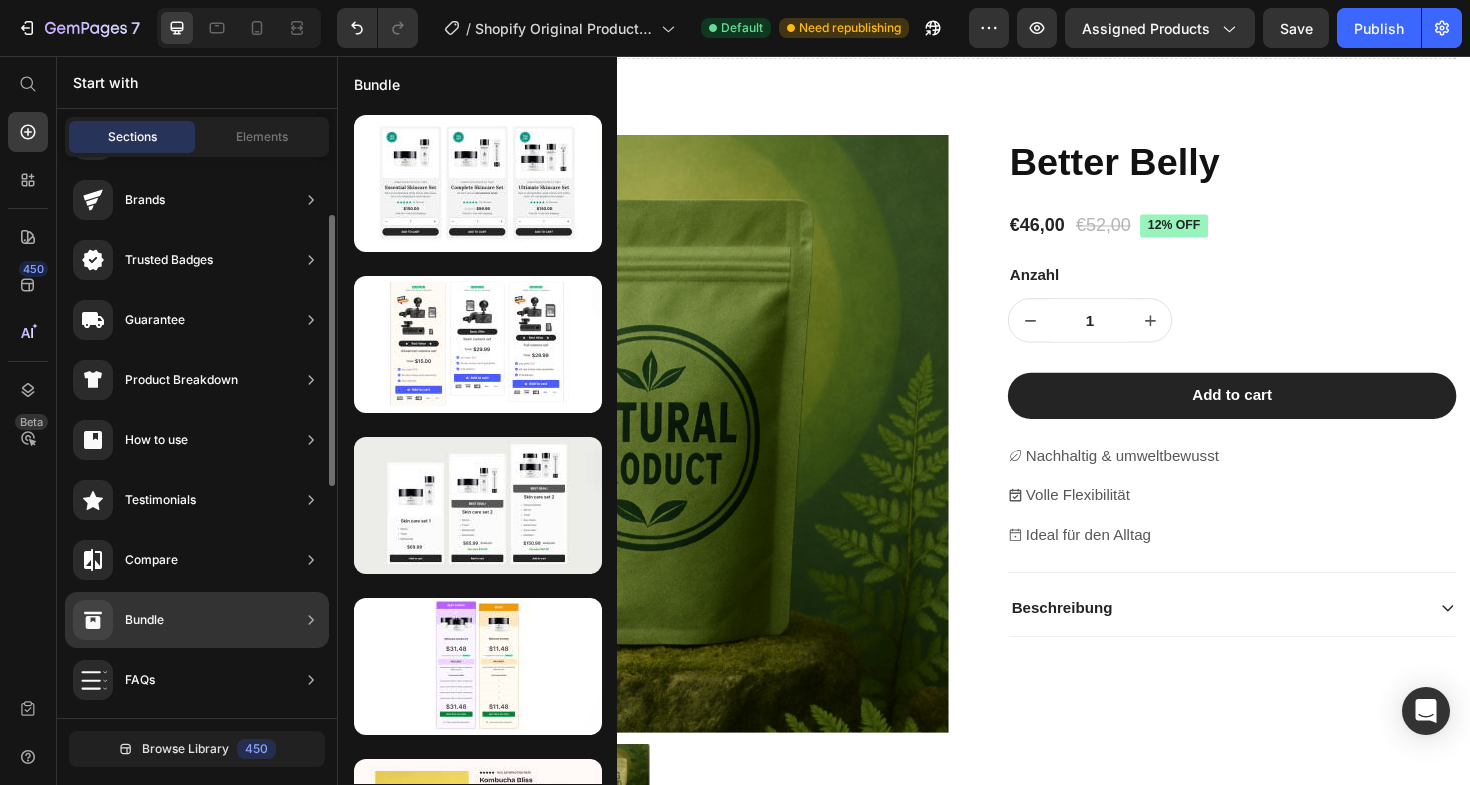scroll, scrollTop: 0, scrollLeft: 0, axis: both 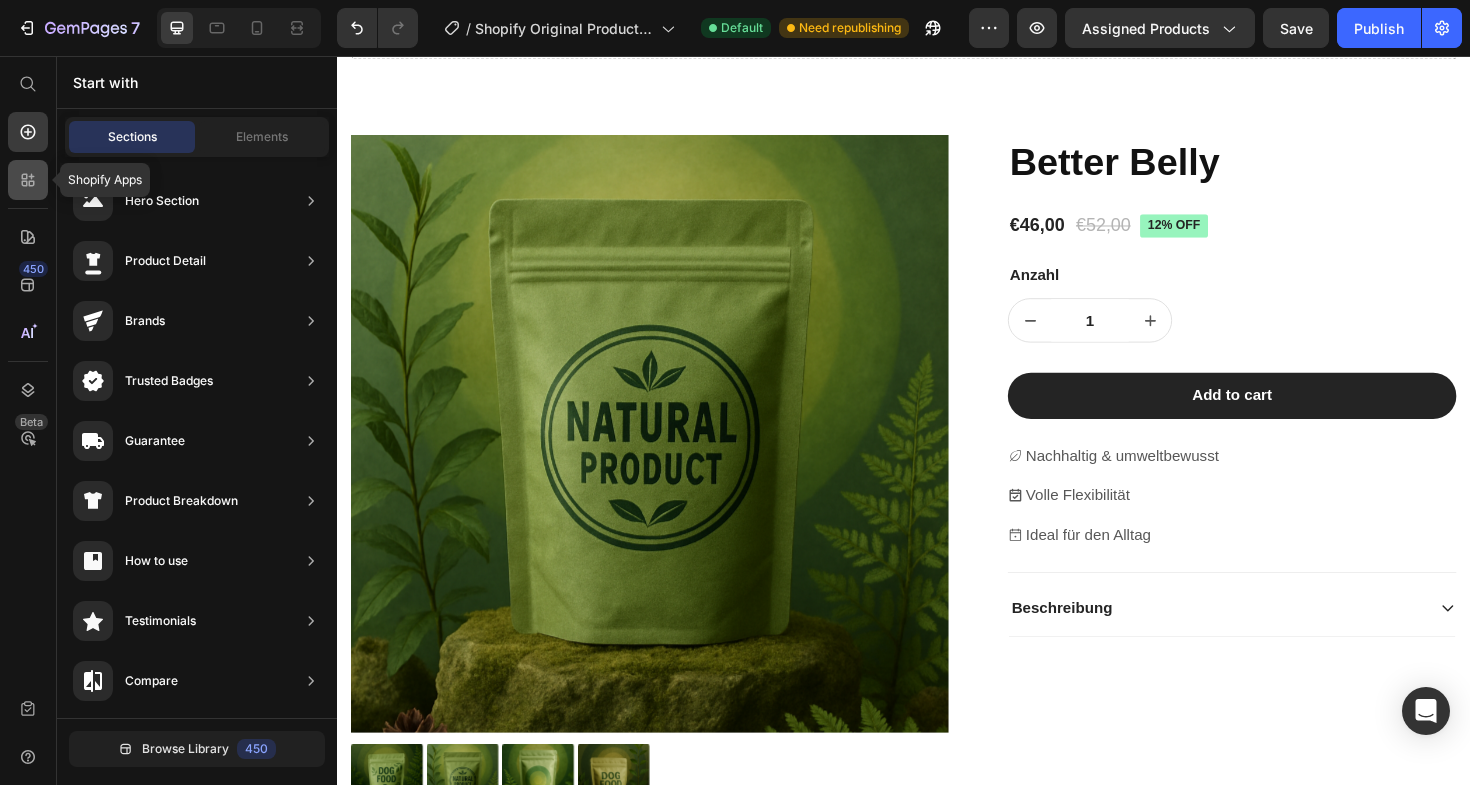 click 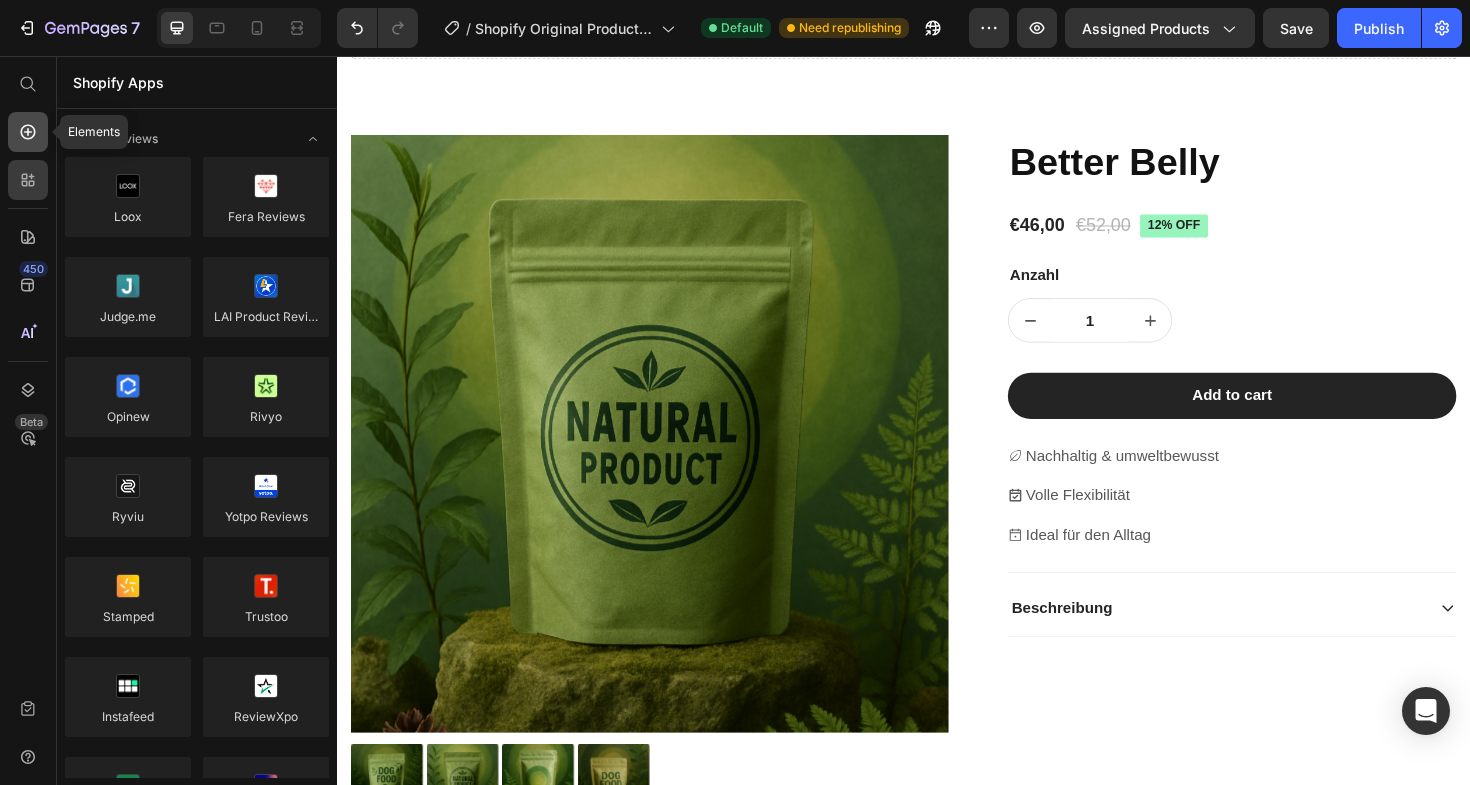 click 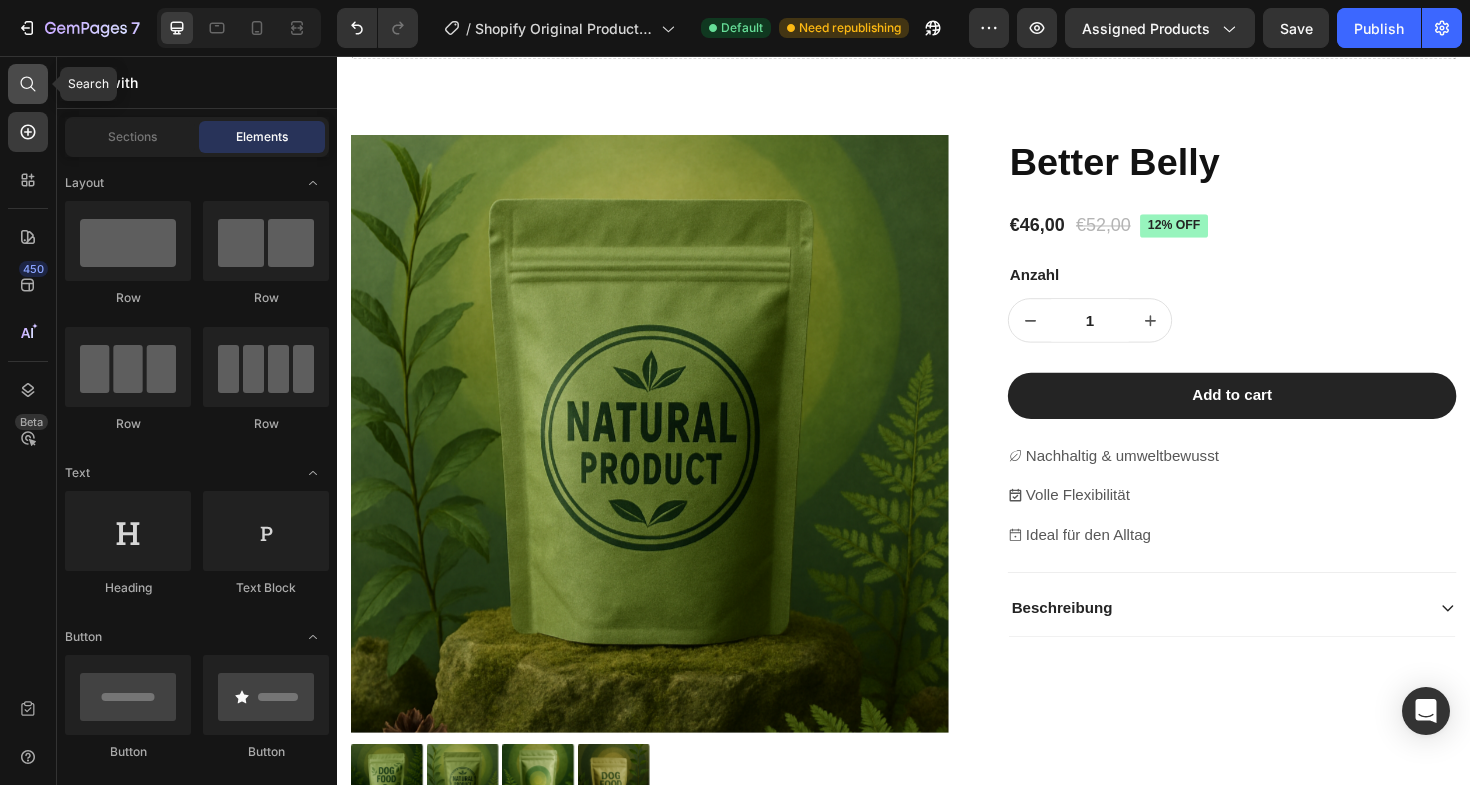 click 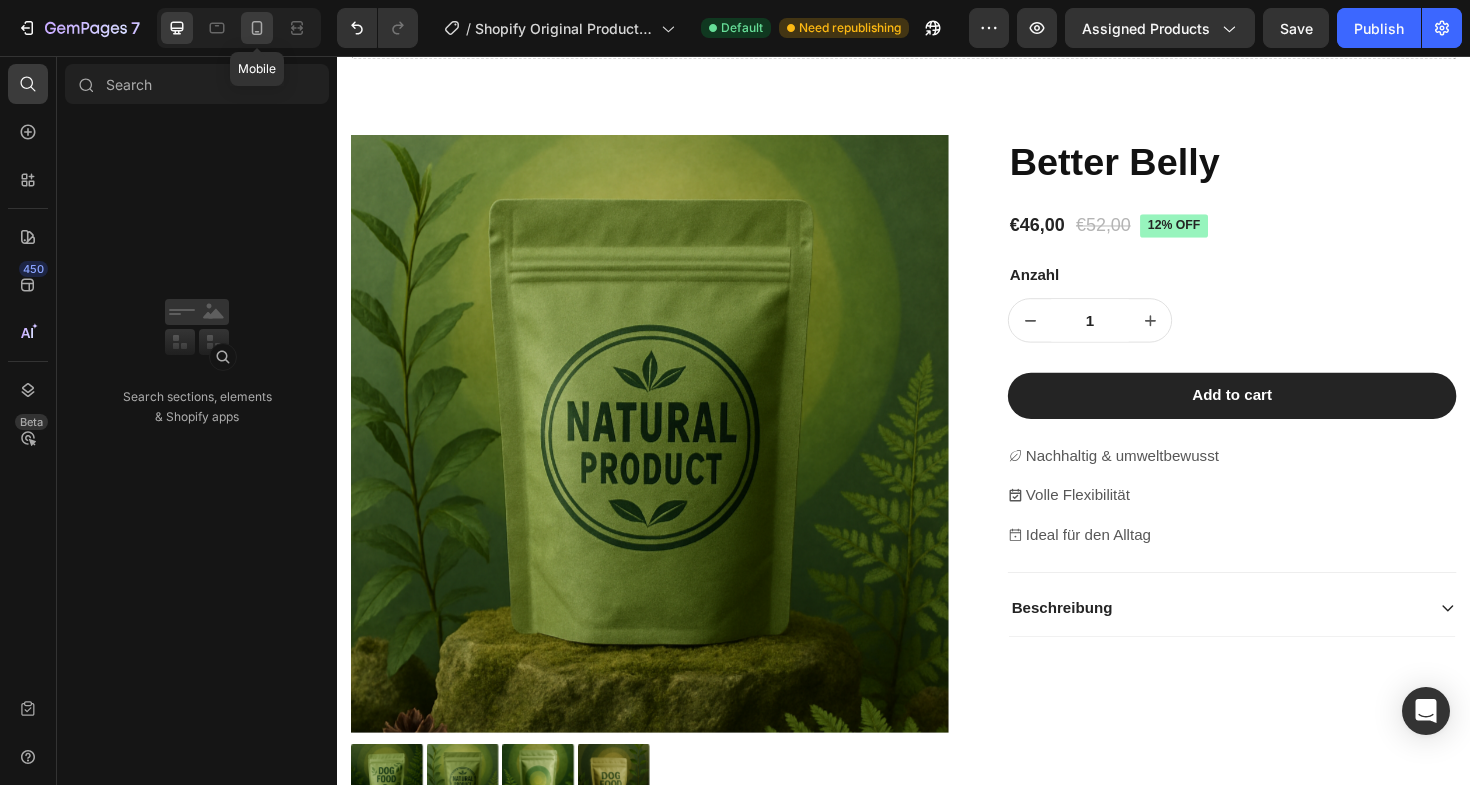 click 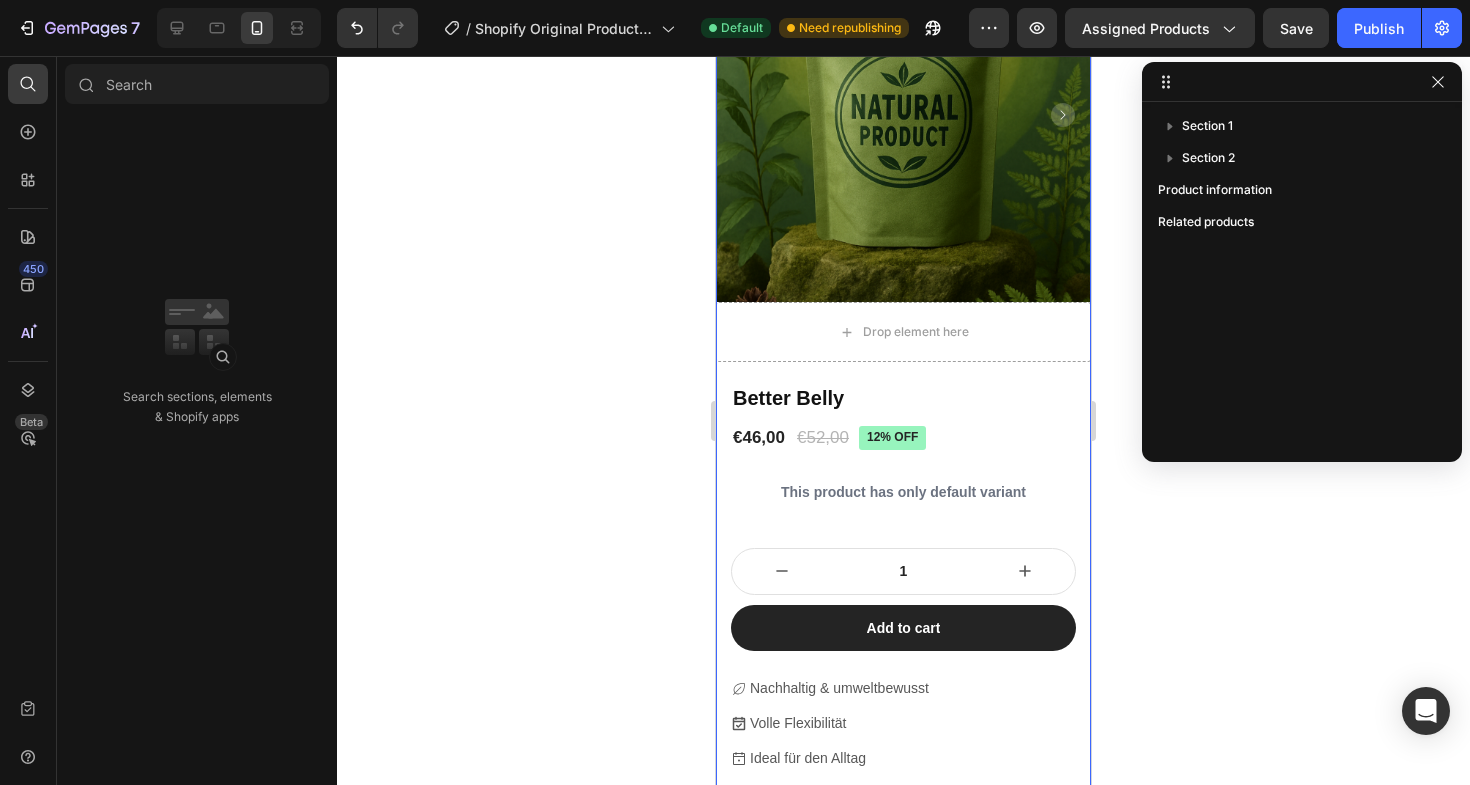 scroll, scrollTop: 318, scrollLeft: 0, axis: vertical 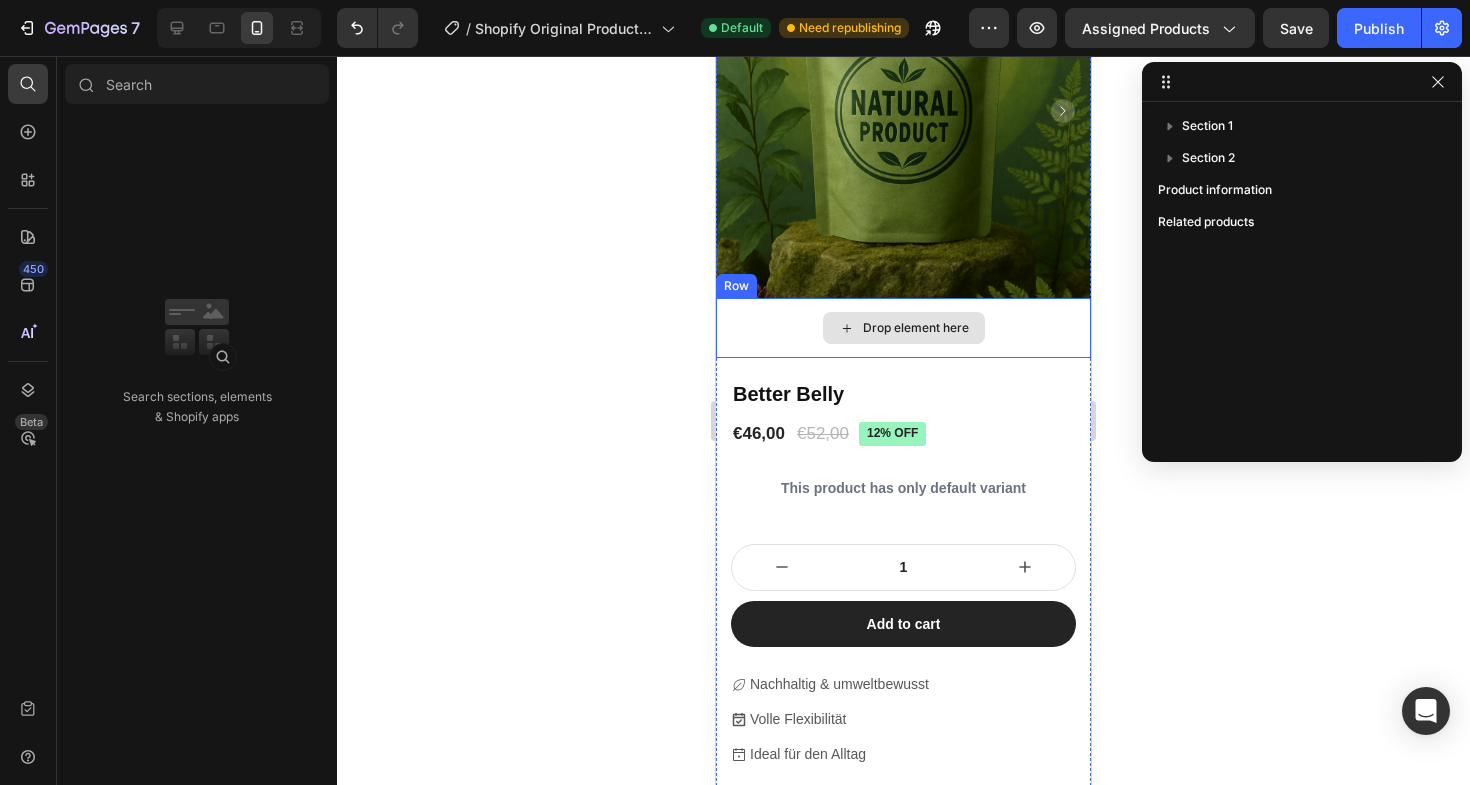 click on "Drop element here" at bounding box center [903, 328] 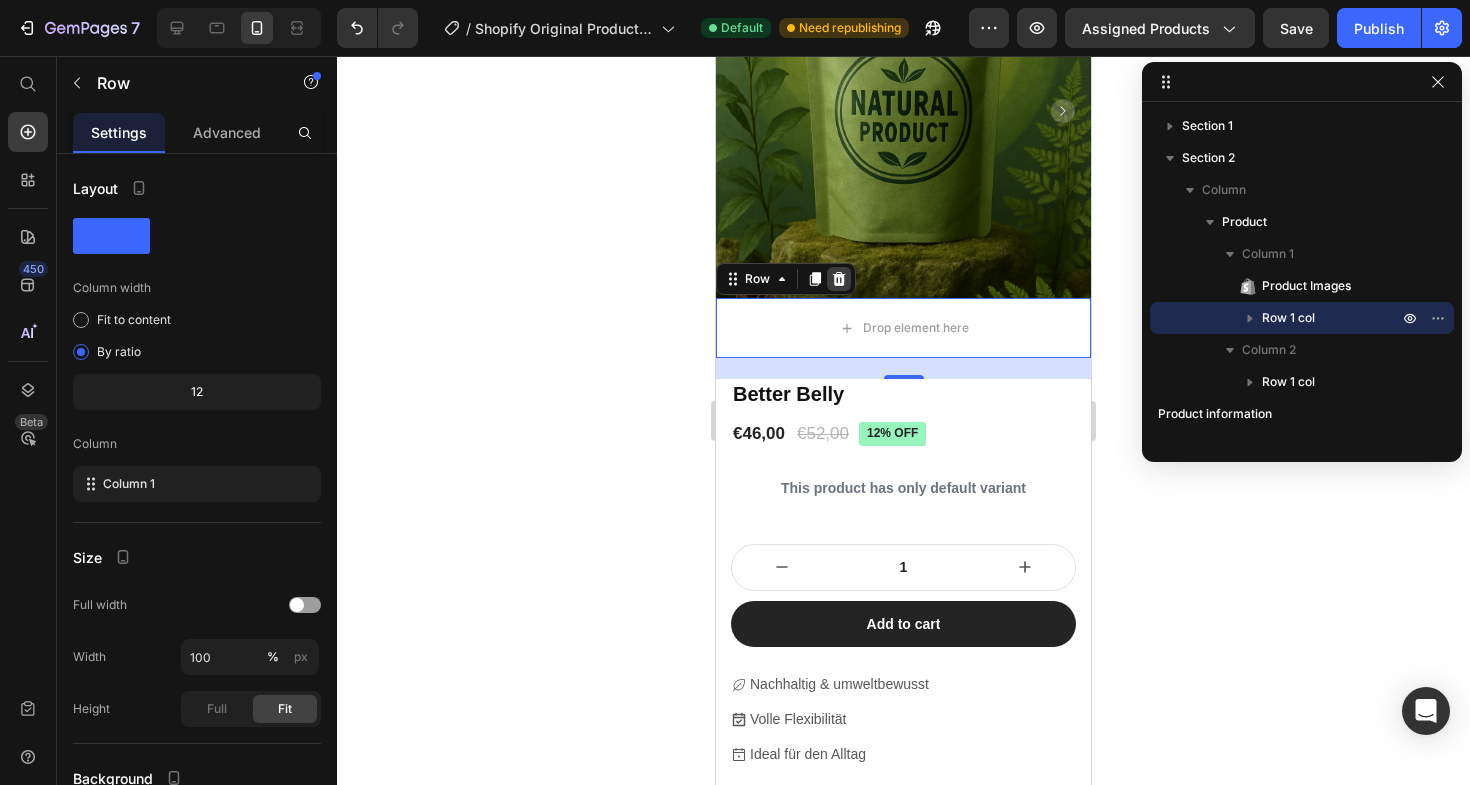 click 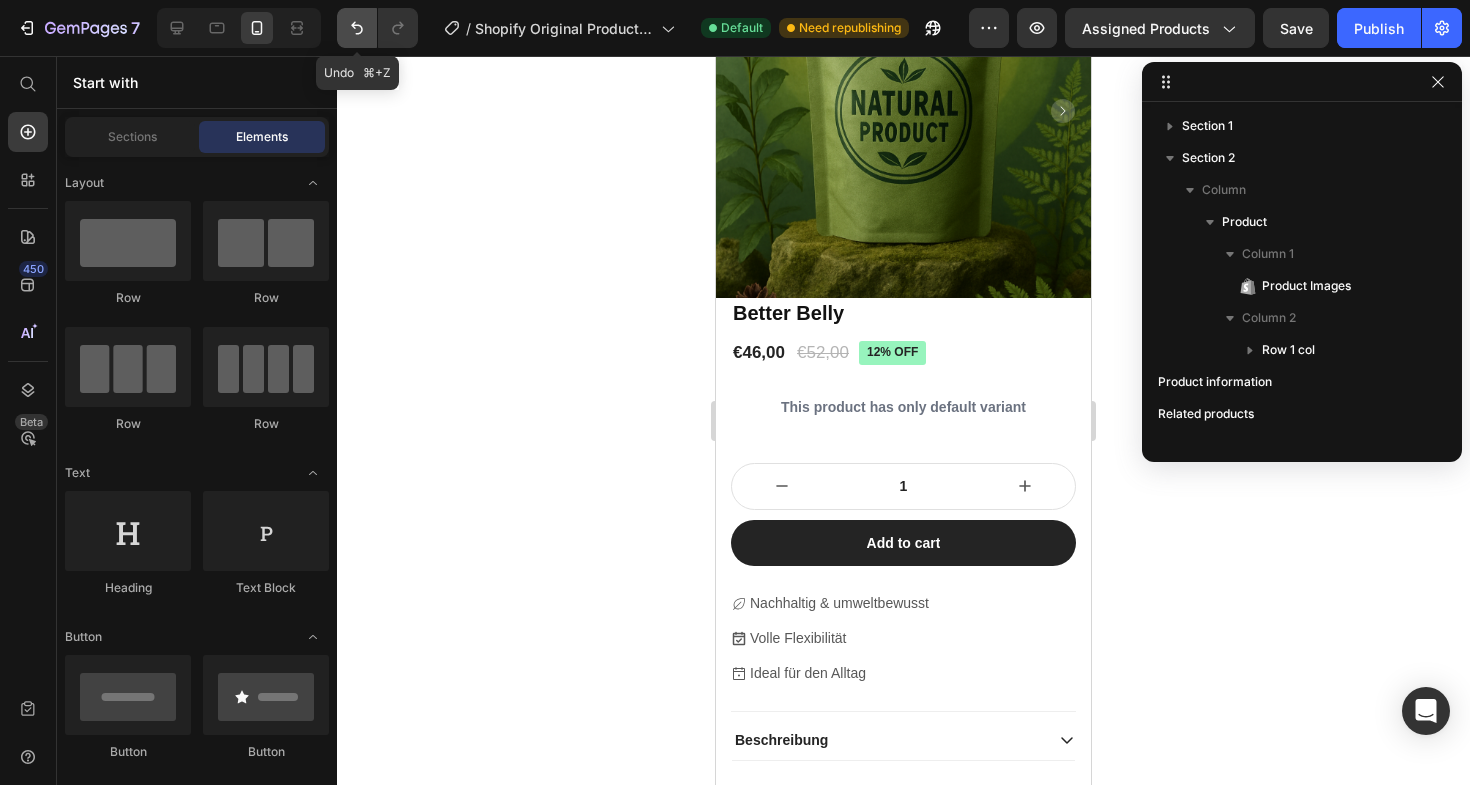 click 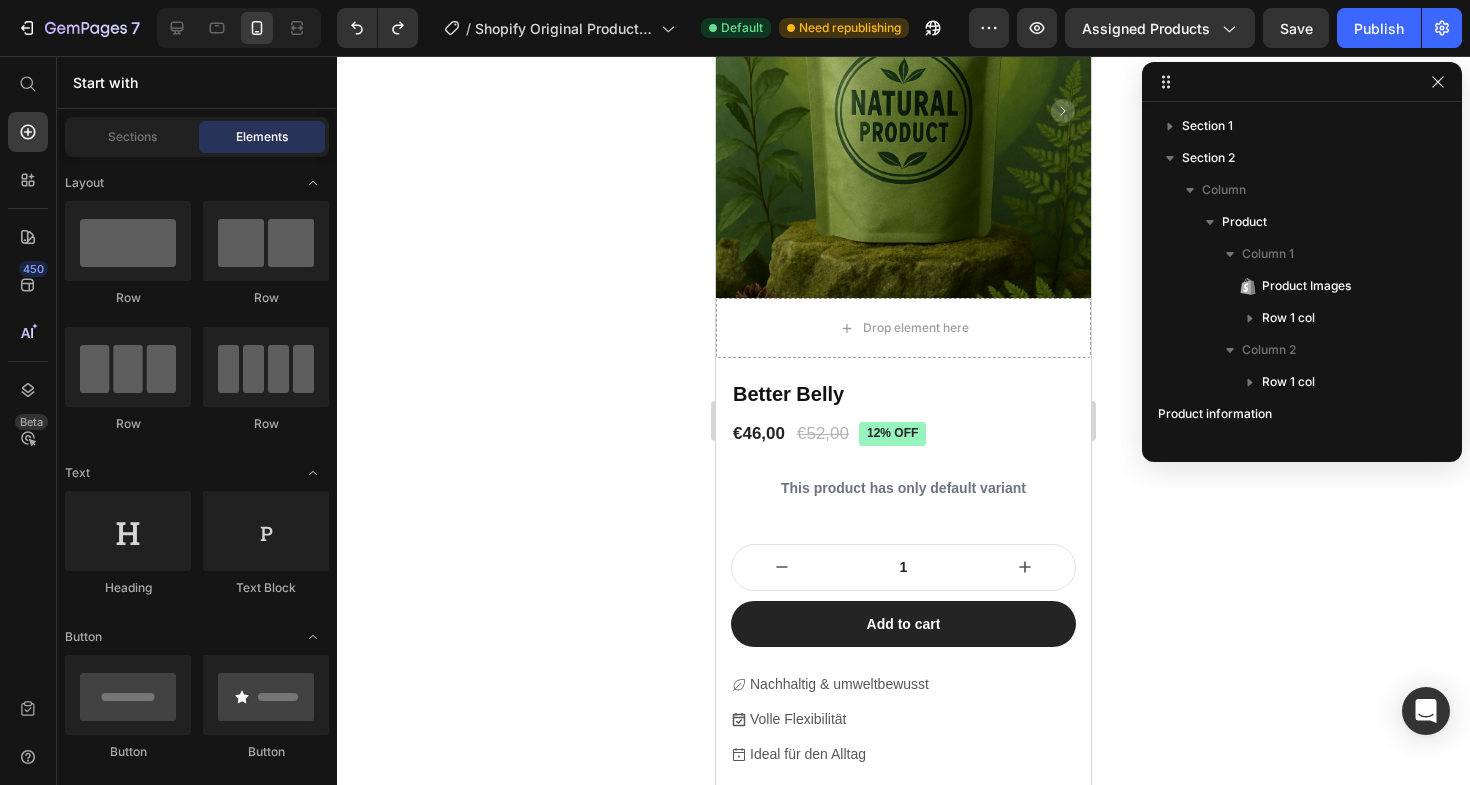 click 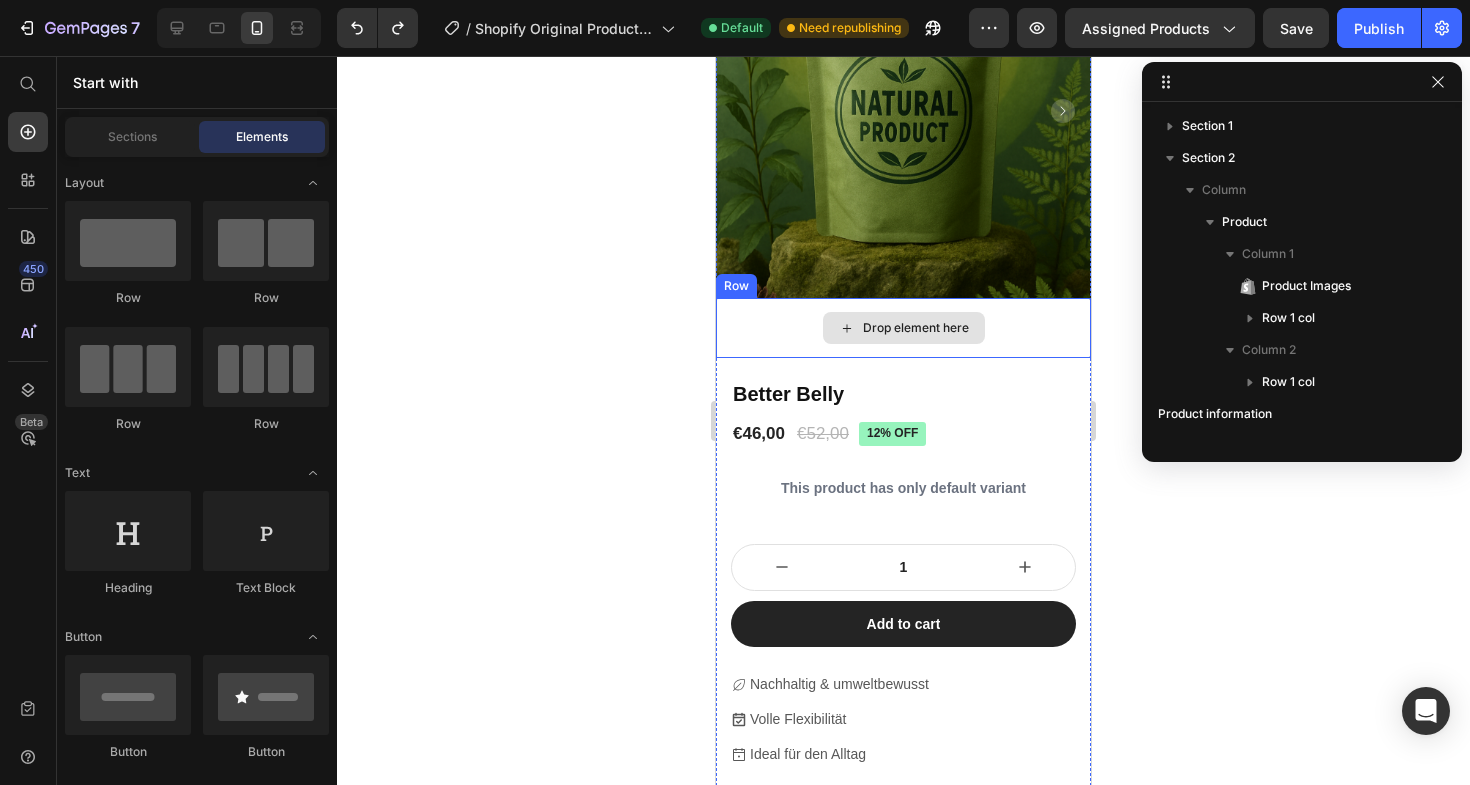 click on "Drop element here" at bounding box center [903, 328] 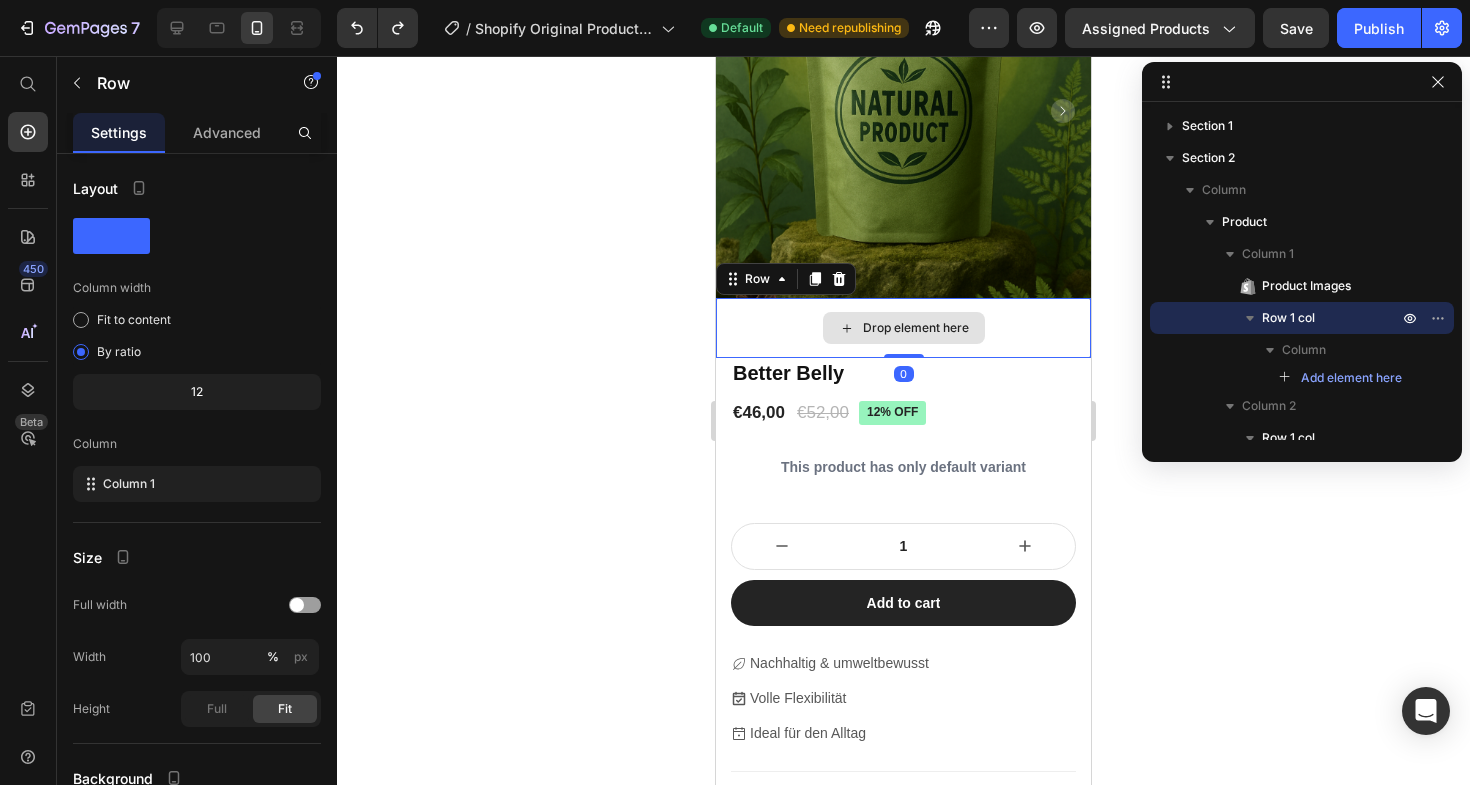 drag, startPoint x: 900, startPoint y: 376, endPoint x: 900, endPoint y: 343, distance: 33 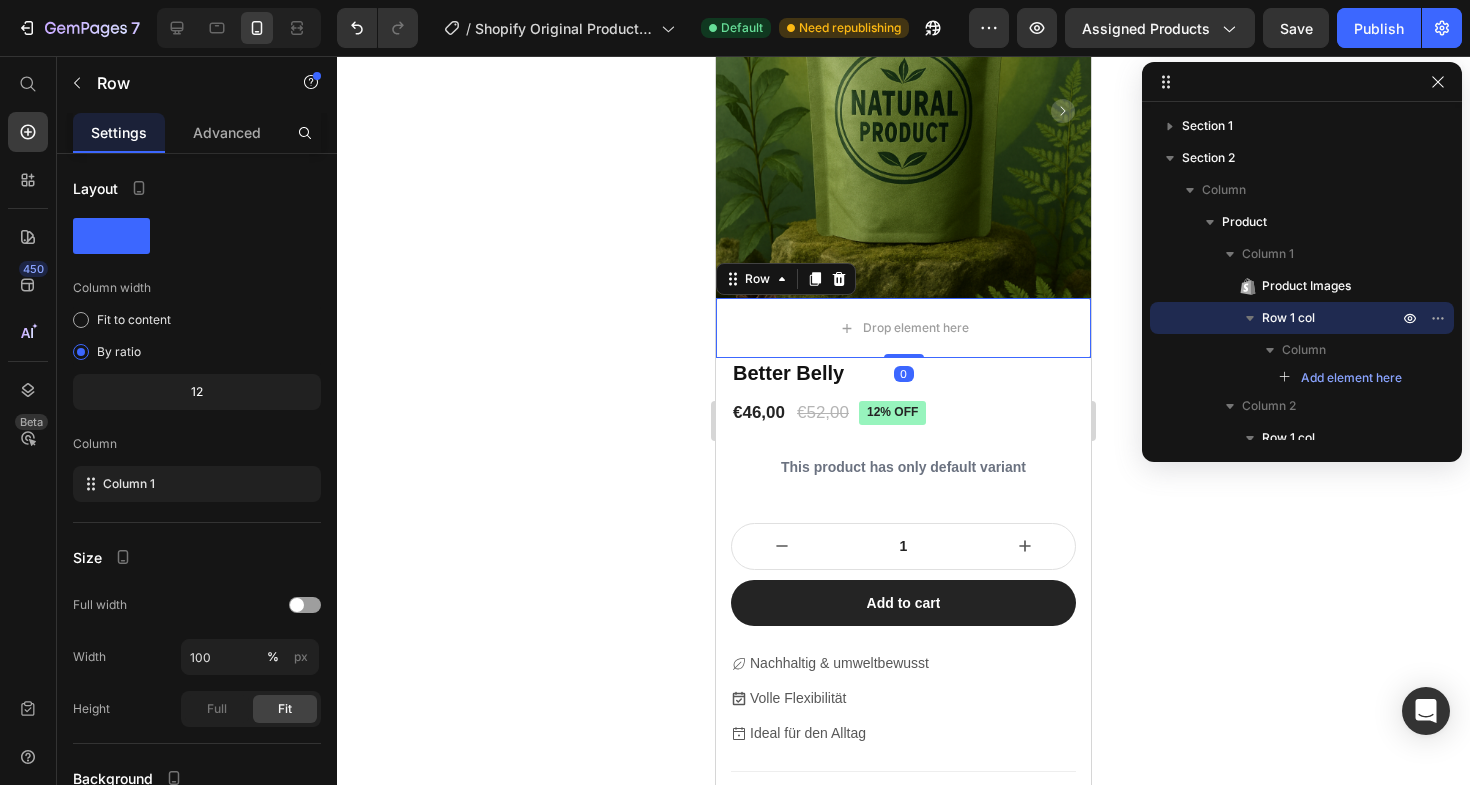 click 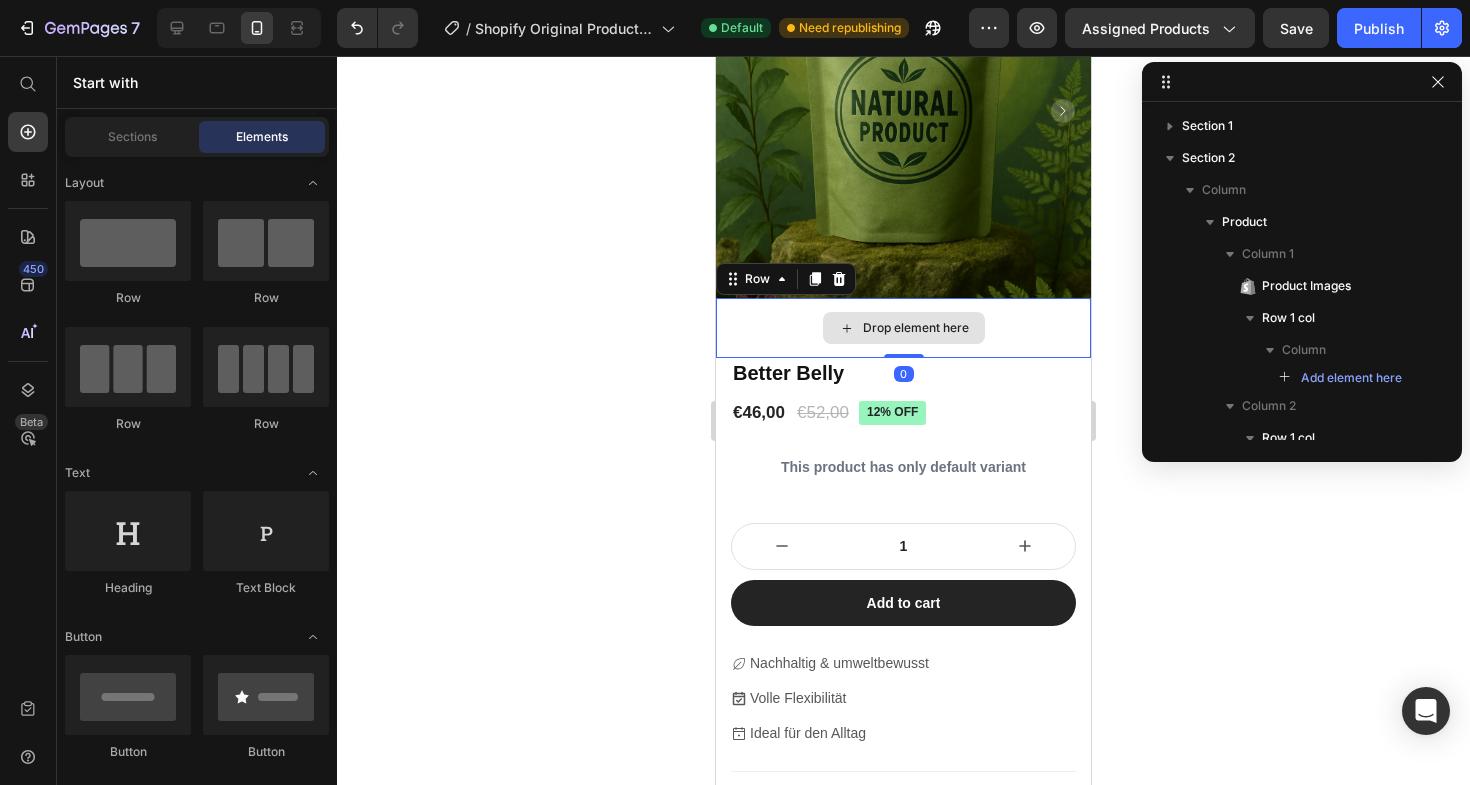click on "Drop element here" at bounding box center [903, 328] 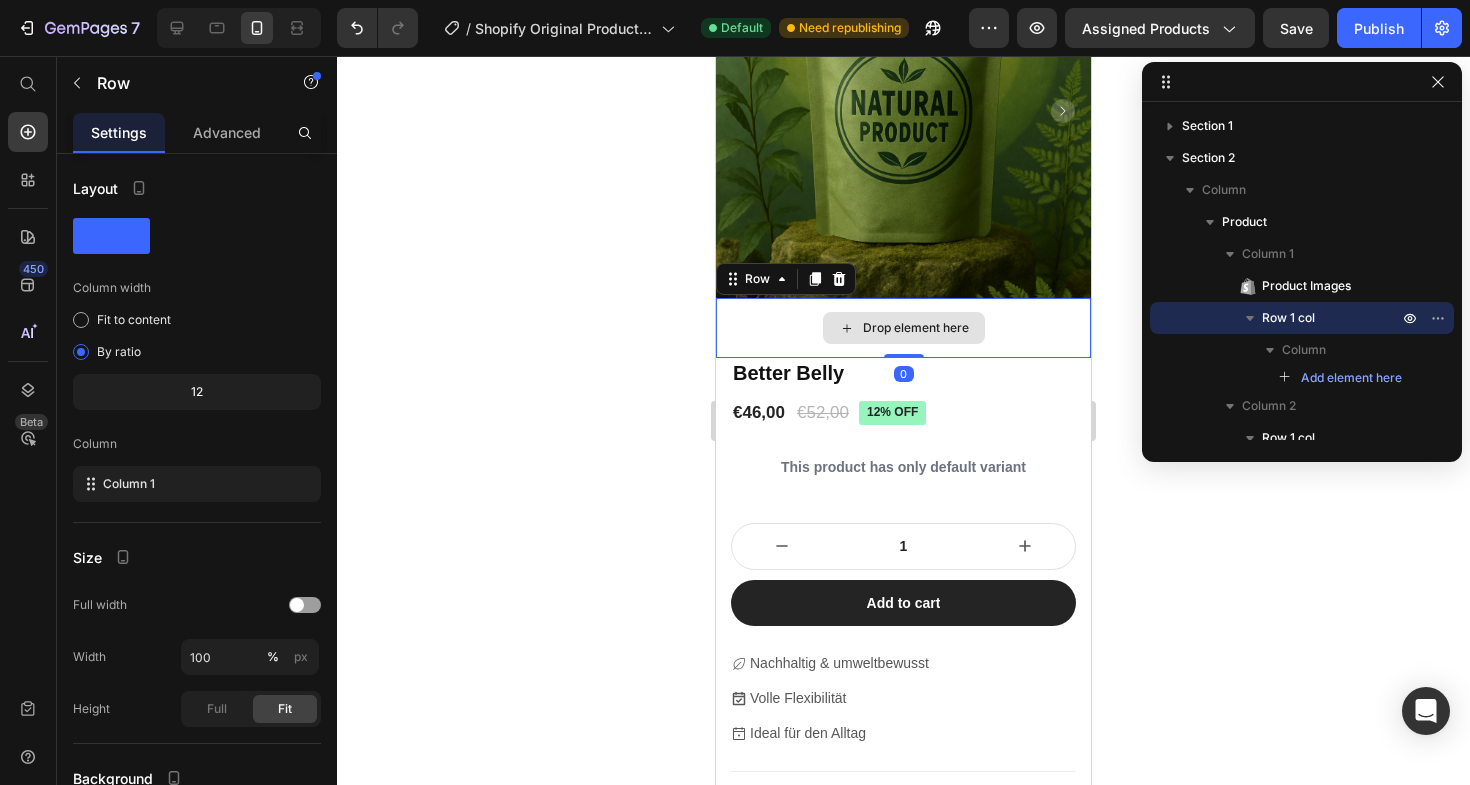 drag, startPoint x: 895, startPoint y: 355, endPoint x: 899, endPoint y: 293, distance: 62.1289 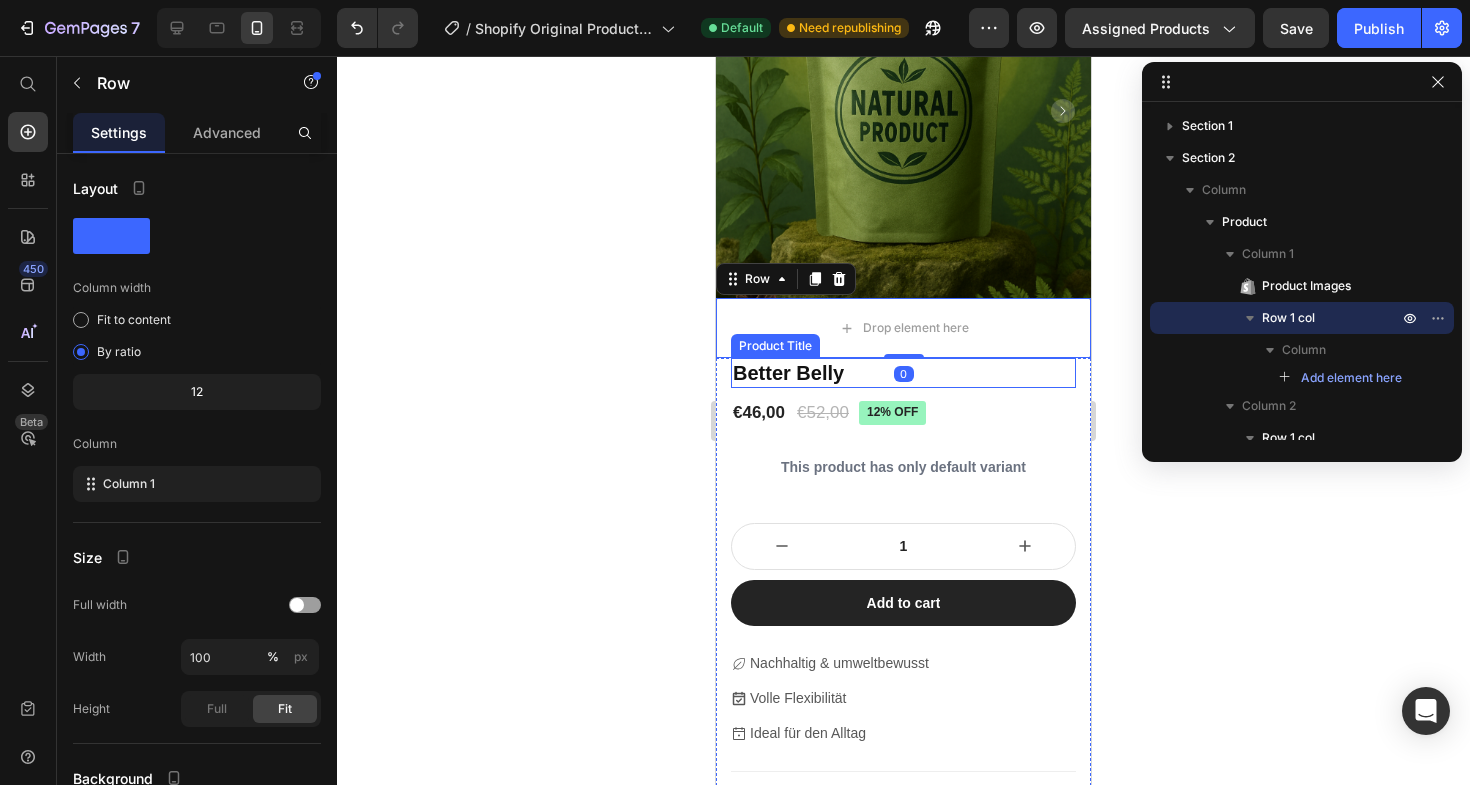 click 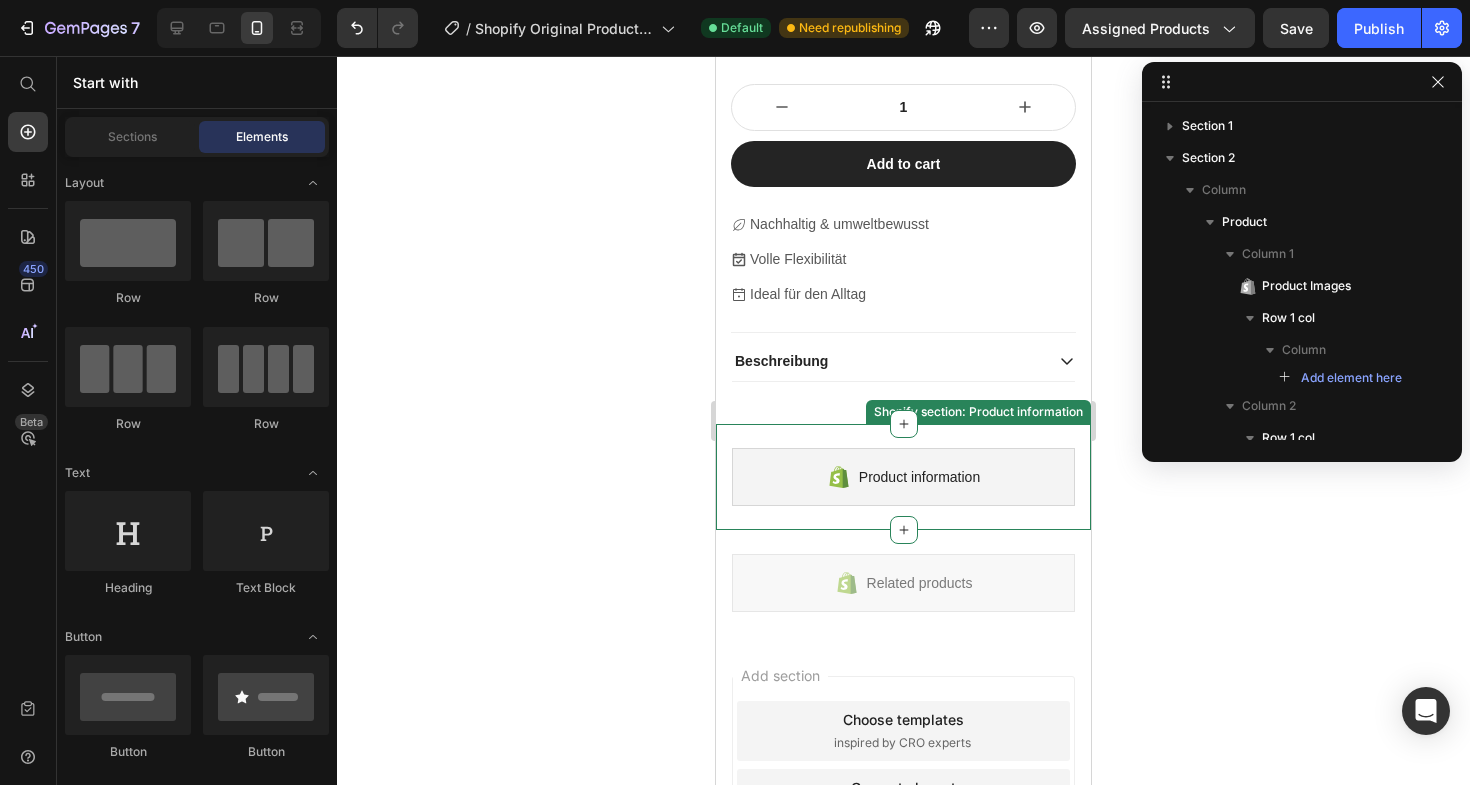 scroll, scrollTop: 758, scrollLeft: 0, axis: vertical 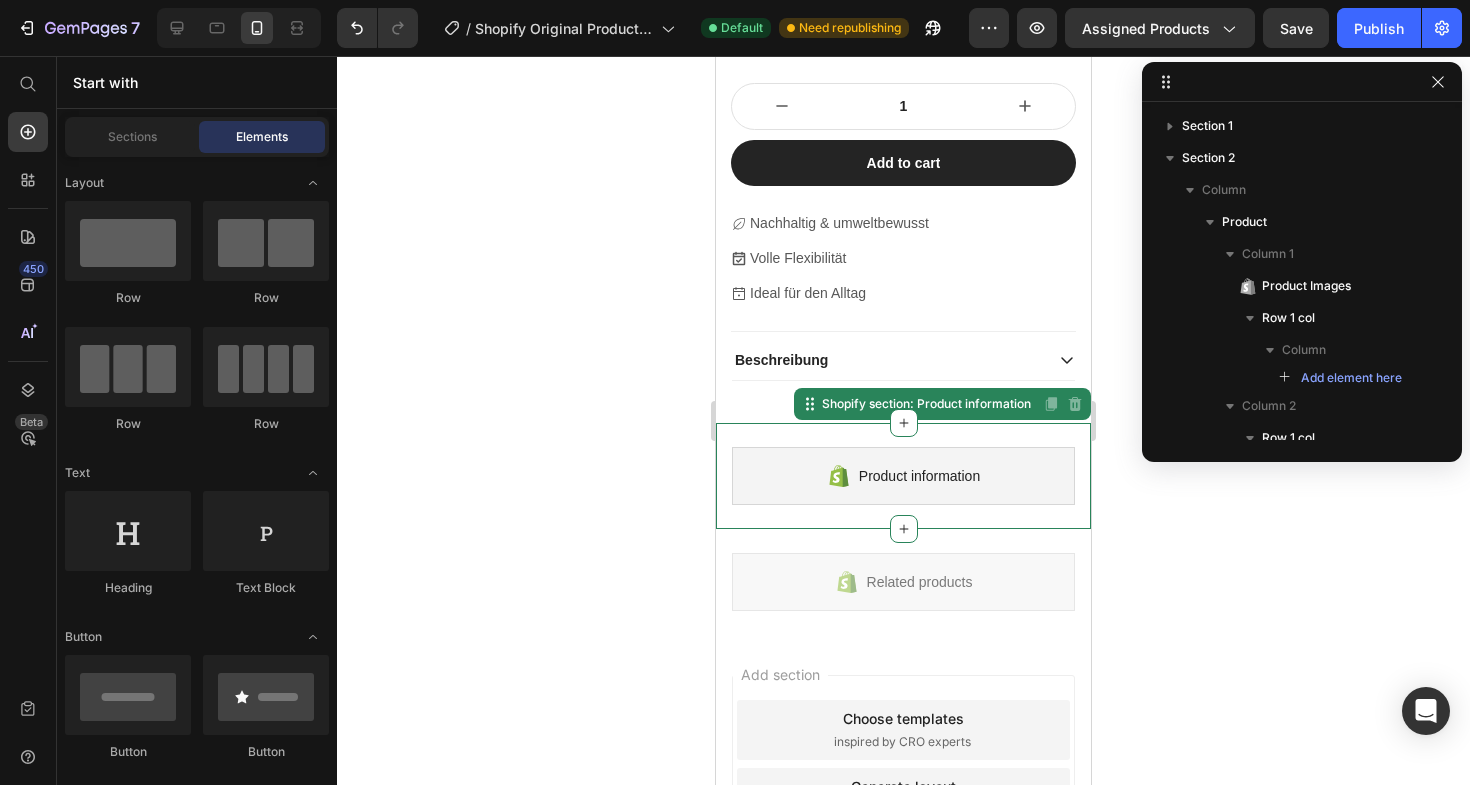 click on "Product information" at bounding box center (903, 476) 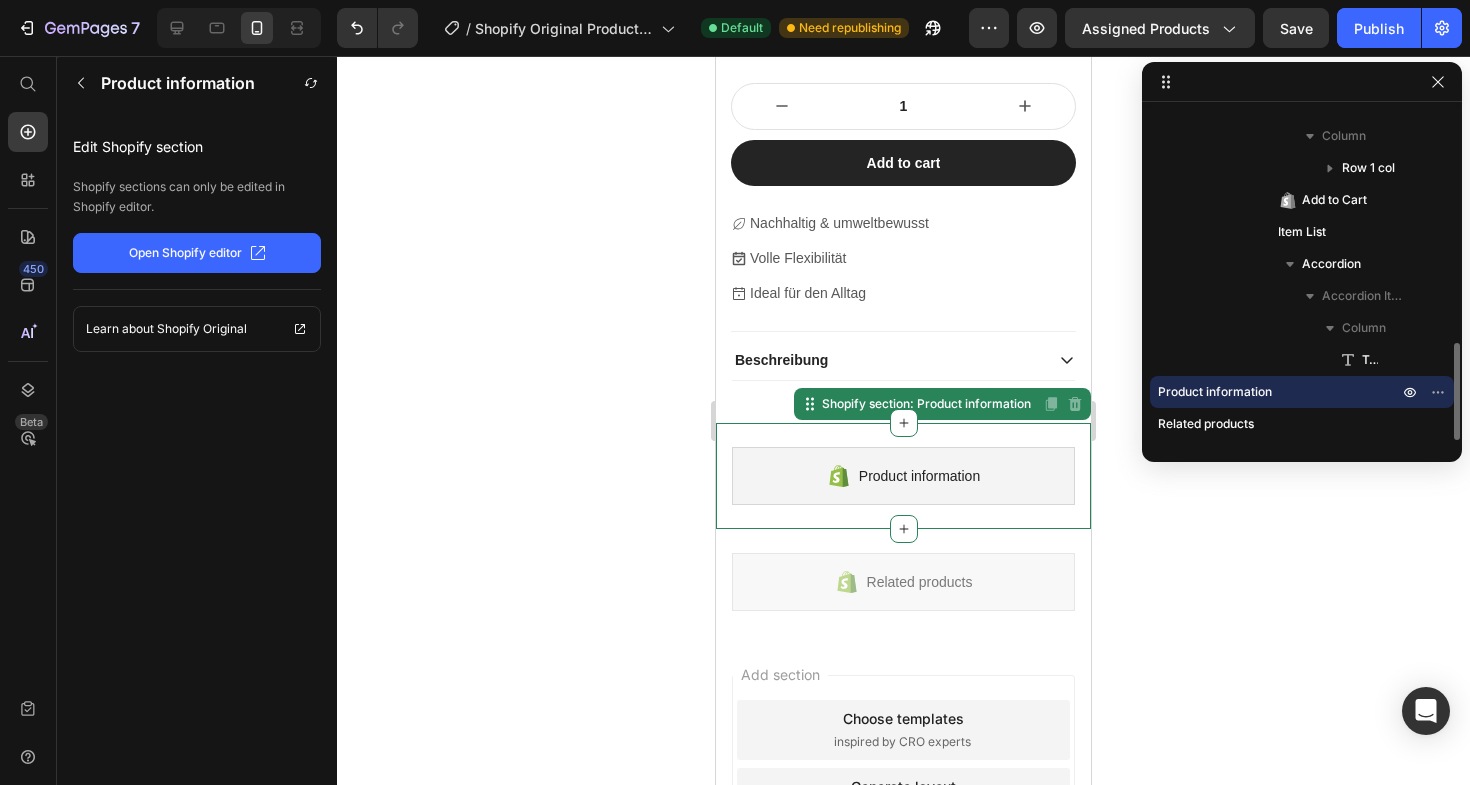 click on "Product information" at bounding box center (919, 476) 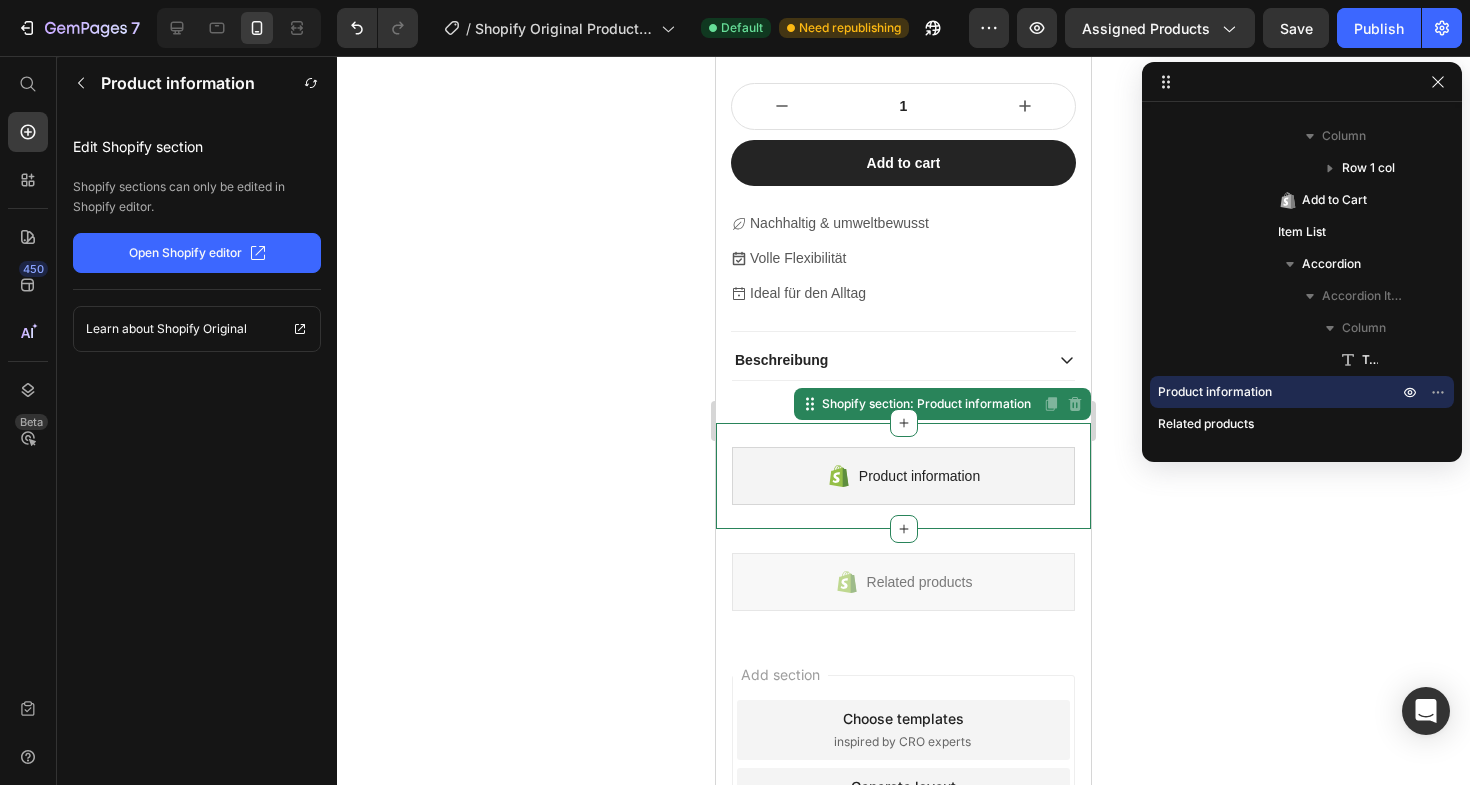 click on "Product information" at bounding box center (919, 476) 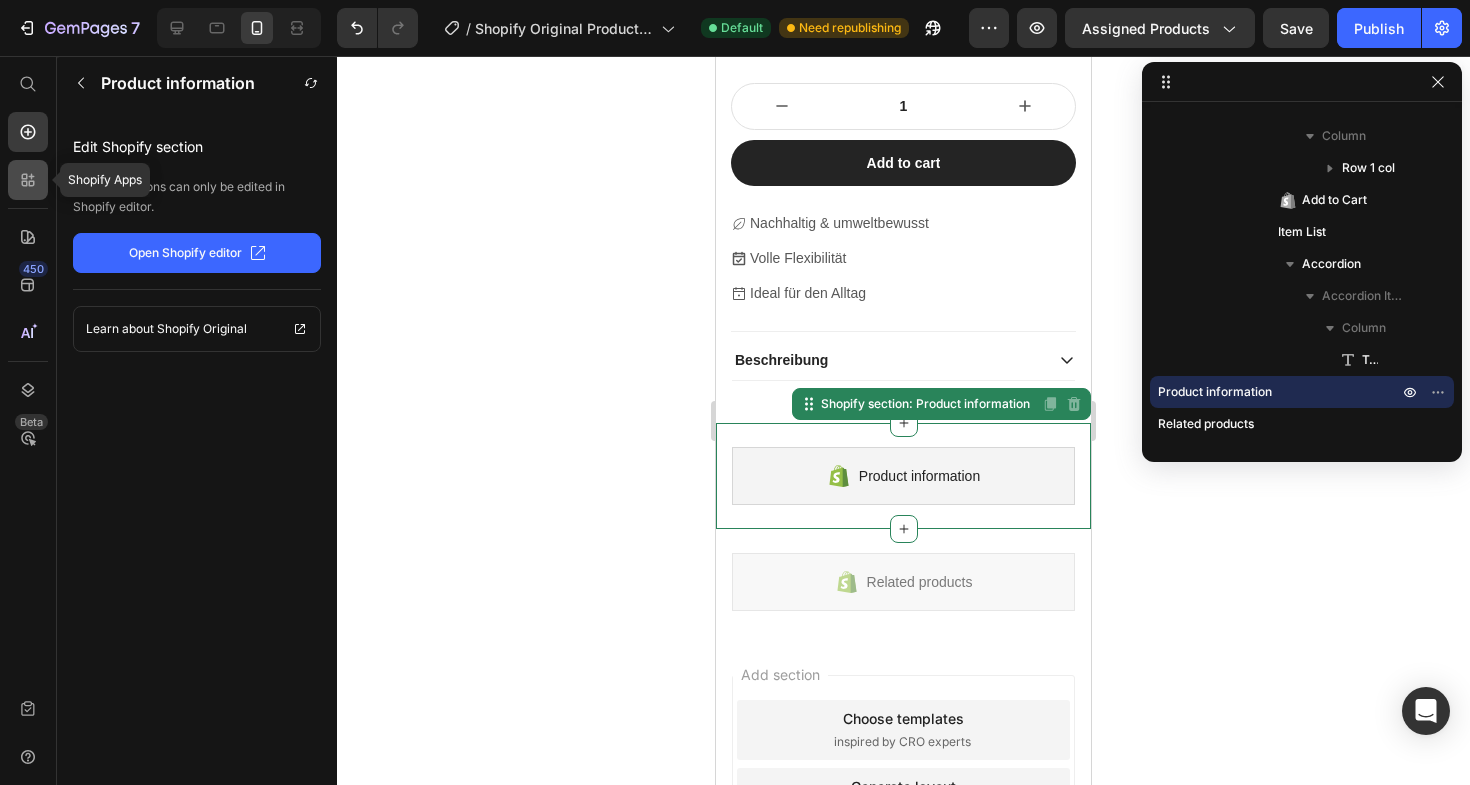 click 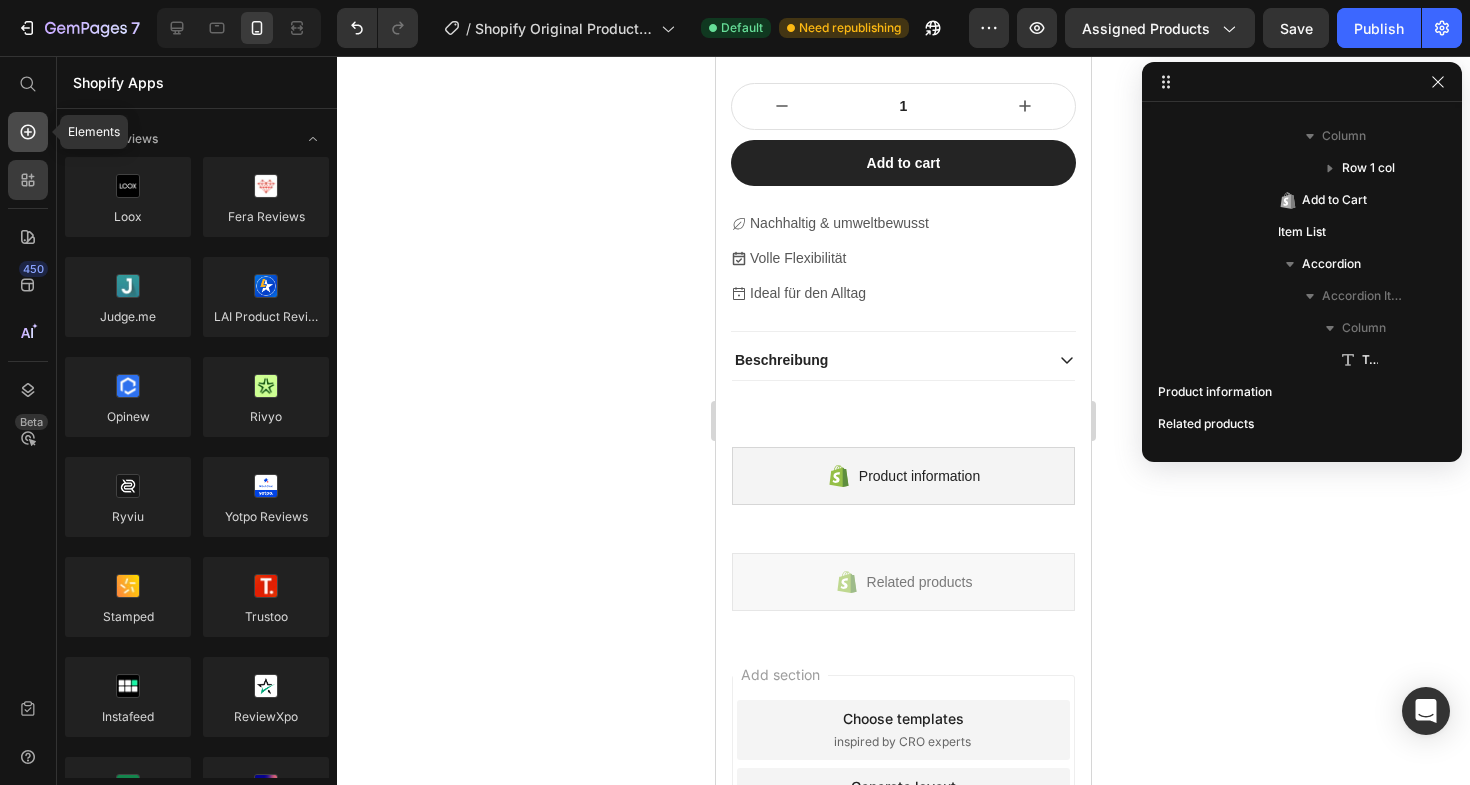 click 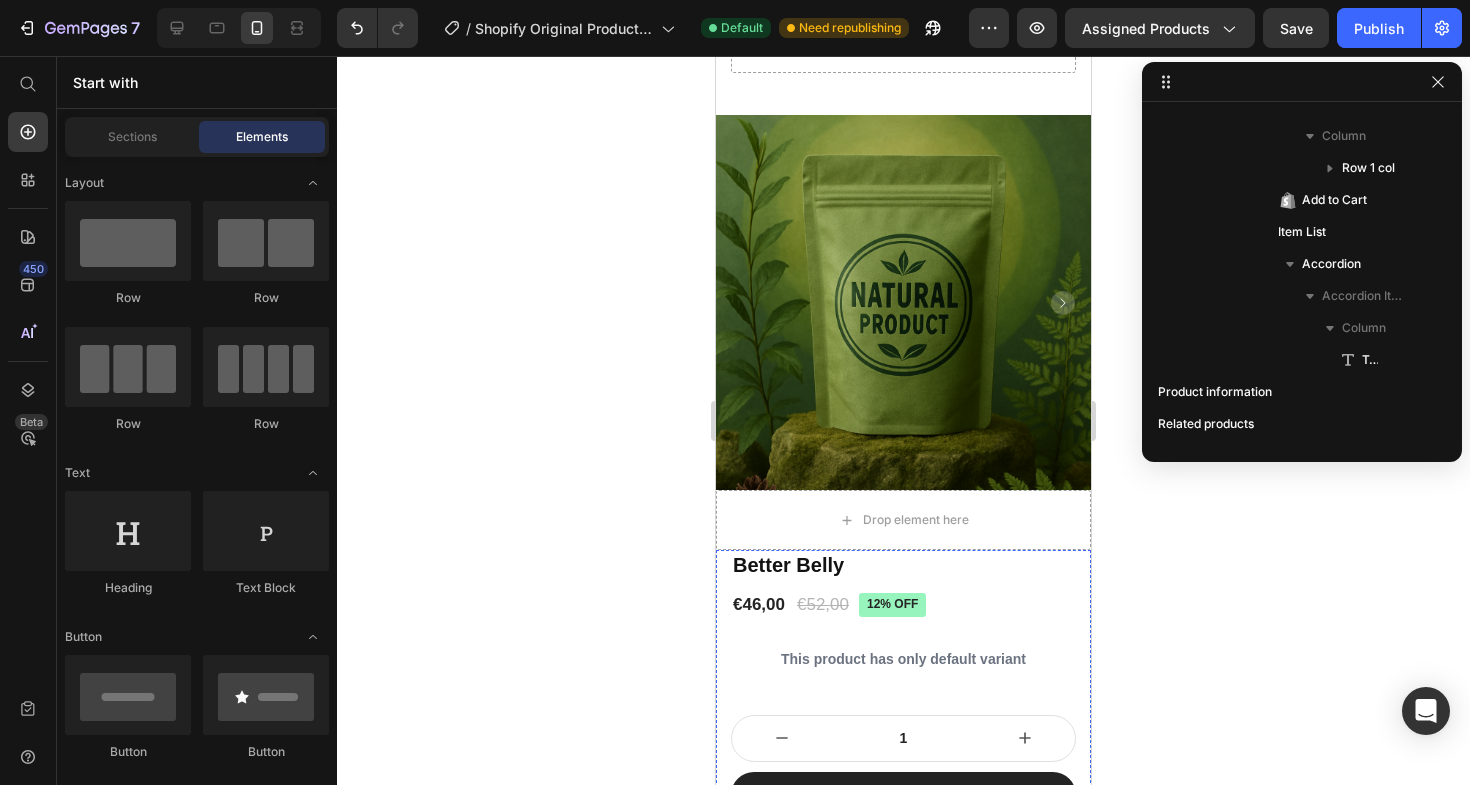 scroll, scrollTop: 0, scrollLeft: 0, axis: both 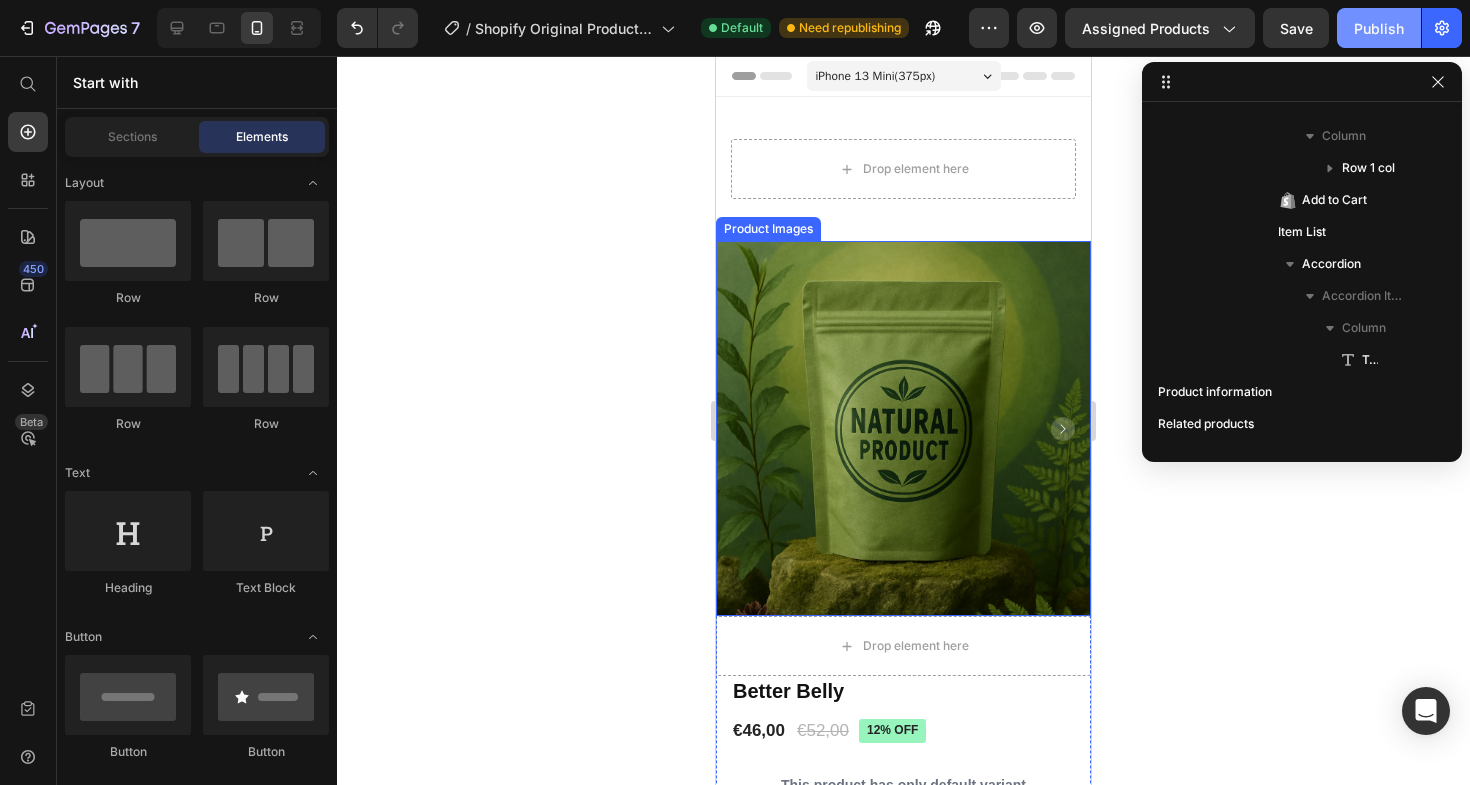 click on "Publish" 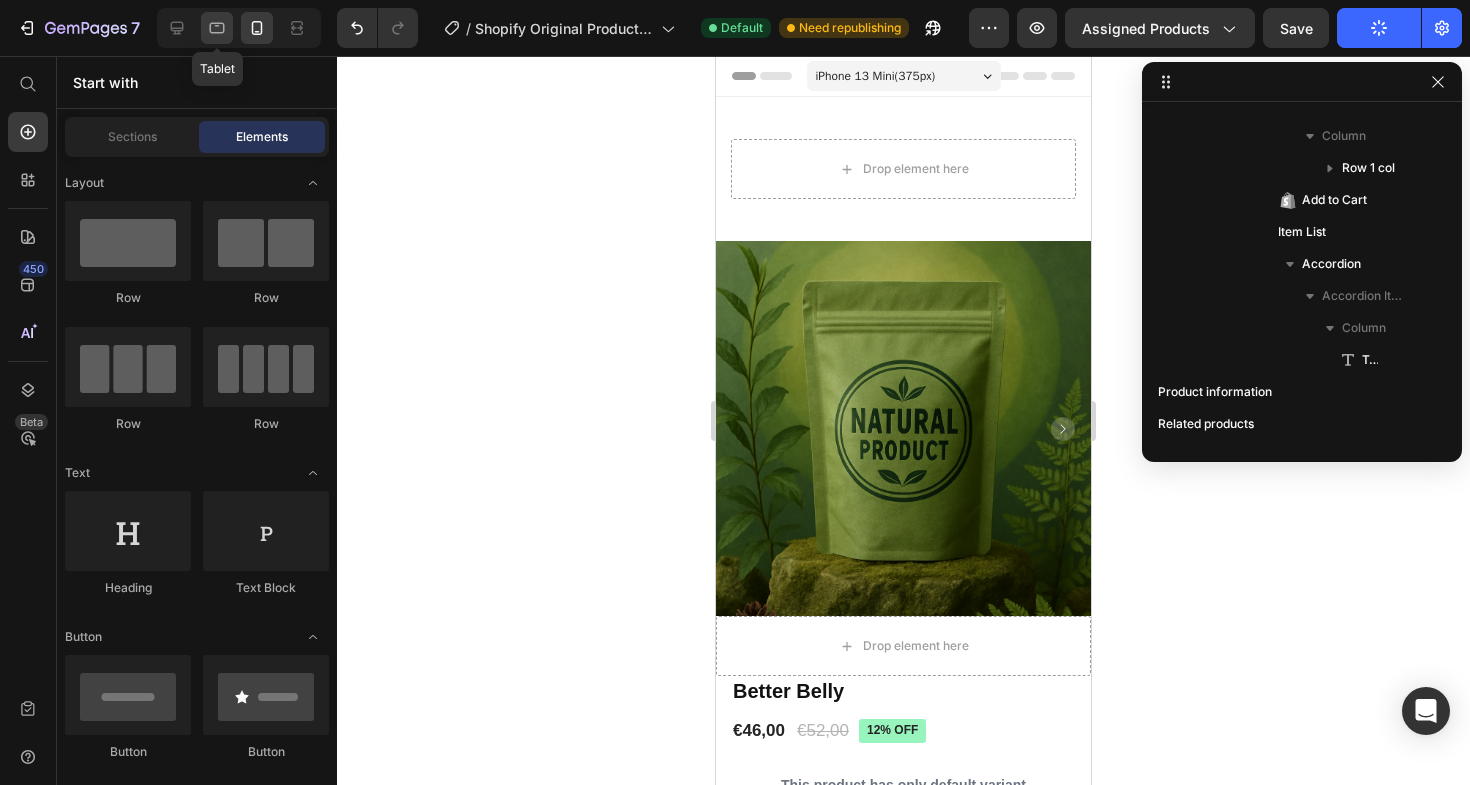 click 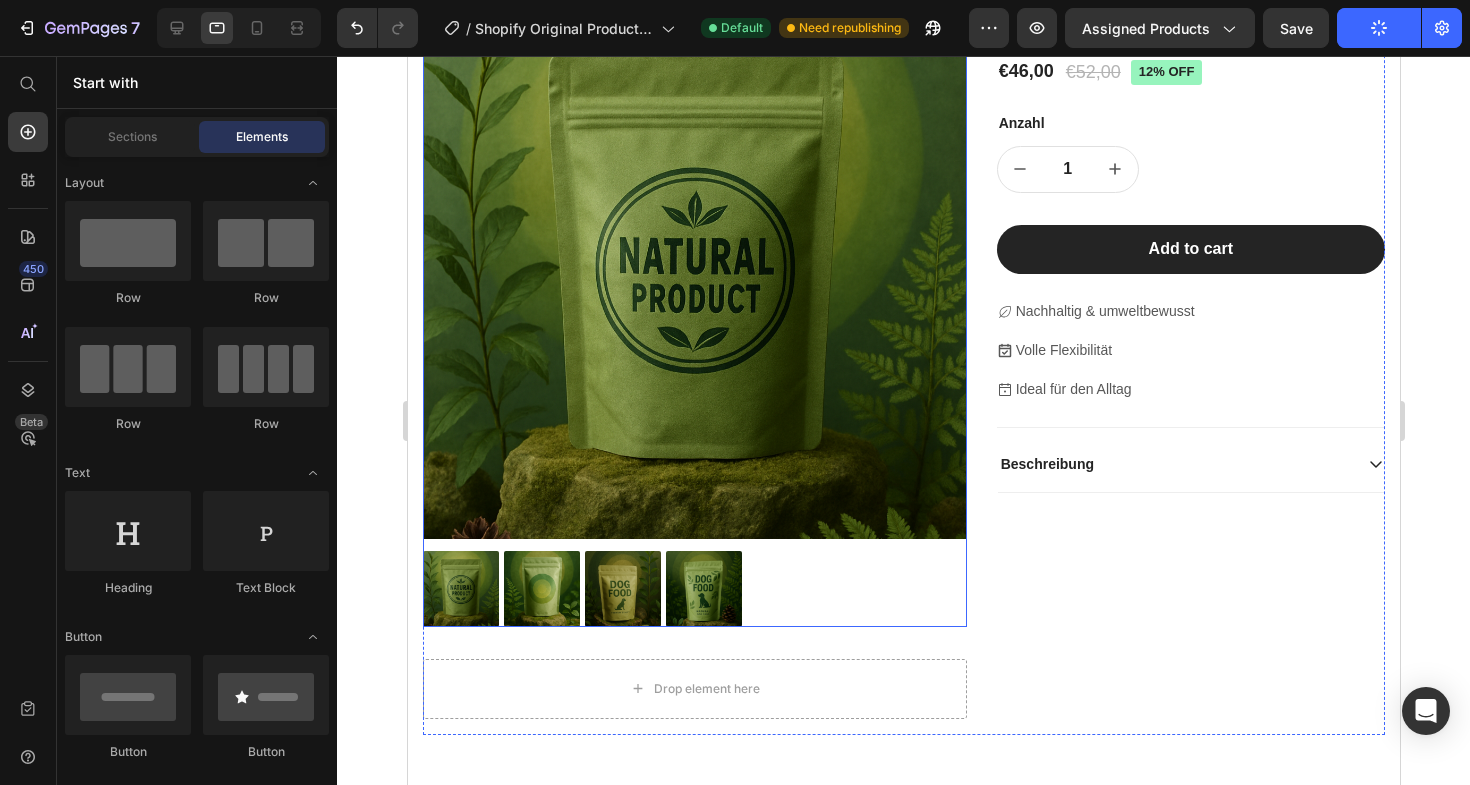 scroll, scrollTop: 140, scrollLeft: 0, axis: vertical 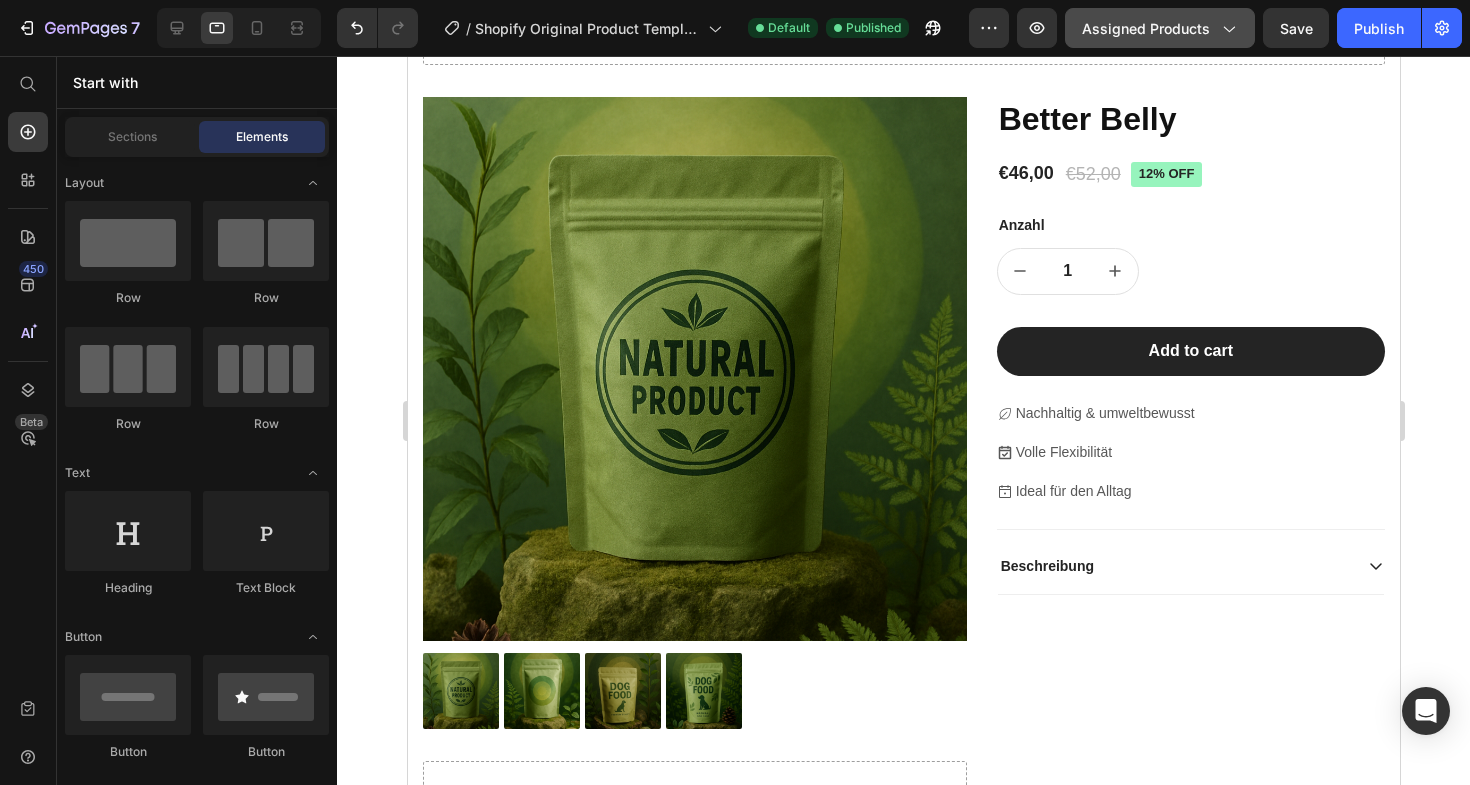click on "Assigned Products" at bounding box center (1160, 28) 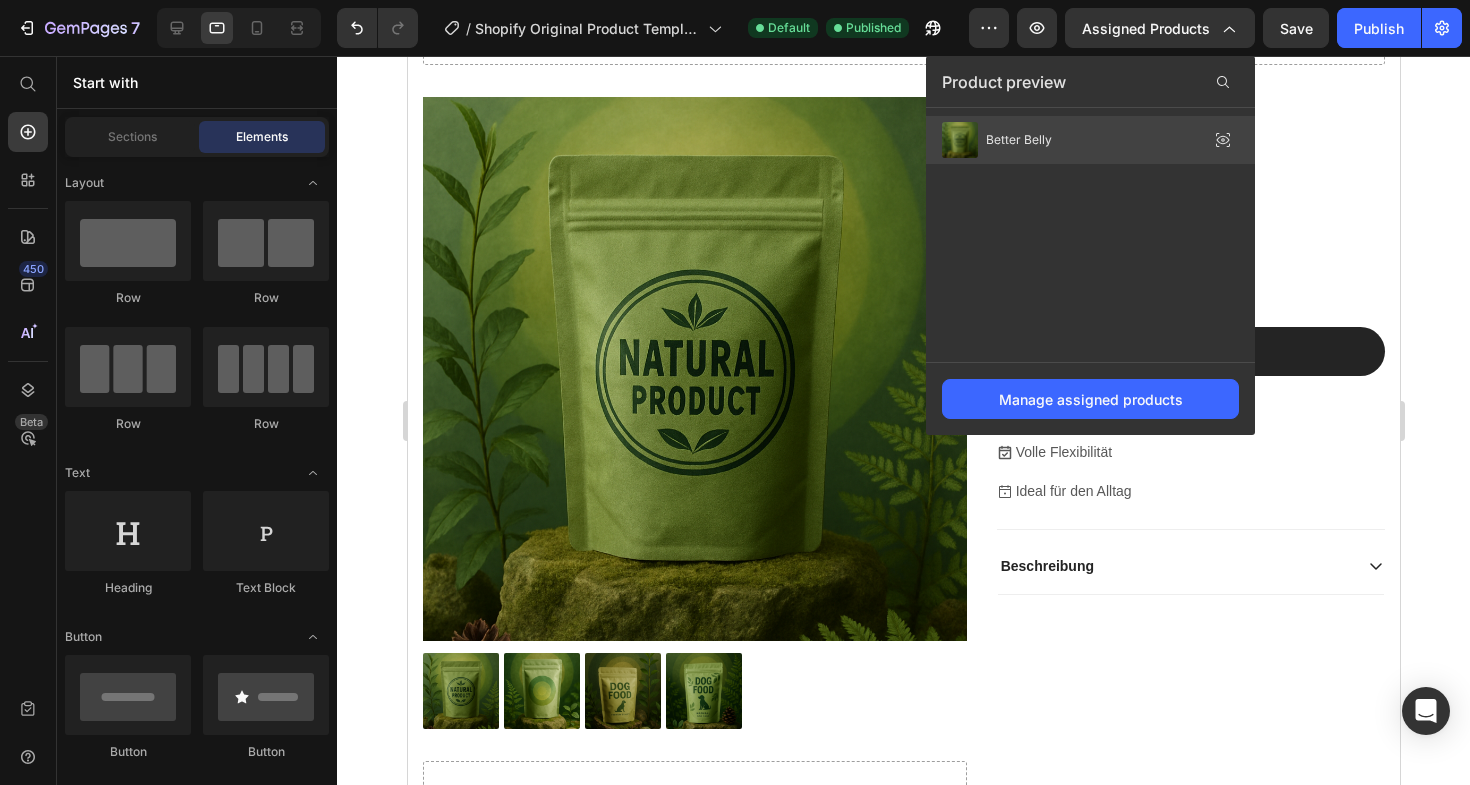 click on "Better Belly" 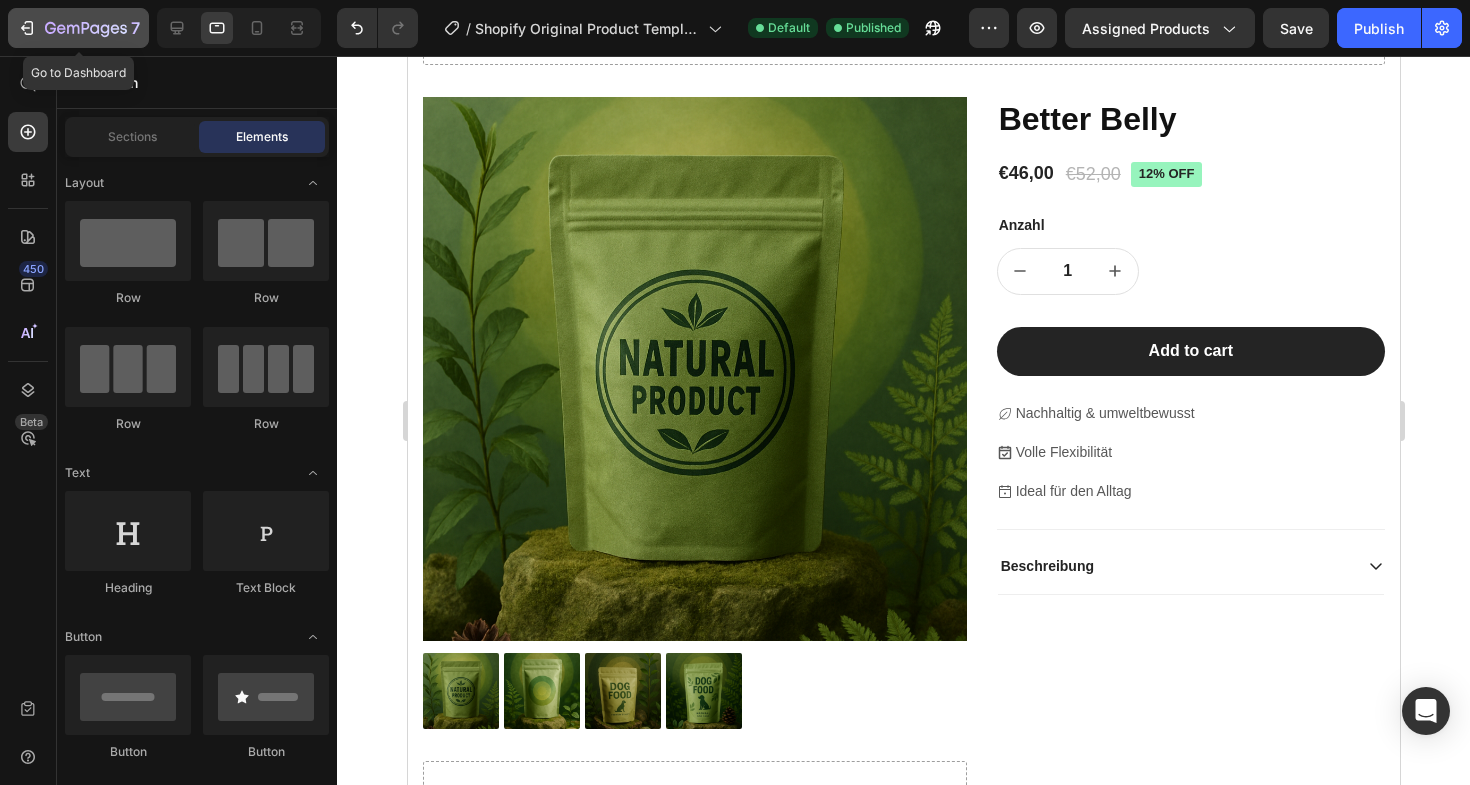 click on "7" at bounding box center [78, 28] 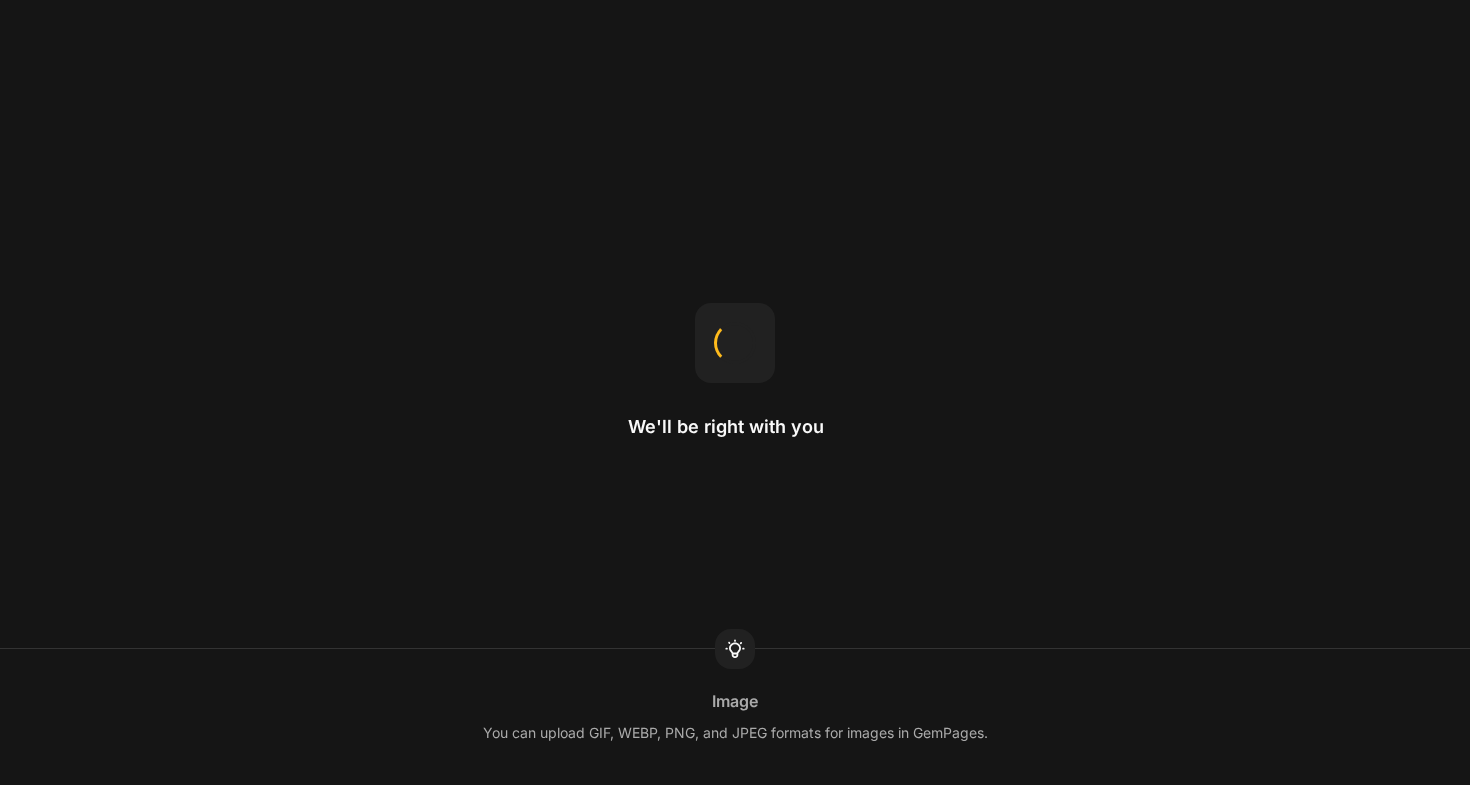 scroll, scrollTop: 0, scrollLeft: 0, axis: both 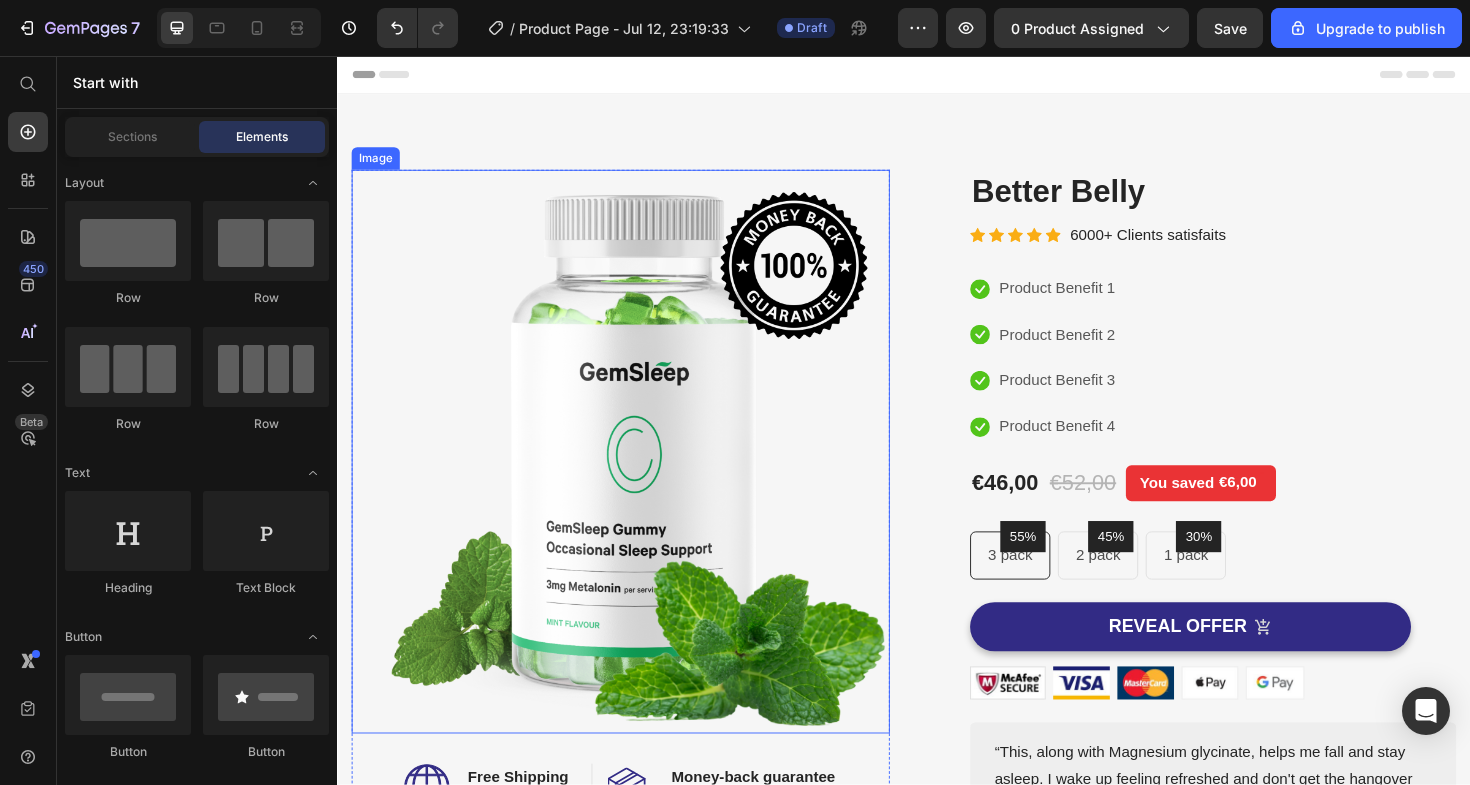click at bounding box center (637, 475) 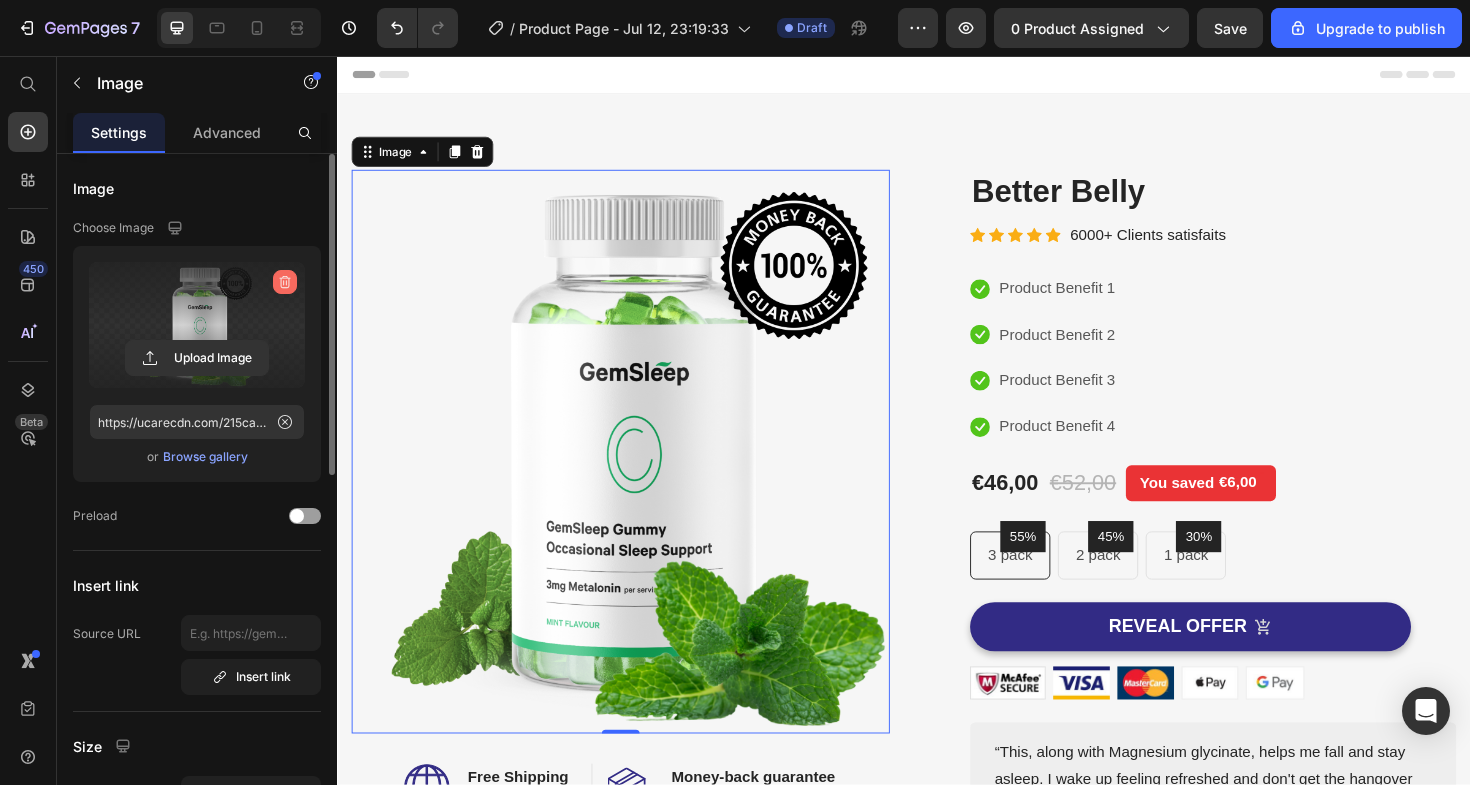 click 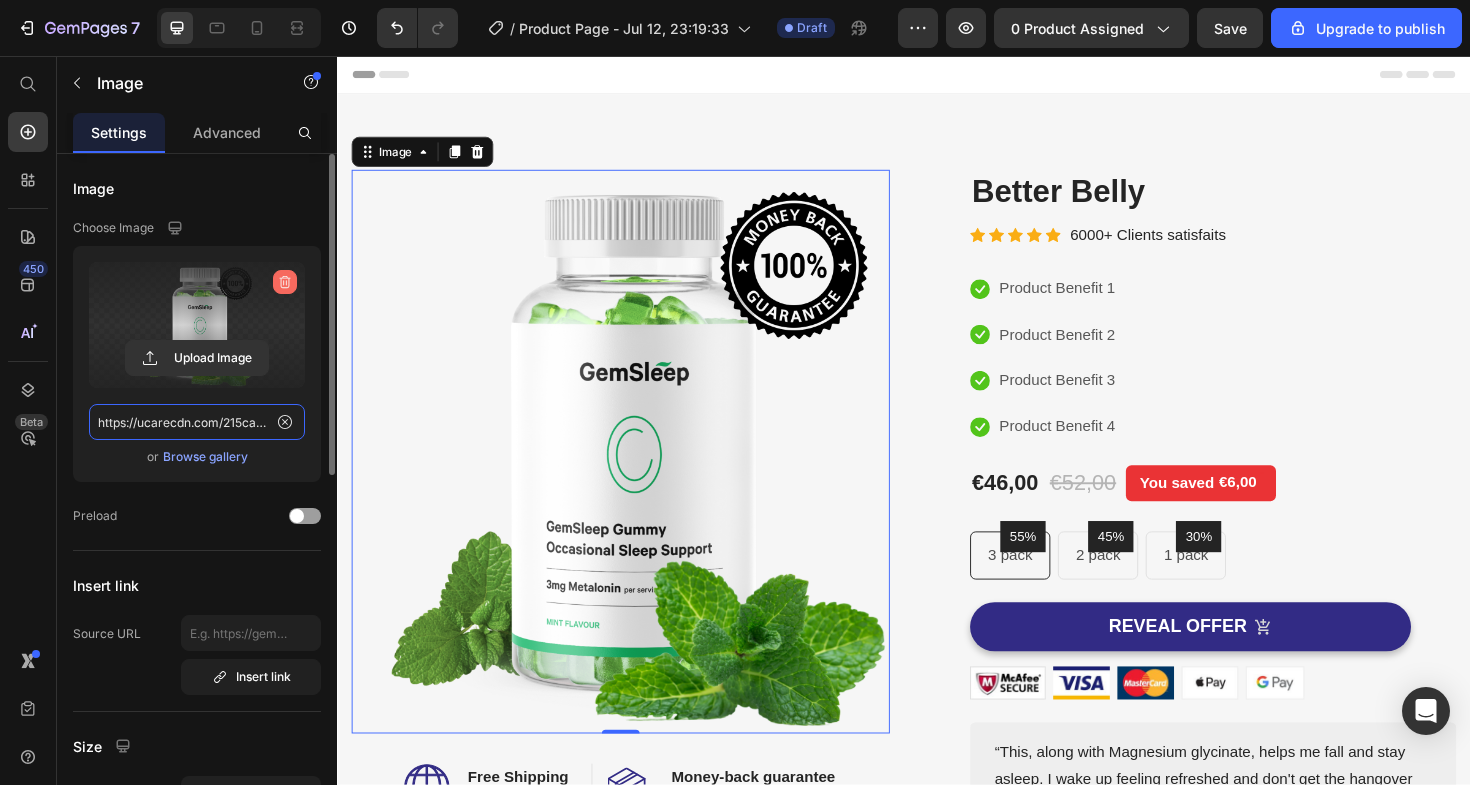 type 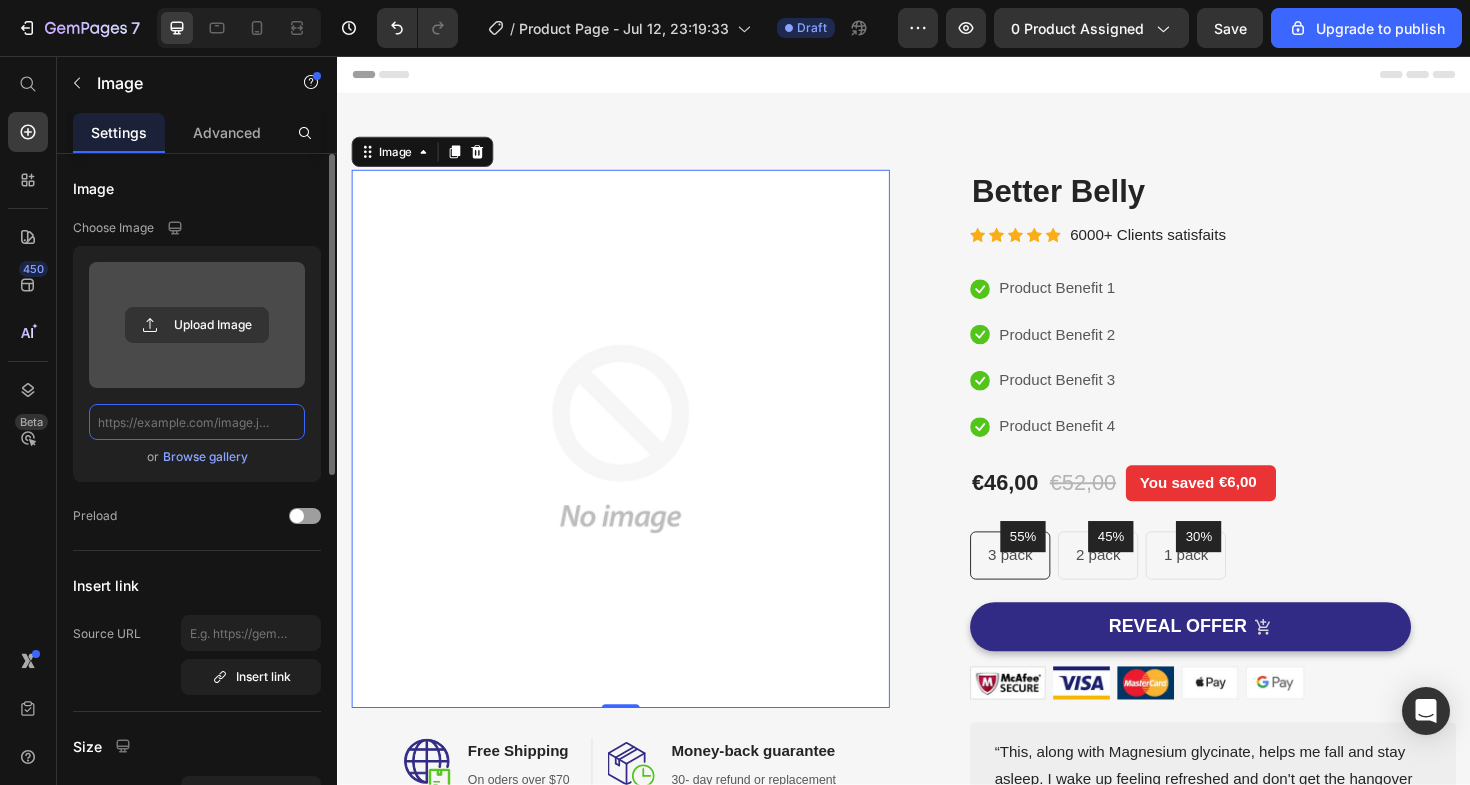 scroll, scrollTop: 0, scrollLeft: 0, axis: both 